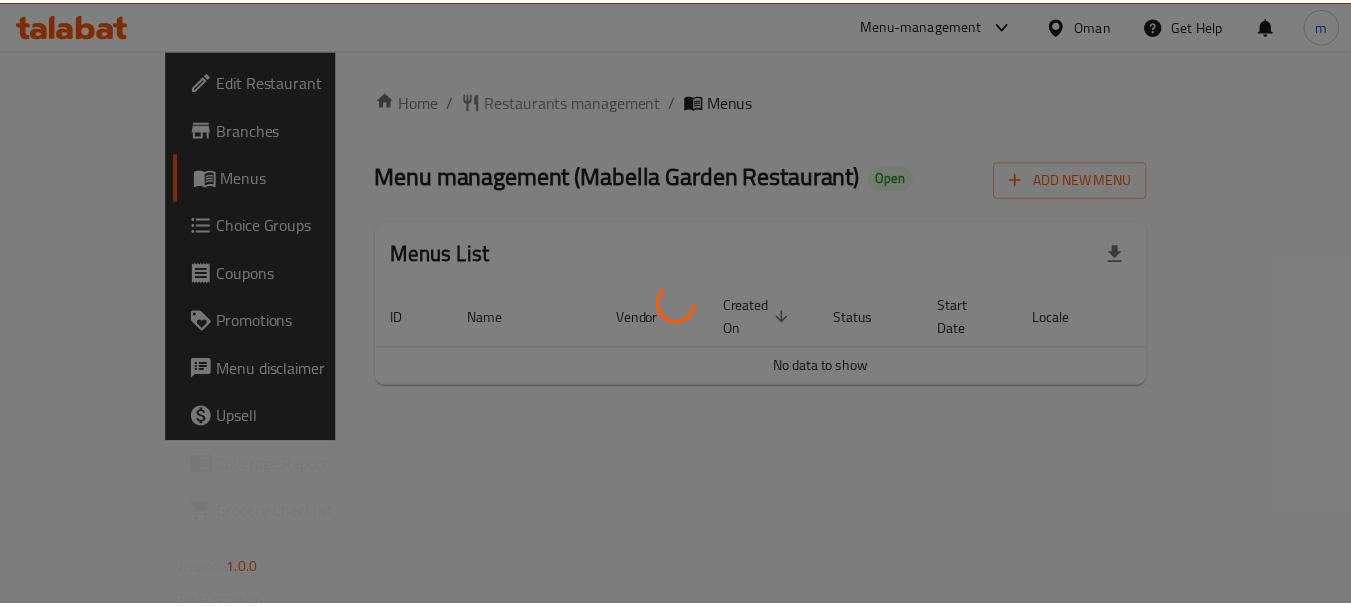 scroll, scrollTop: 0, scrollLeft: 0, axis: both 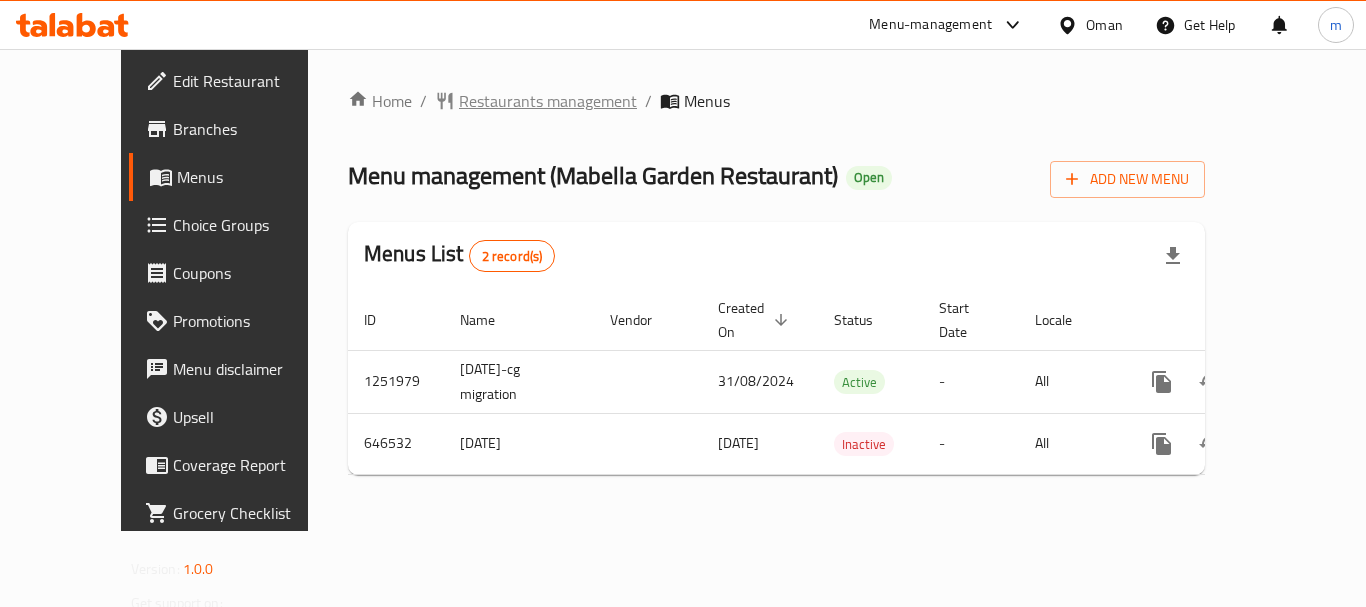 click on "Restaurants management" at bounding box center [548, 101] 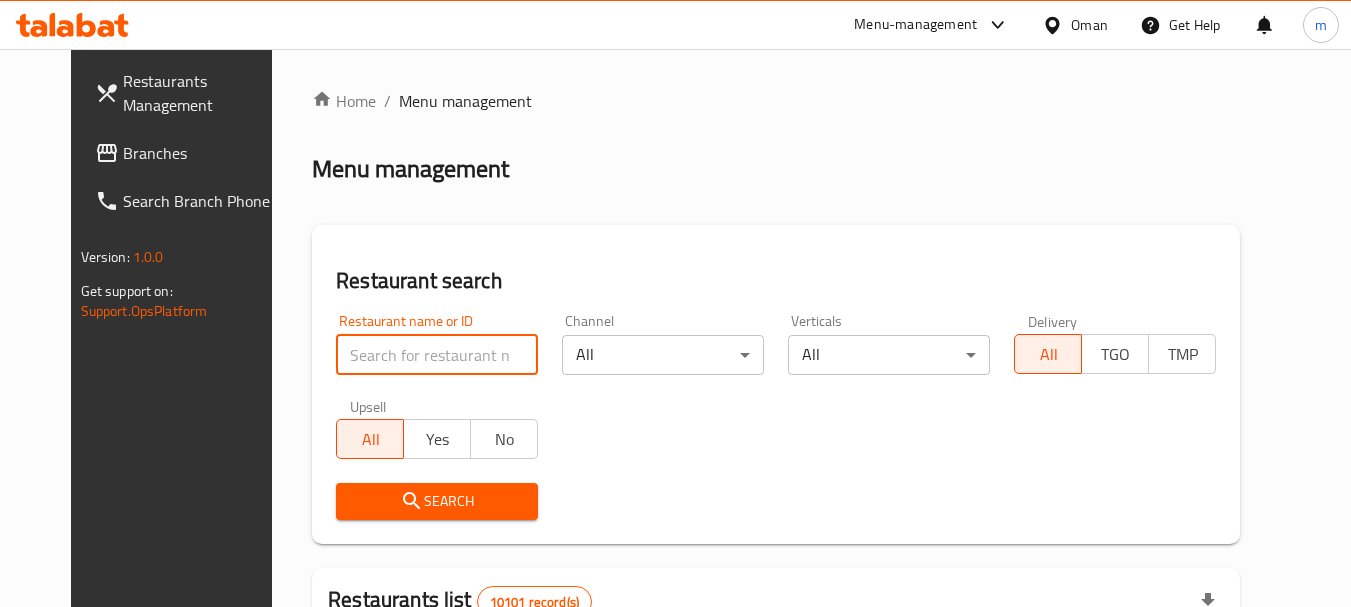 click at bounding box center (437, 355) 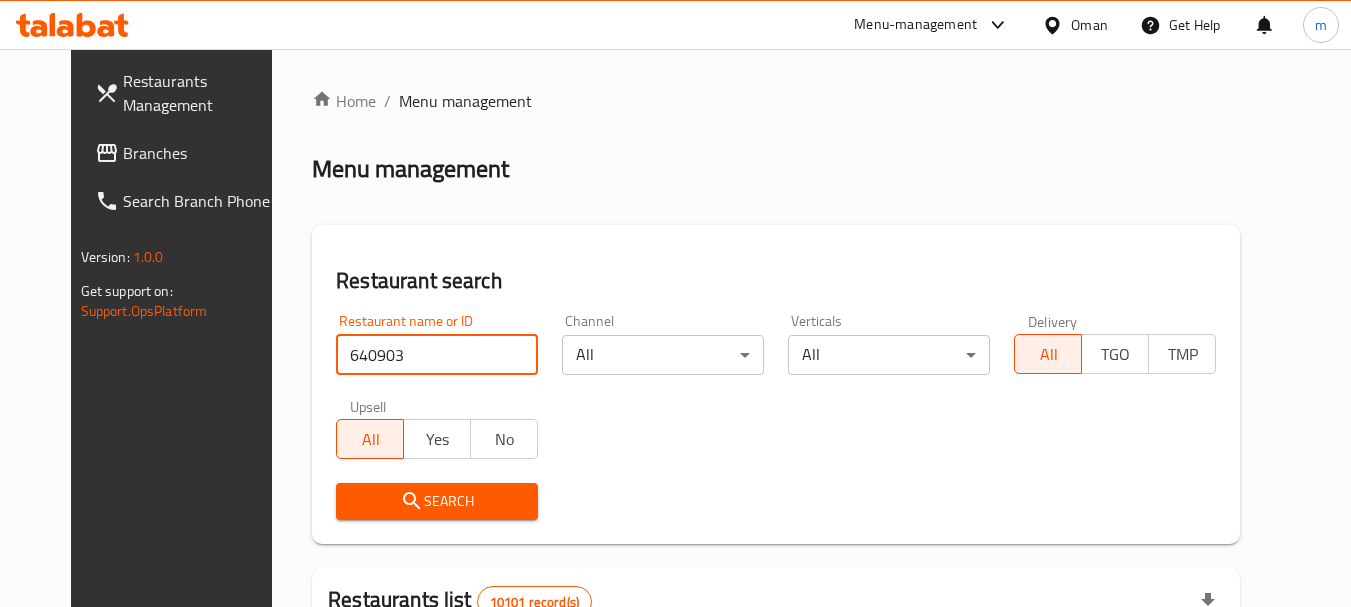 type on "640903" 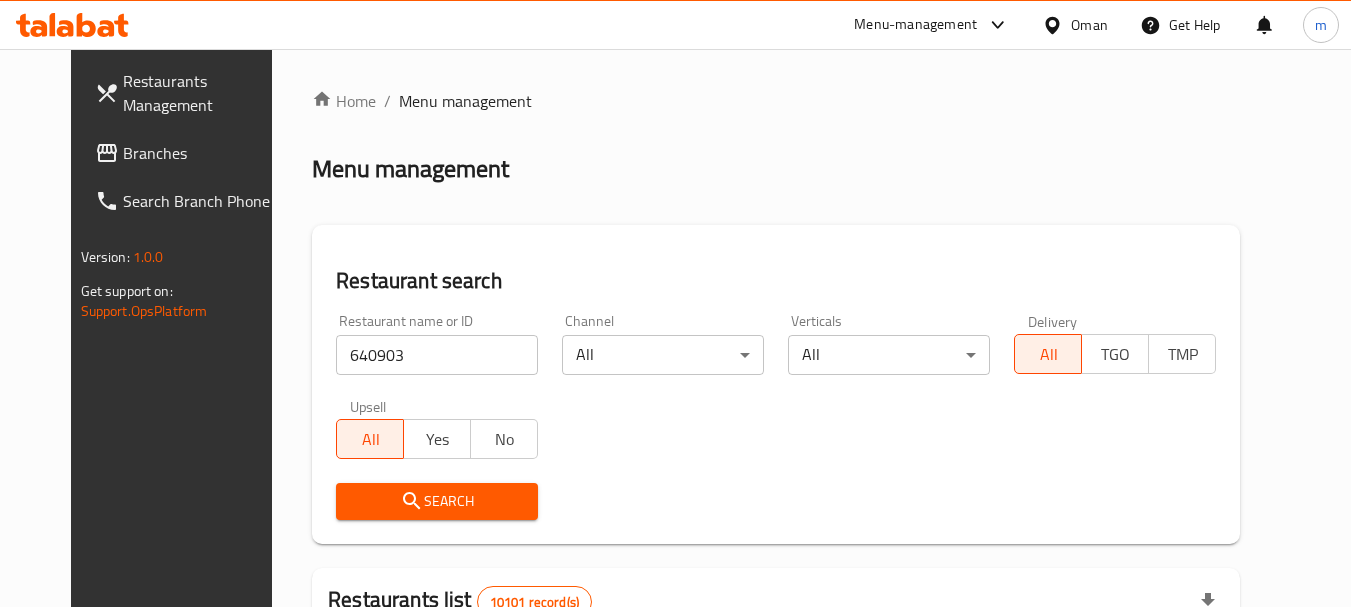click on "Search" at bounding box center (437, 501) 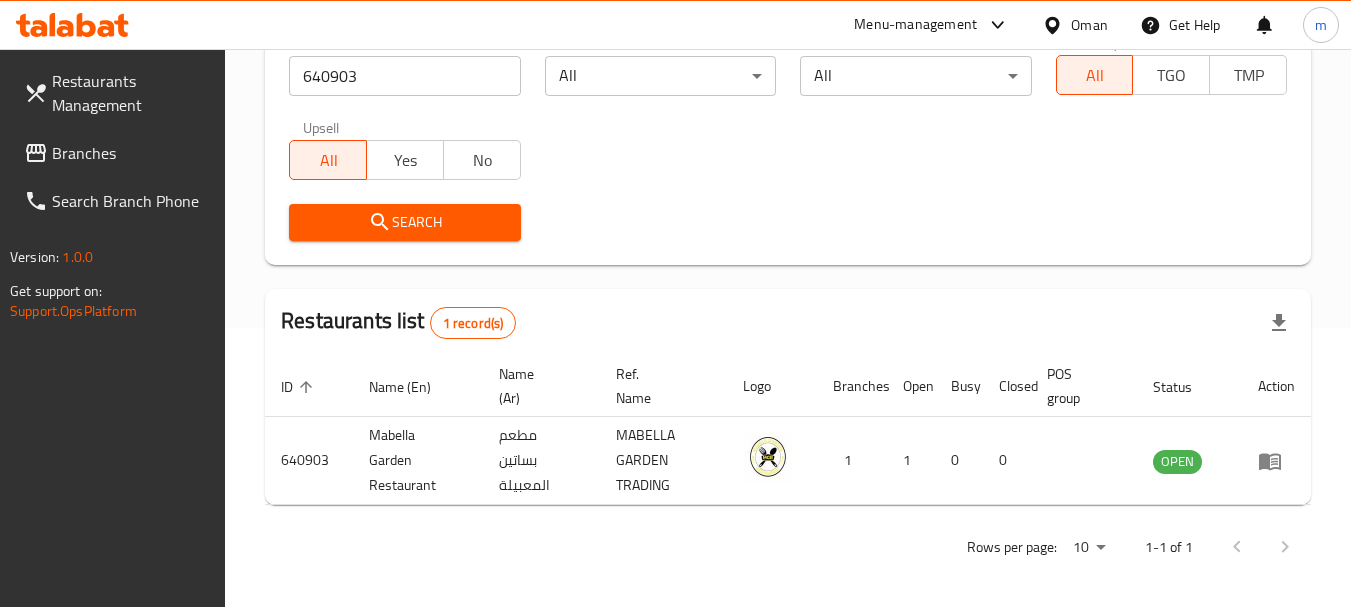scroll, scrollTop: 285, scrollLeft: 0, axis: vertical 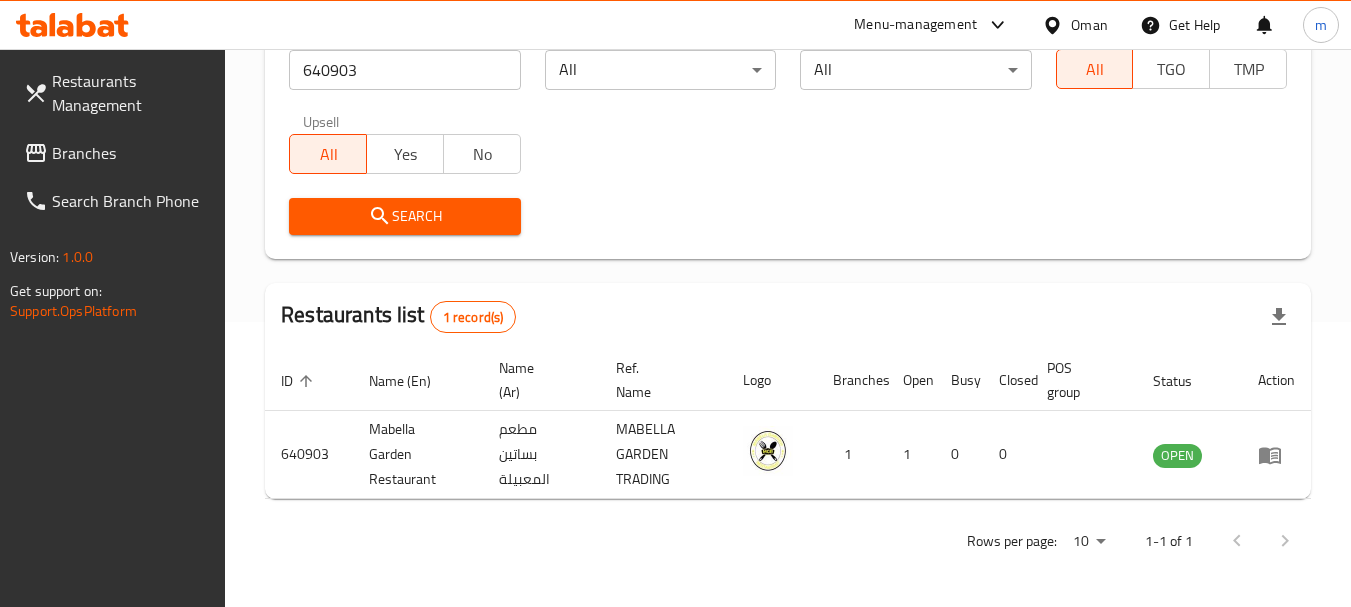 click 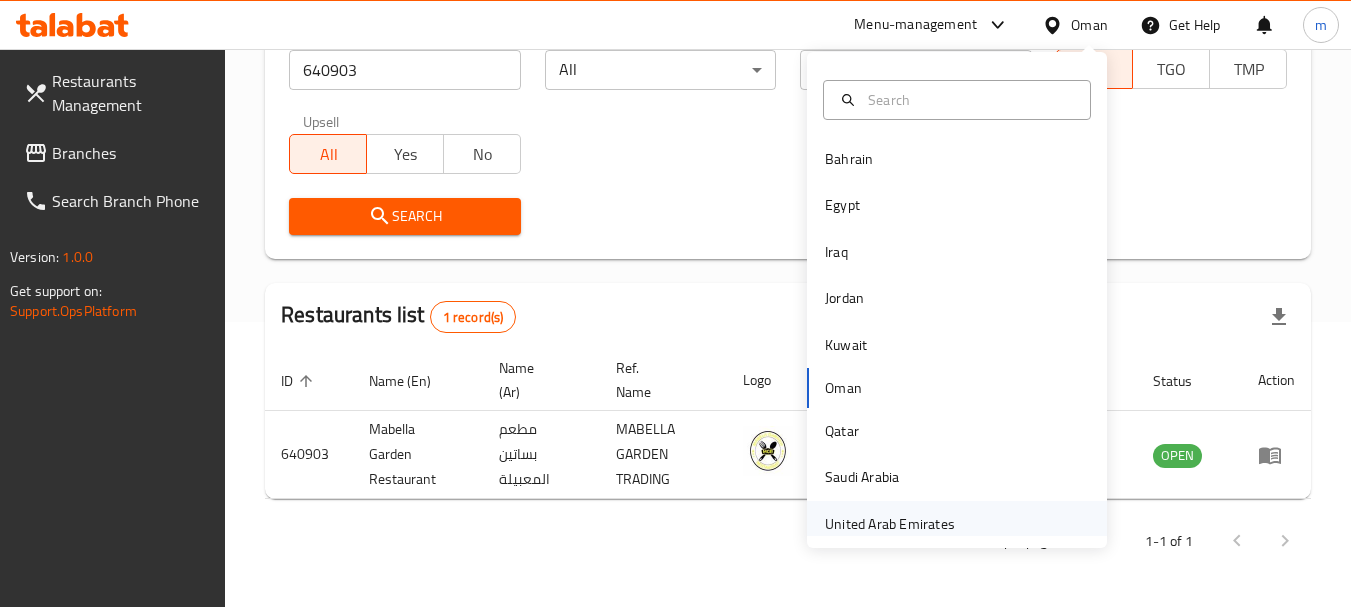 click on "United Arab Emirates" at bounding box center [890, 524] 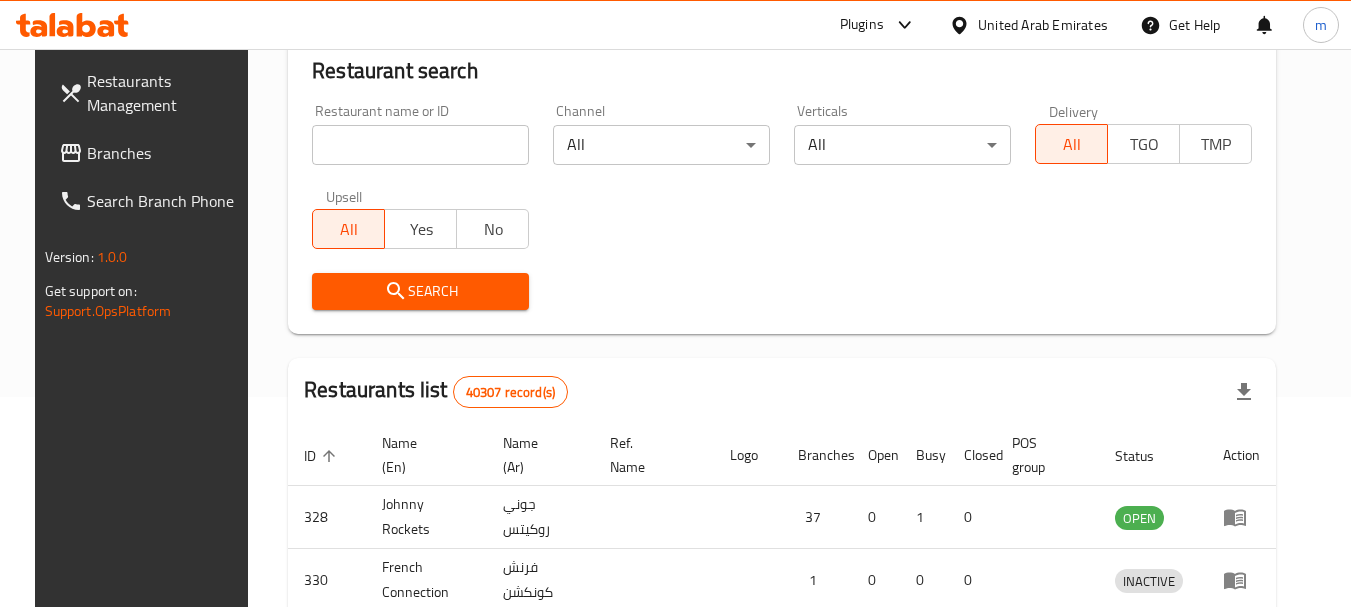 scroll, scrollTop: 285, scrollLeft: 0, axis: vertical 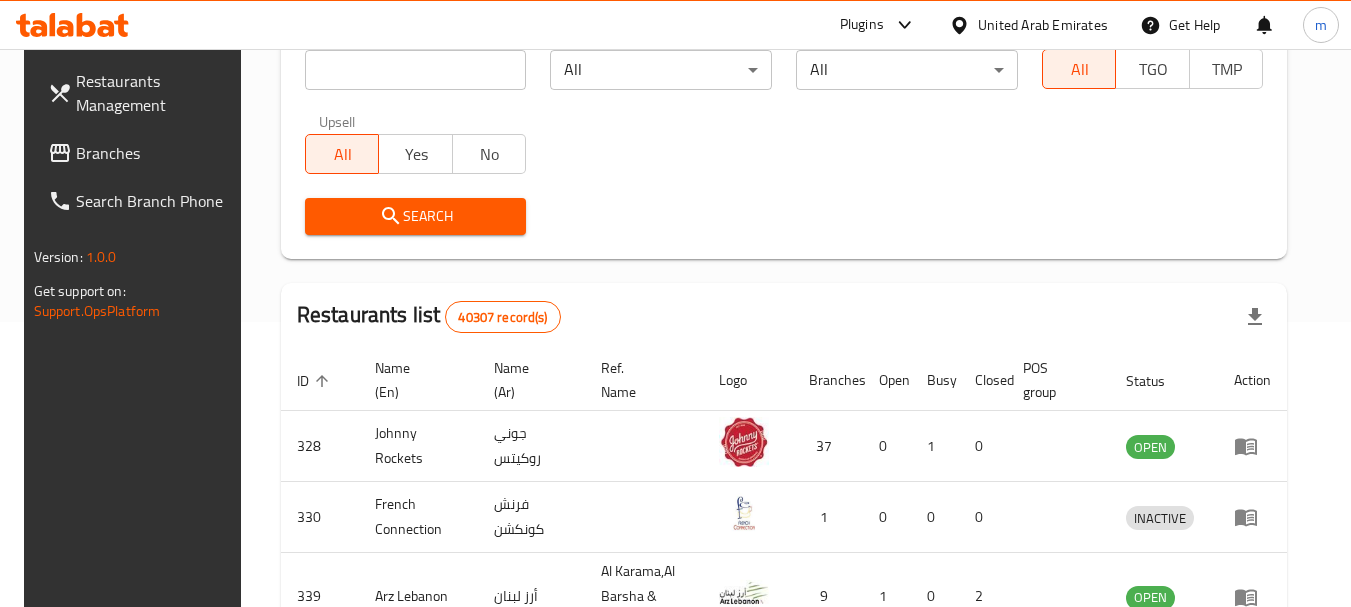 click on "Branches" at bounding box center [141, 153] 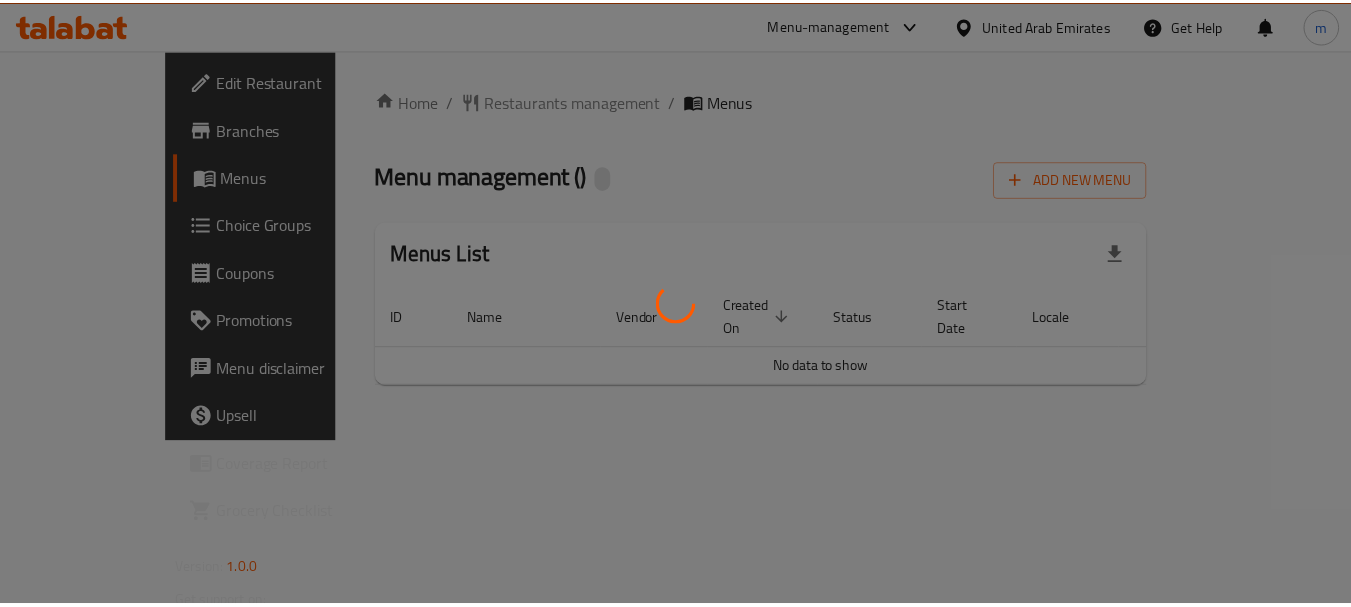 scroll, scrollTop: 0, scrollLeft: 0, axis: both 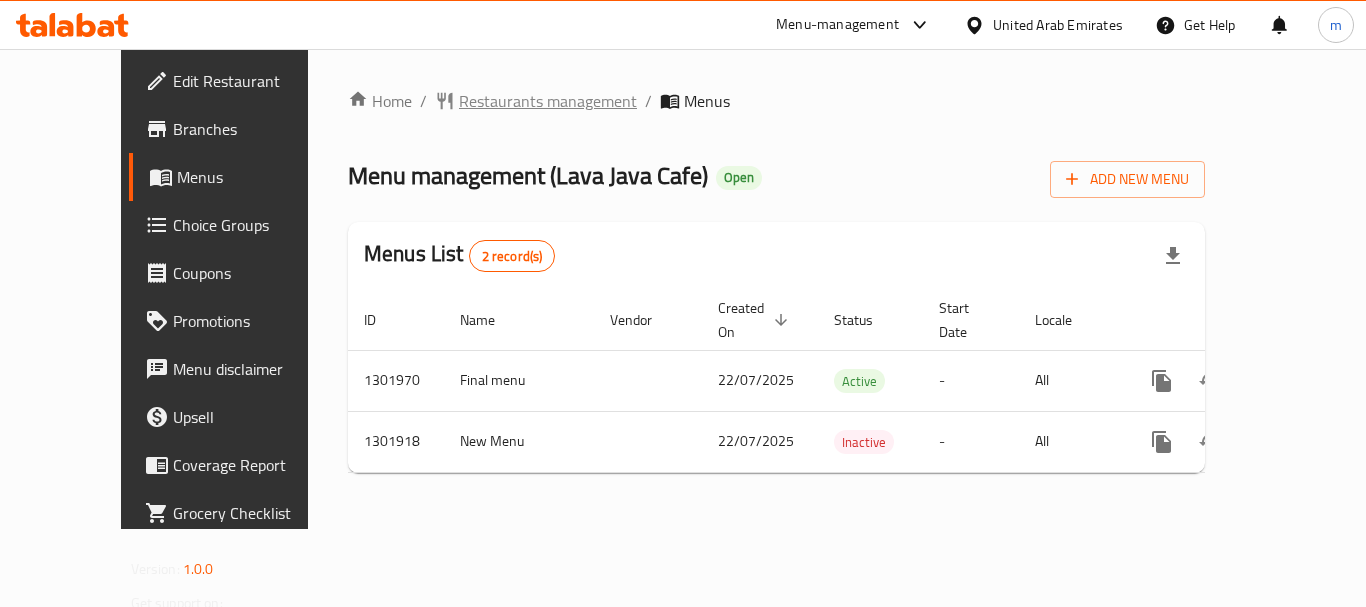 click on "Restaurants management" at bounding box center [548, 101] 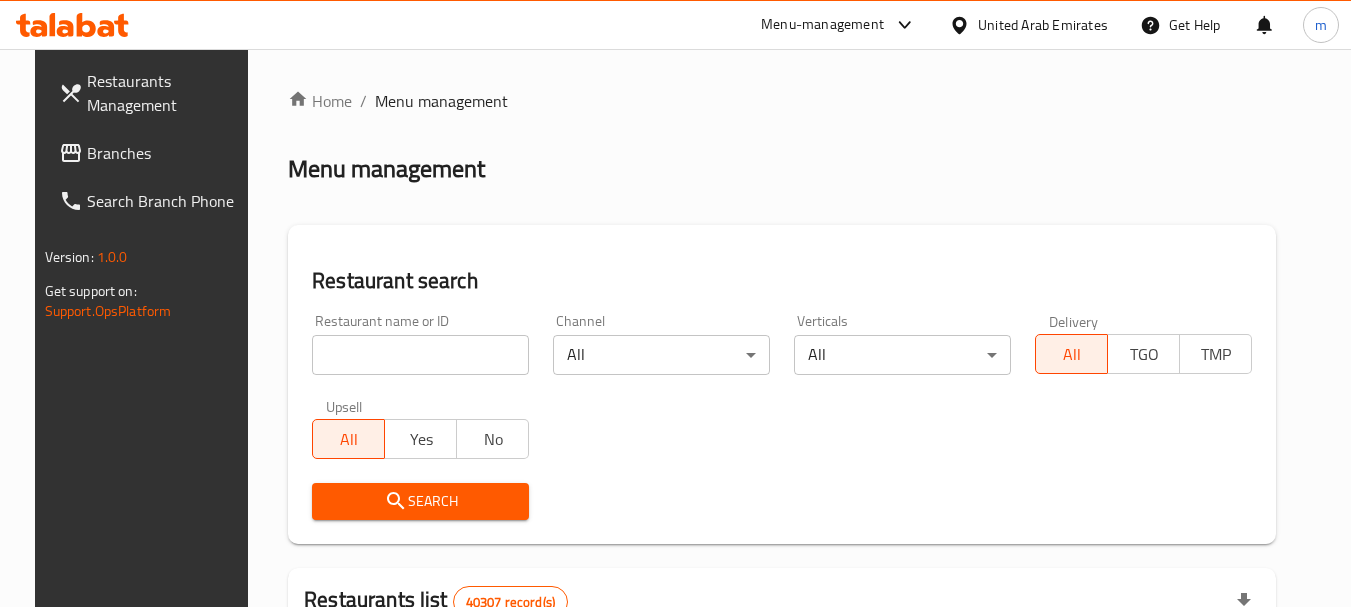 click at bounding box center (420, 355) 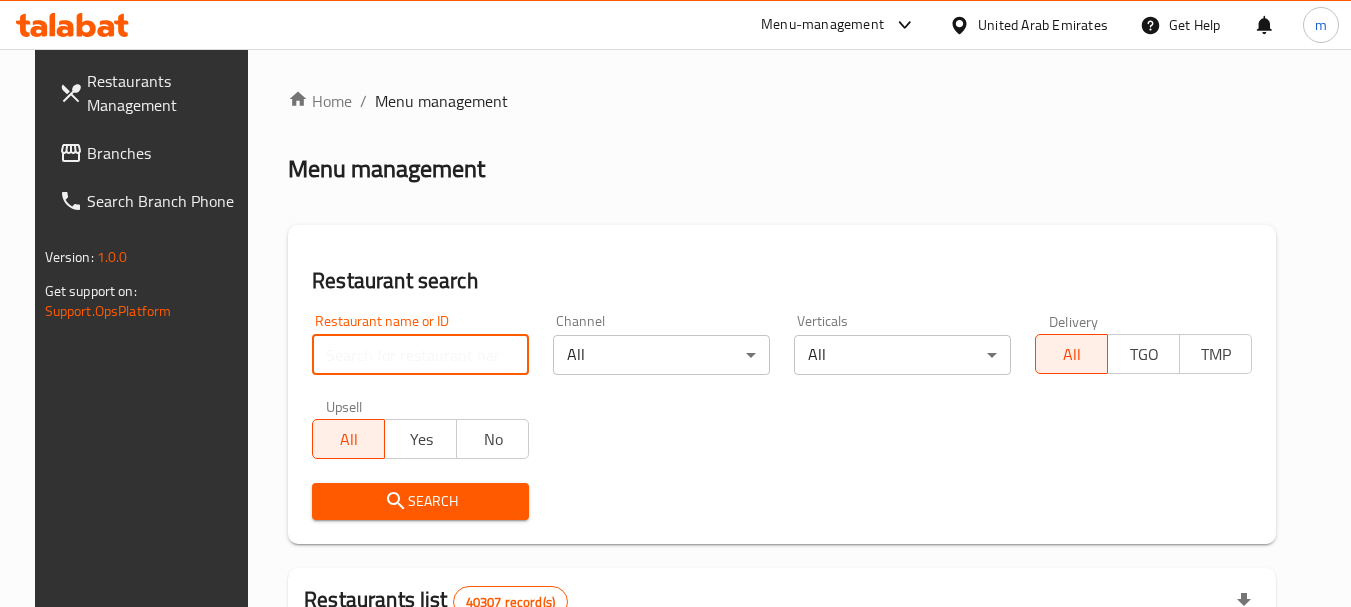 paste on "702153" 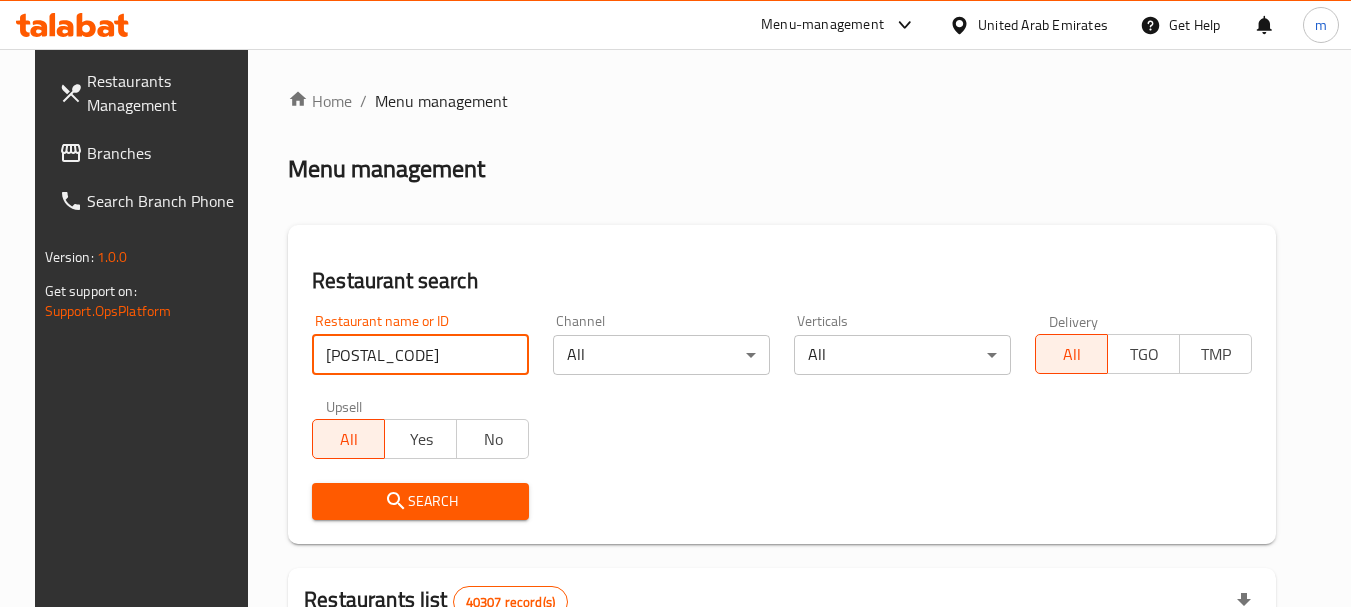 type on "702153" 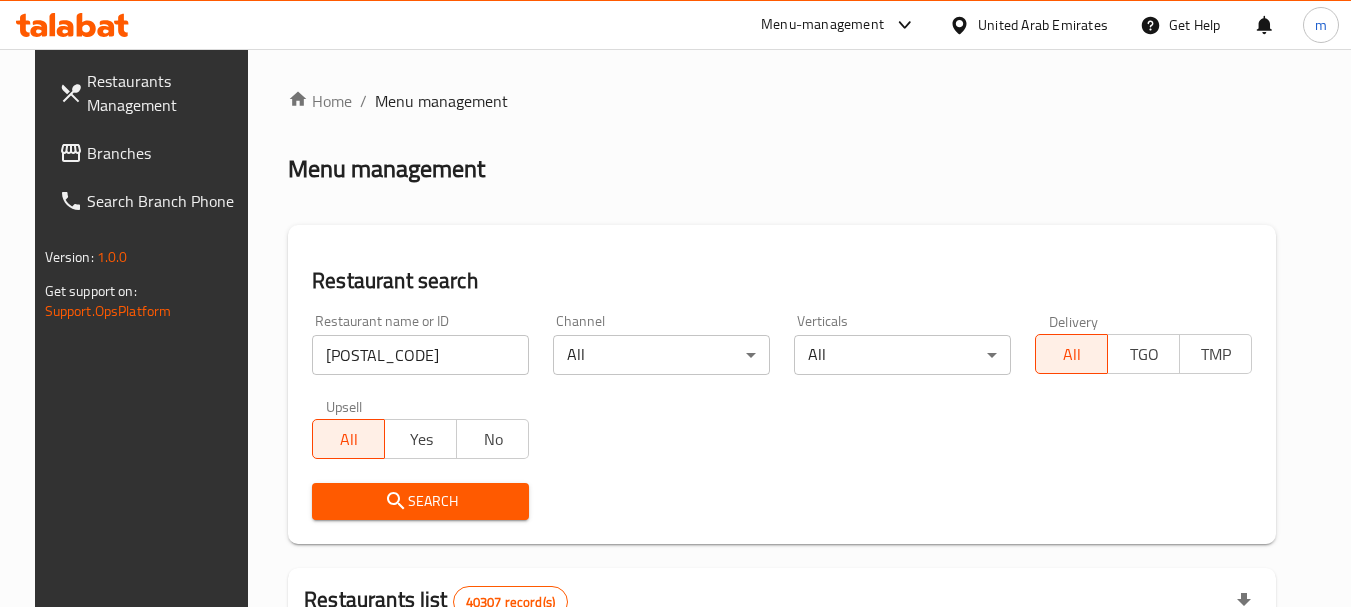 click on "Search" at bounding box center (420, 501) 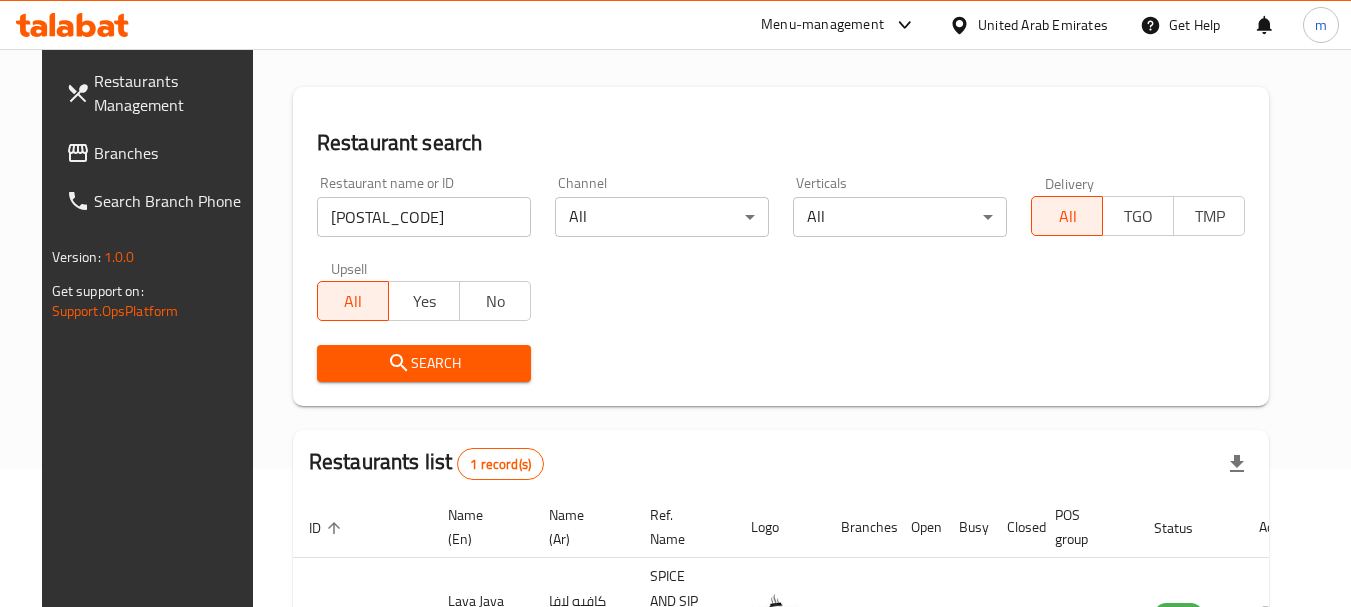 scroll, scrollTop: 260, scrollLeft: 0, axis: vertical 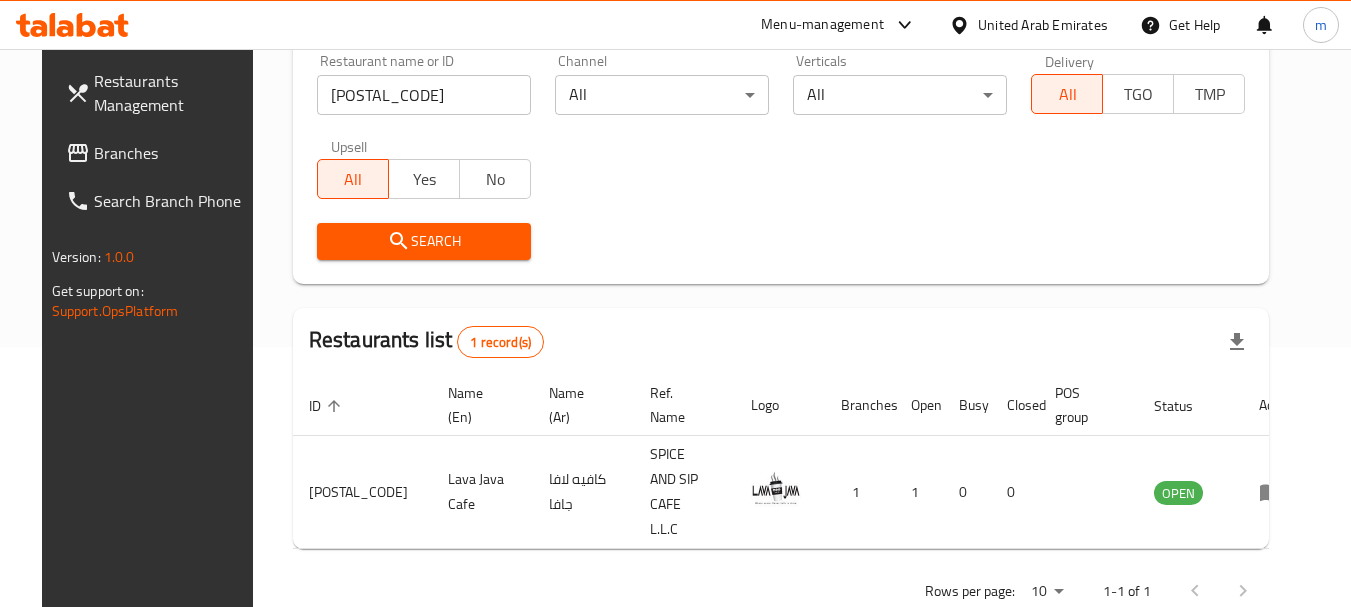 click 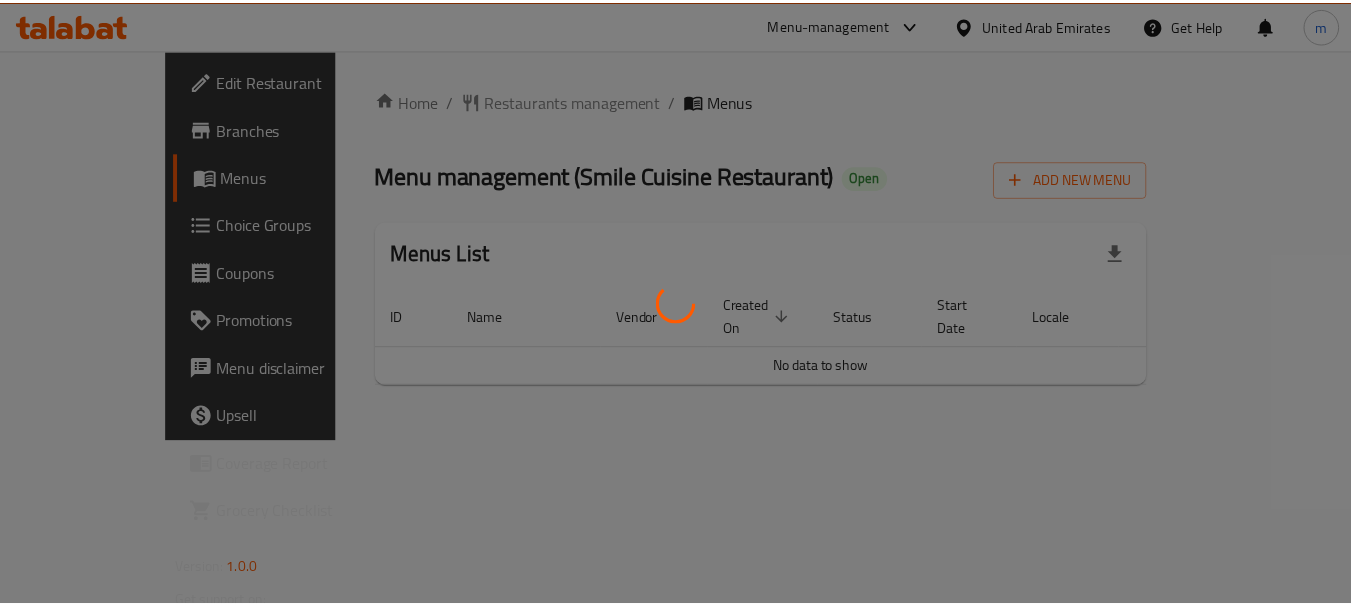 scroll, scrollTop: 0, scrollLeft: 0, axis: both 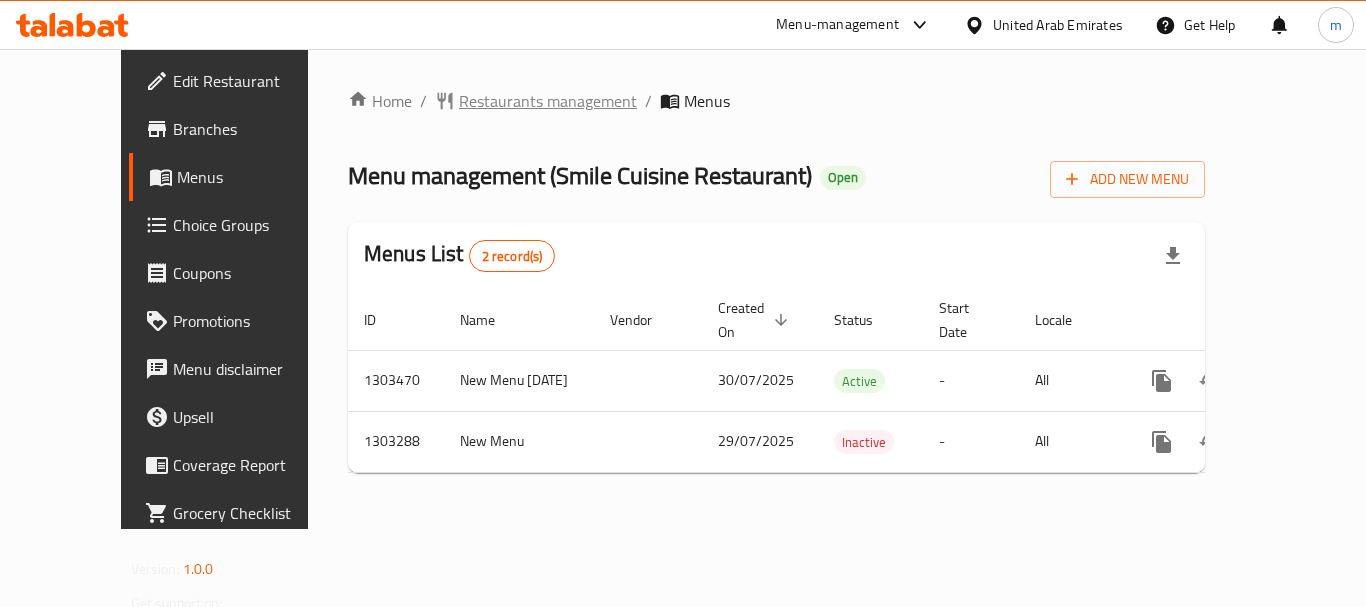 click on "Restaurants management" at bounding box center [548, 101] 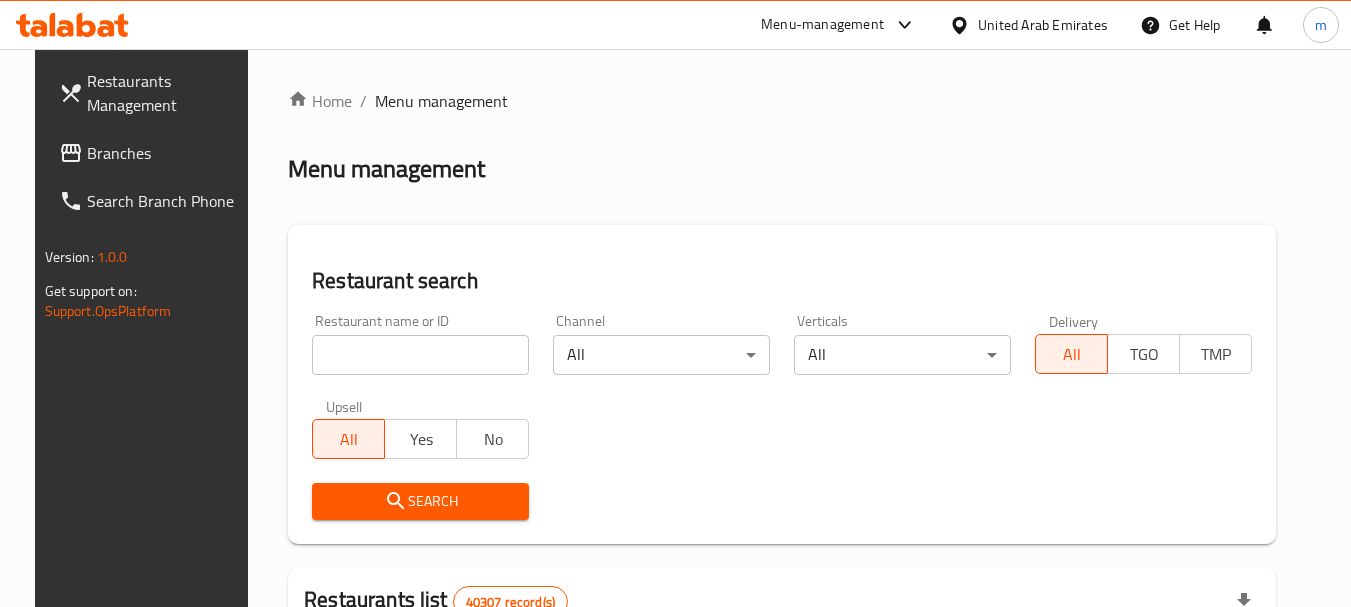 click at bounding box center [420, 355] 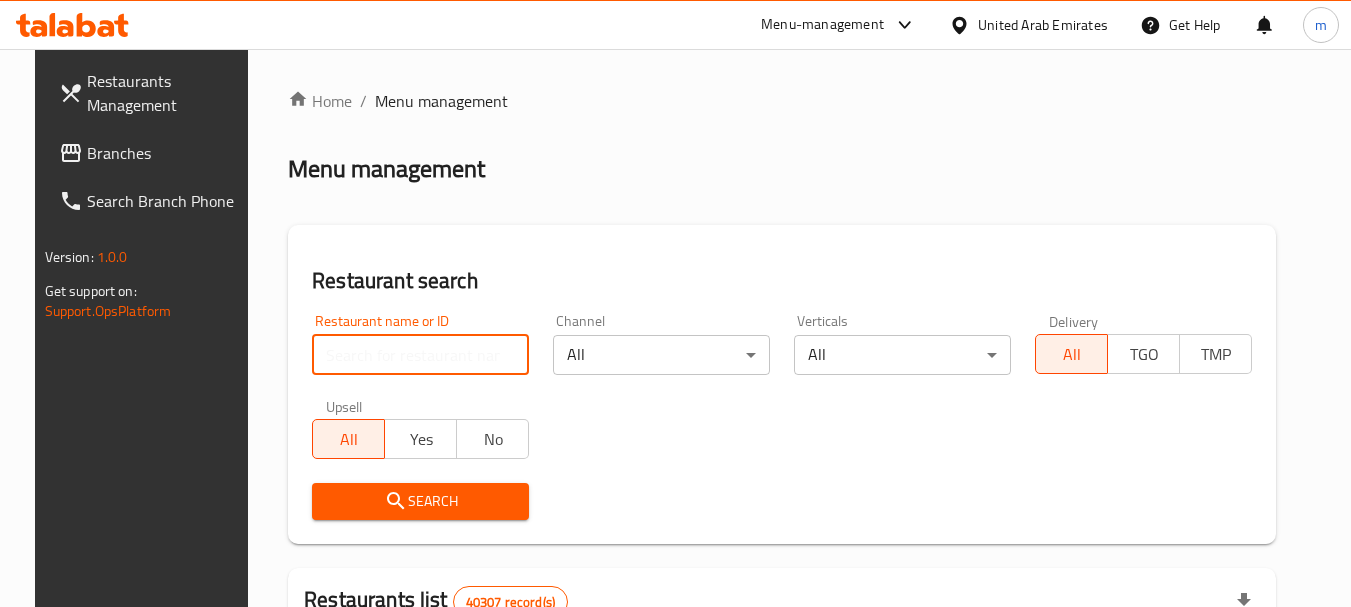 paste on "702726" 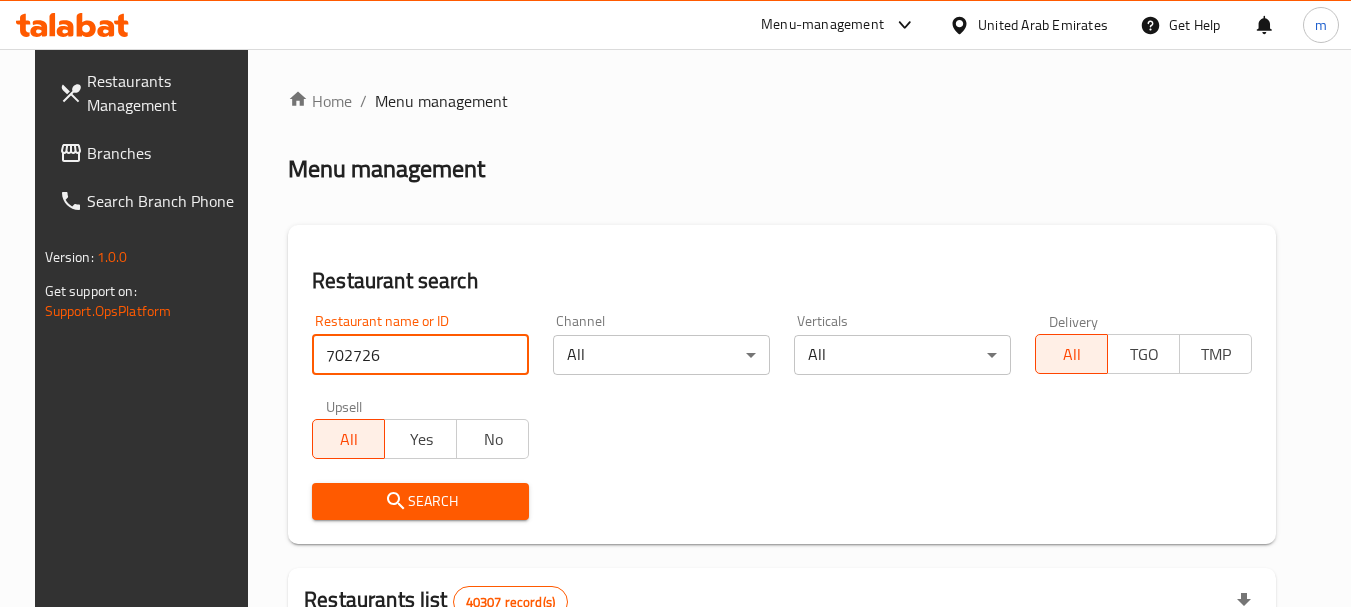 type on "702726" 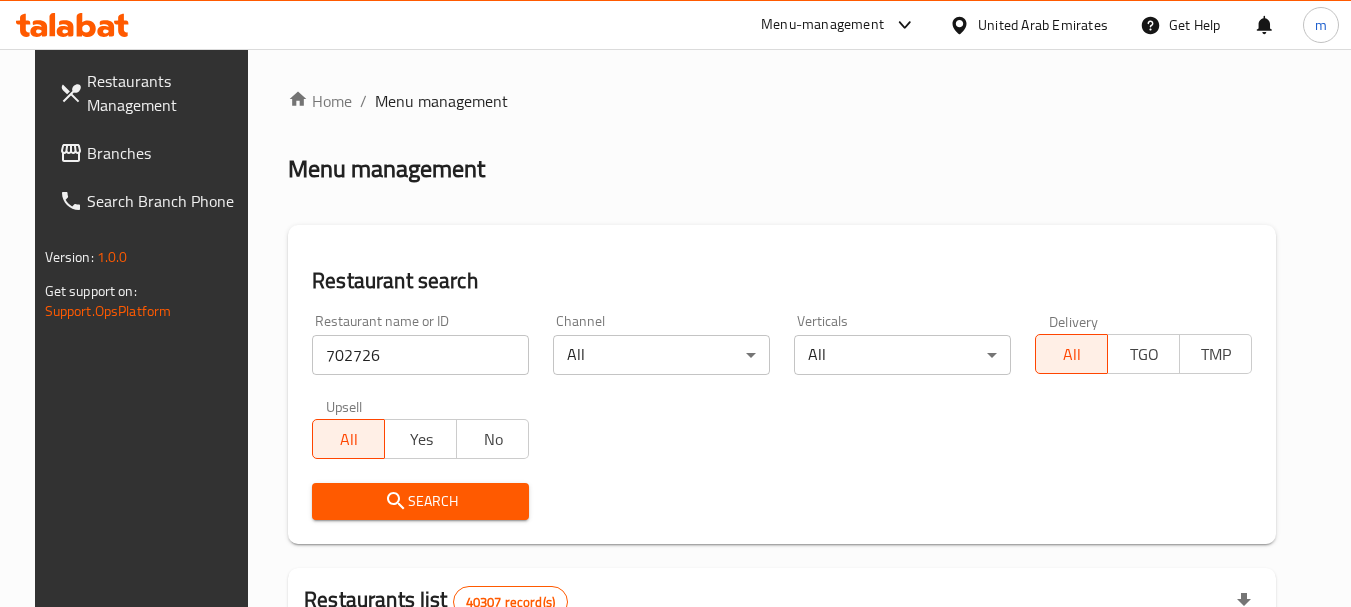 click on "Search" at bounding box center [420, 501] 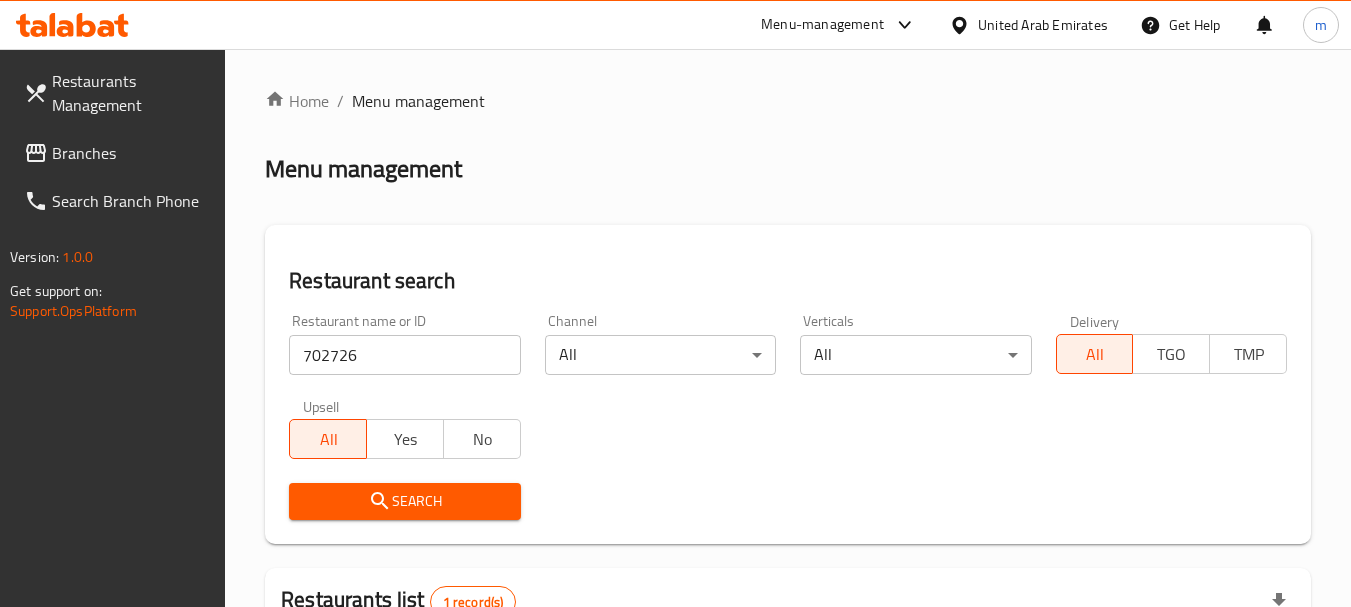 scroll, scrollTop: 285, scrollLeft: 0, axis: vertical 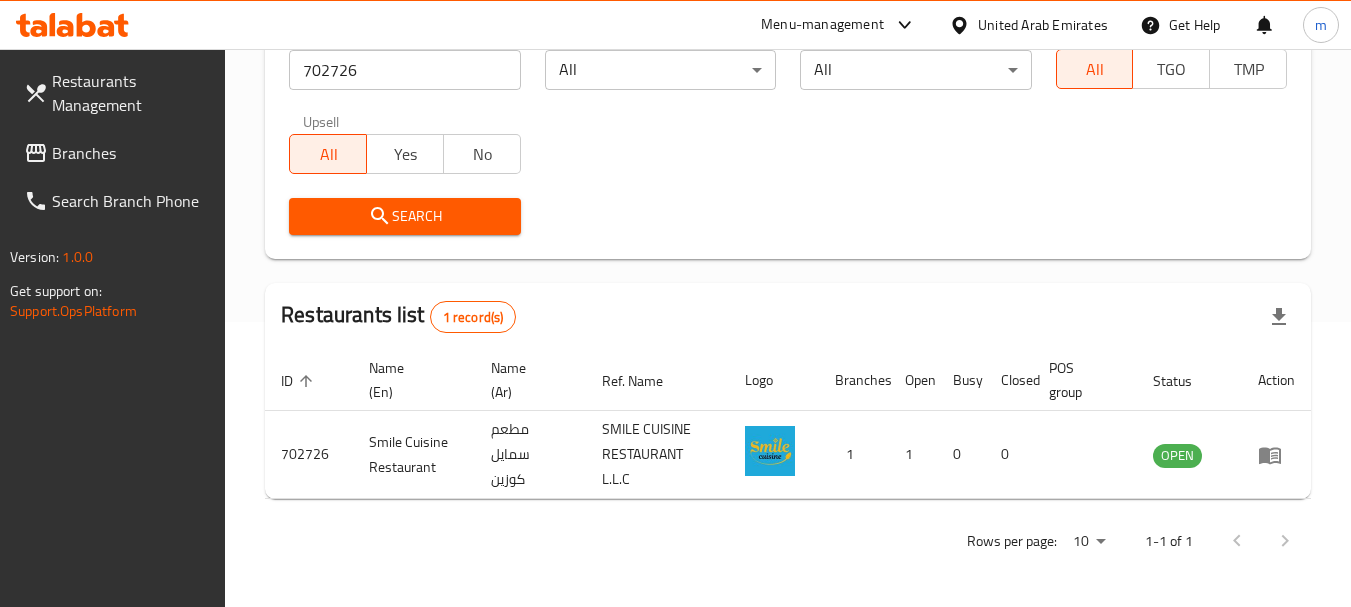 click 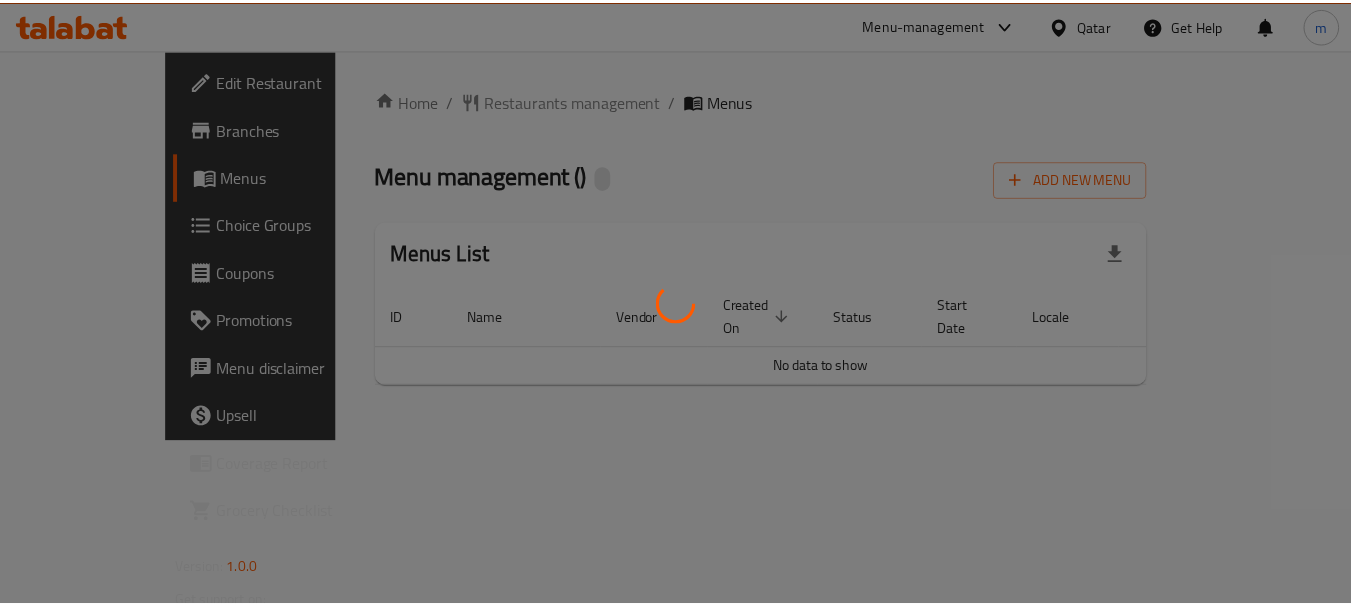 scroll, scrollTop: 0, scrollLeft: 0, axis: both 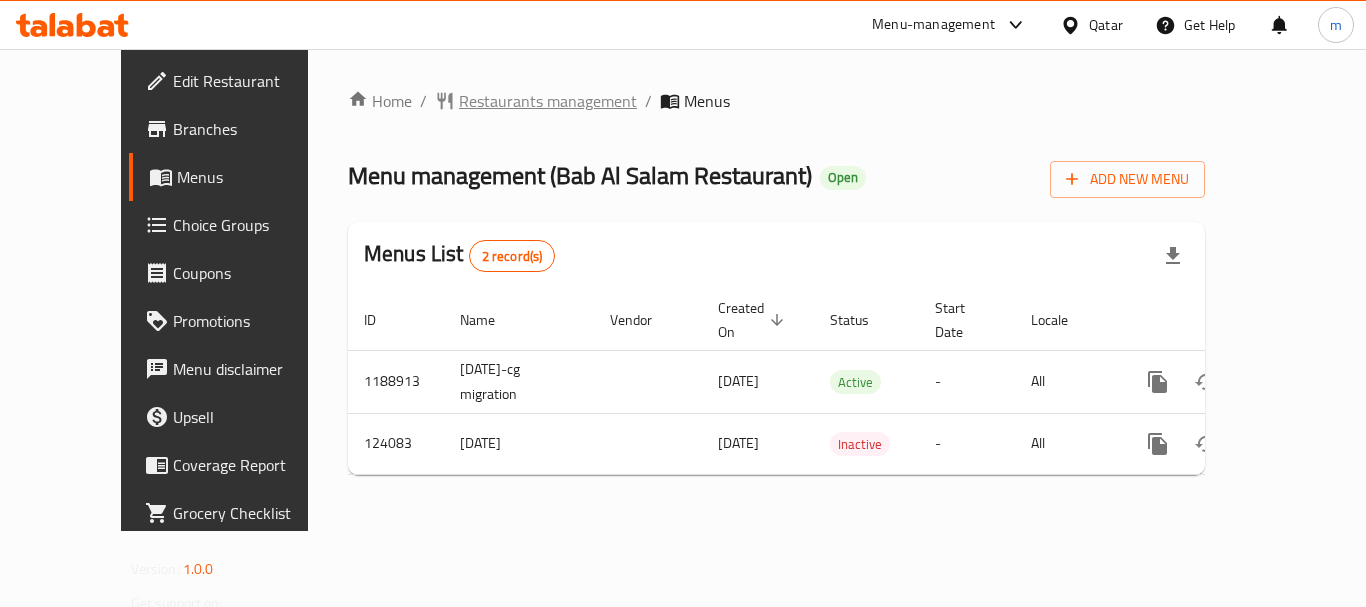 click on "Restaurants management" at bounding box center (548, 101) 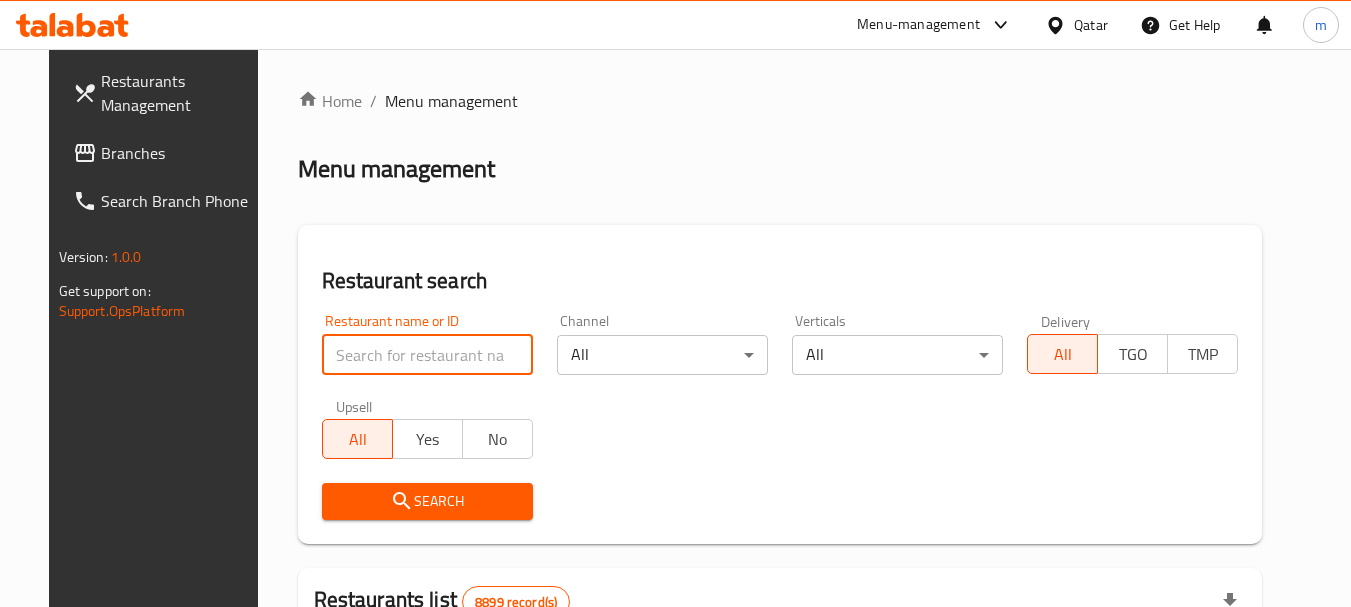 click at bounding box center [427, 355] 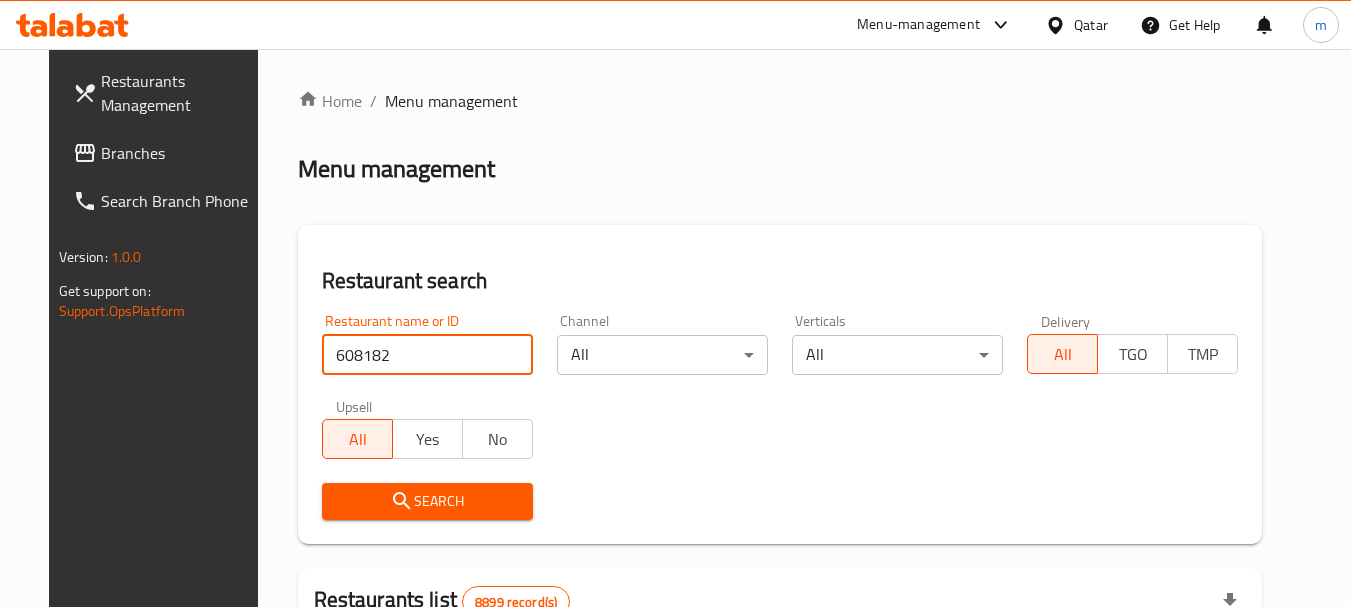type on "608182" 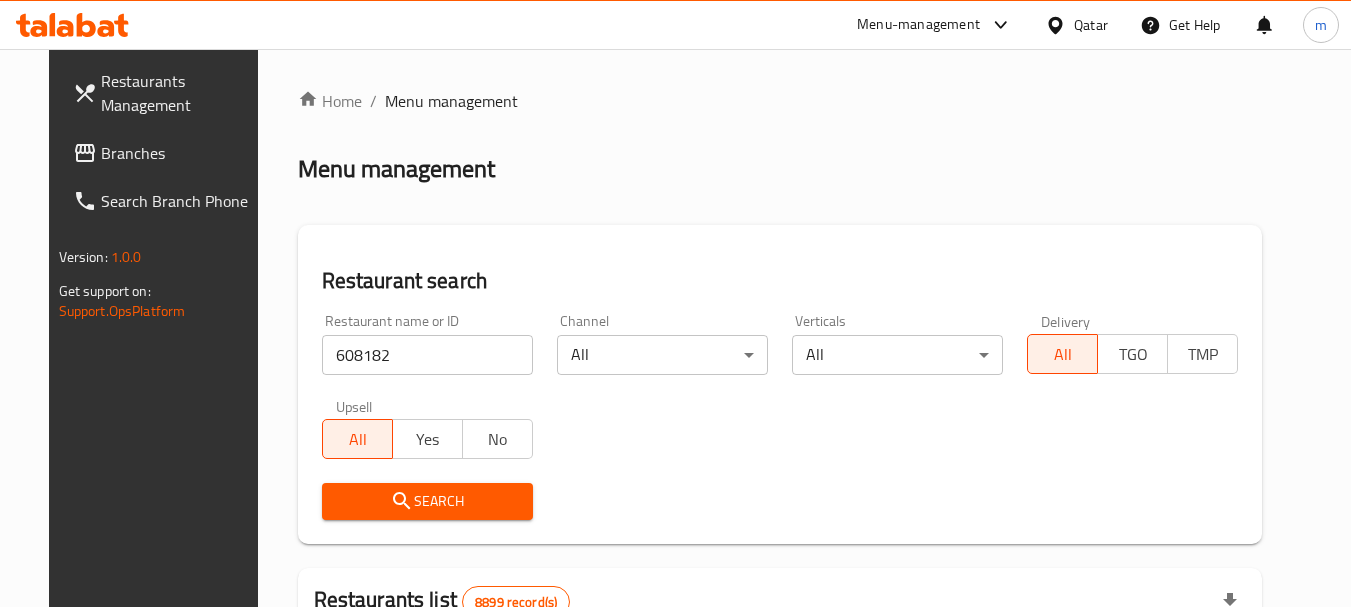 click on "Search" at bounding box center [427, 501] 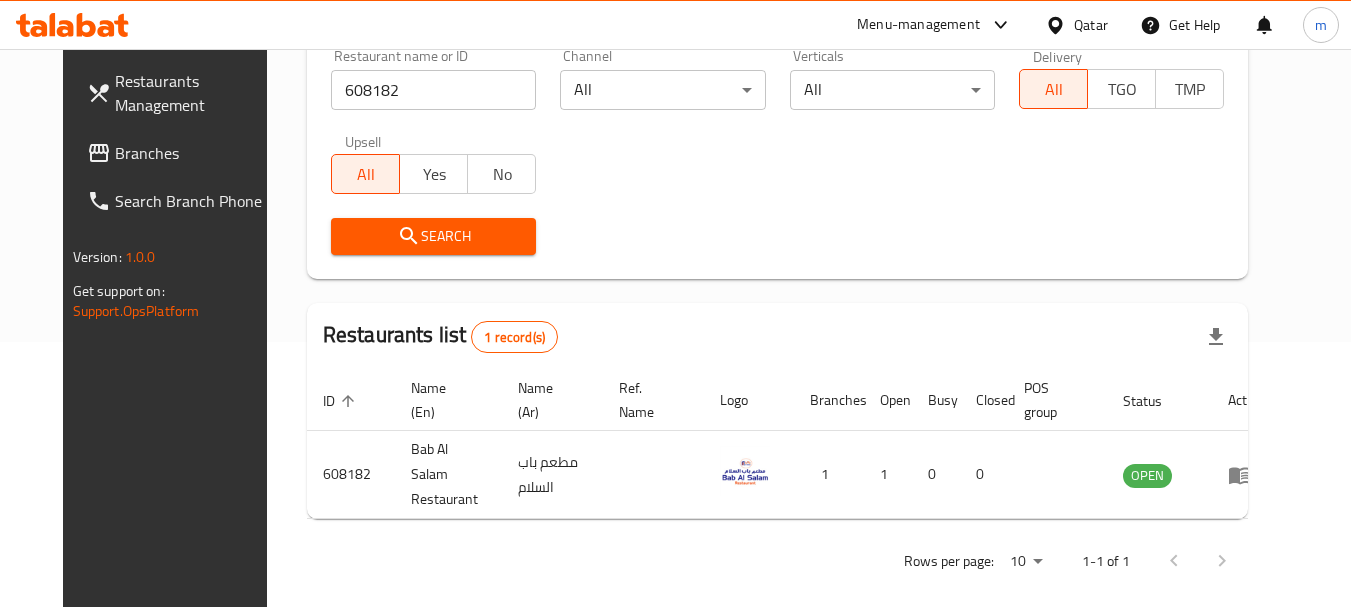scroll, scrollTop: 268, scrollLeft: 0, axis: vertical 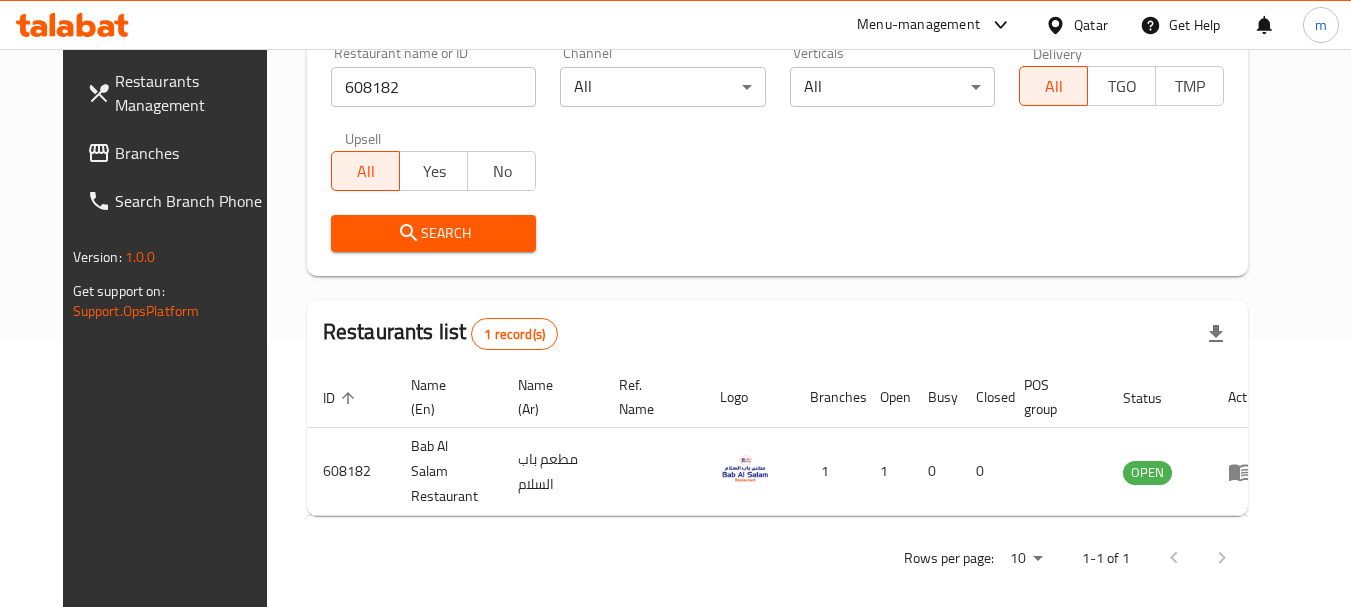 click at bounding box center (1059, 25) 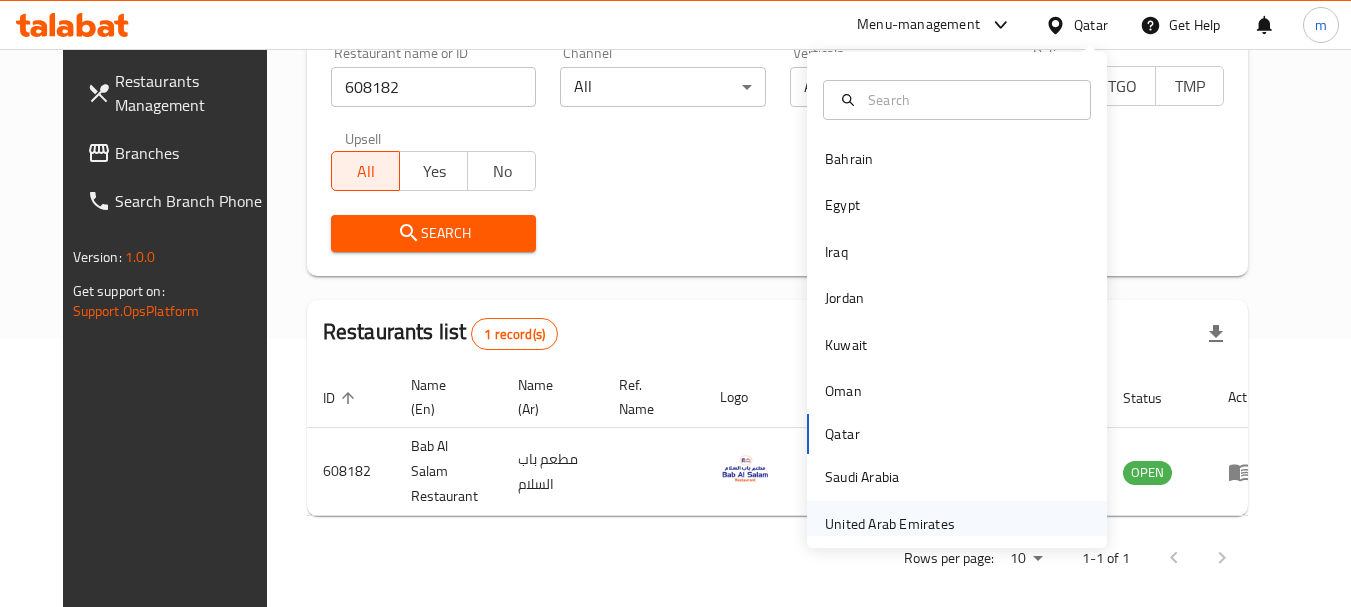 click on "United Arab Emirates" at bounding box center (890, 524) 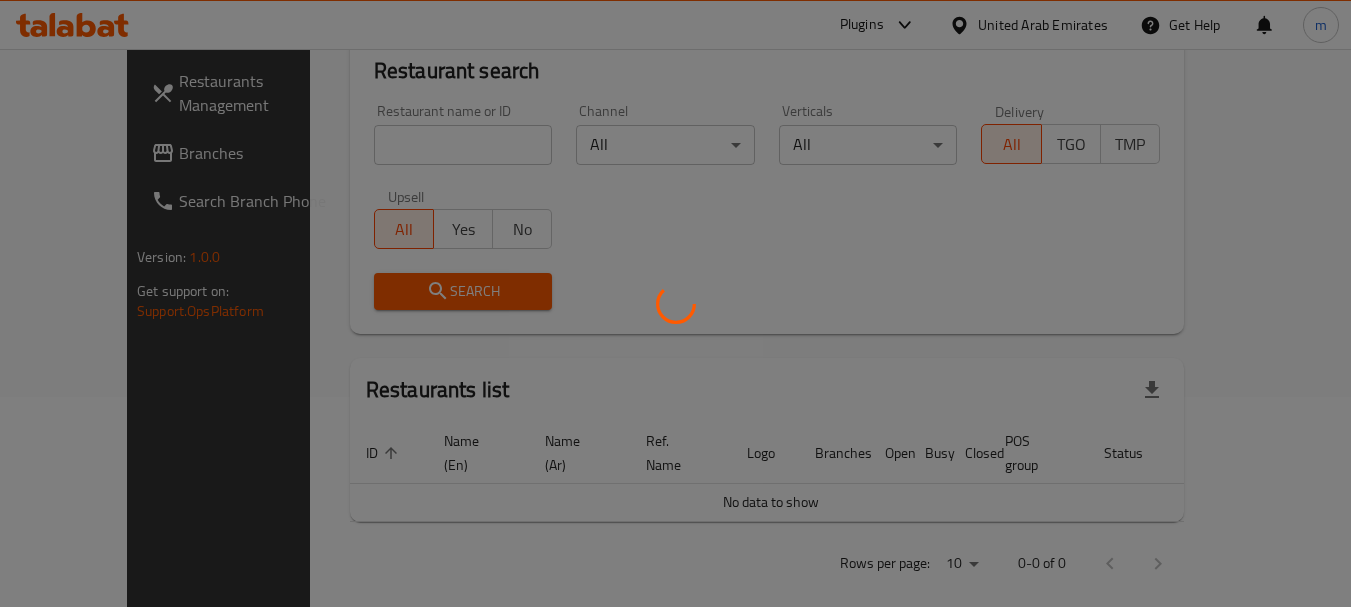 scroll, scrollTop: 268, scrollLeft: 0, axis: vertical 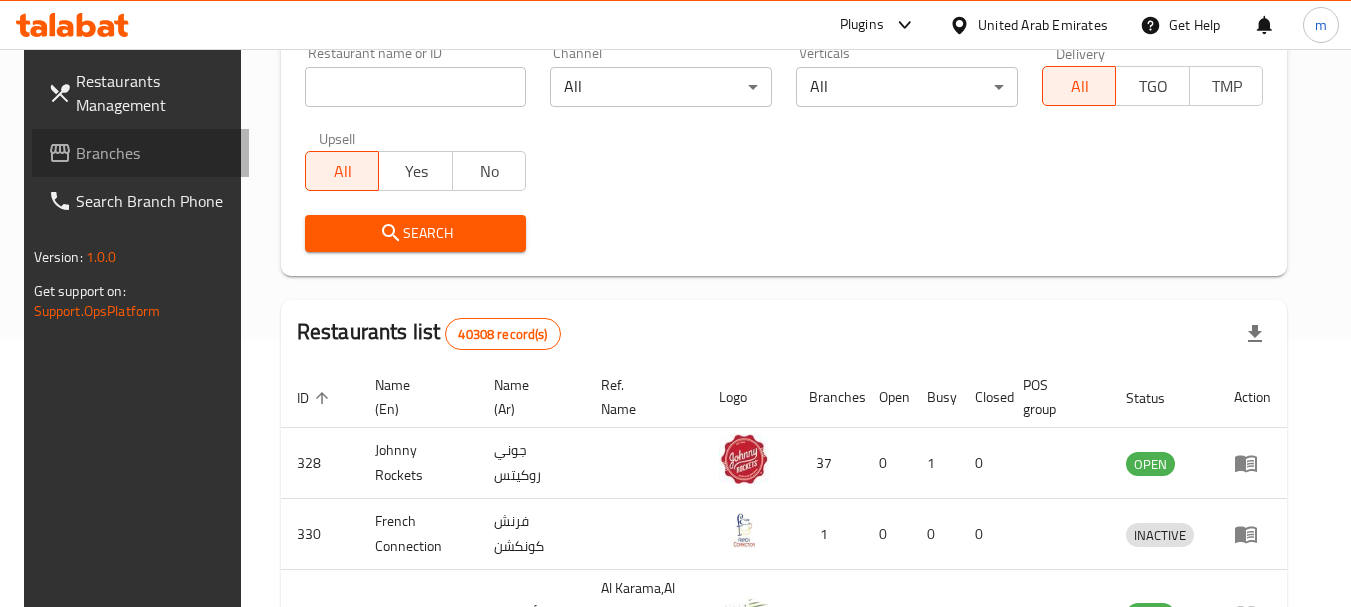 click on "Branches" at bounding box center [155, 153] 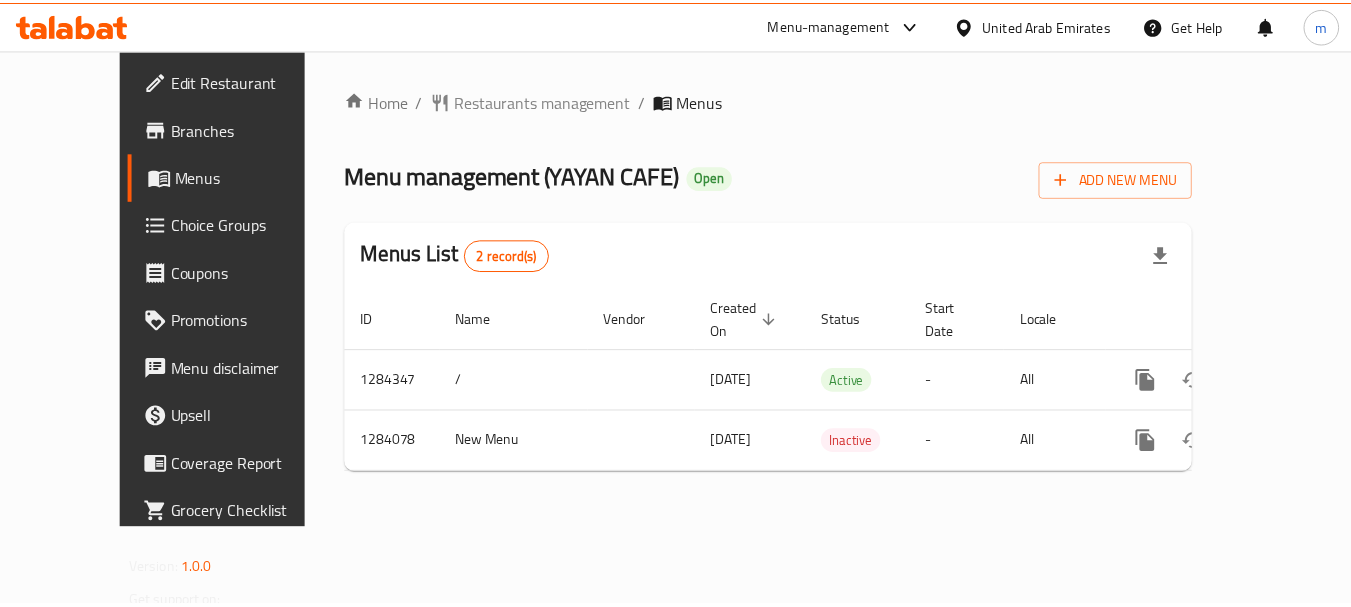 scroll, scrollTop: 0, scrollLeft: 0, axis: both 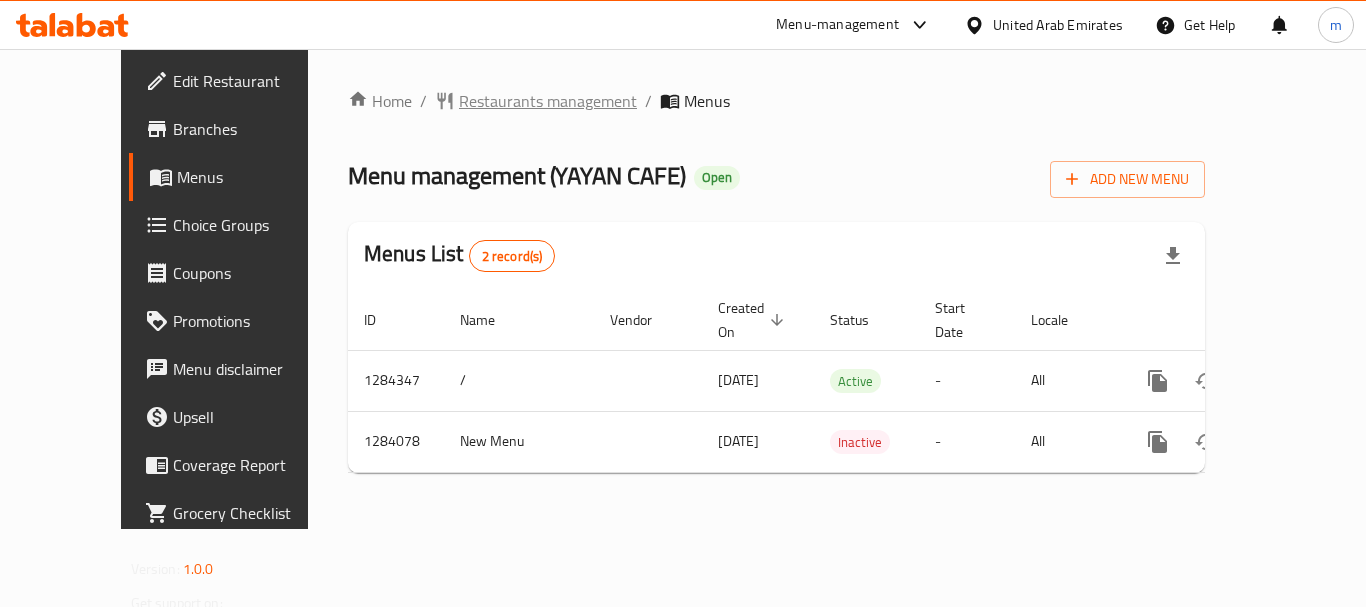 click on "Restaurants management" at bounding box center (548, 101) 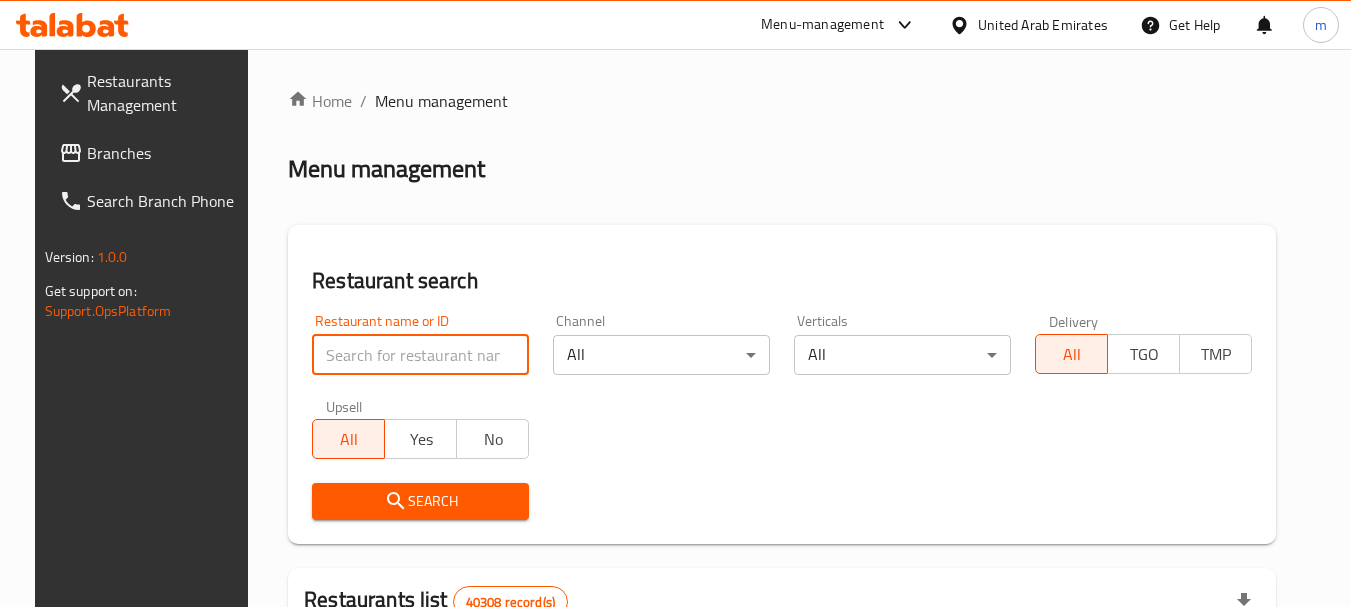 click at bounding box center [420, 355] 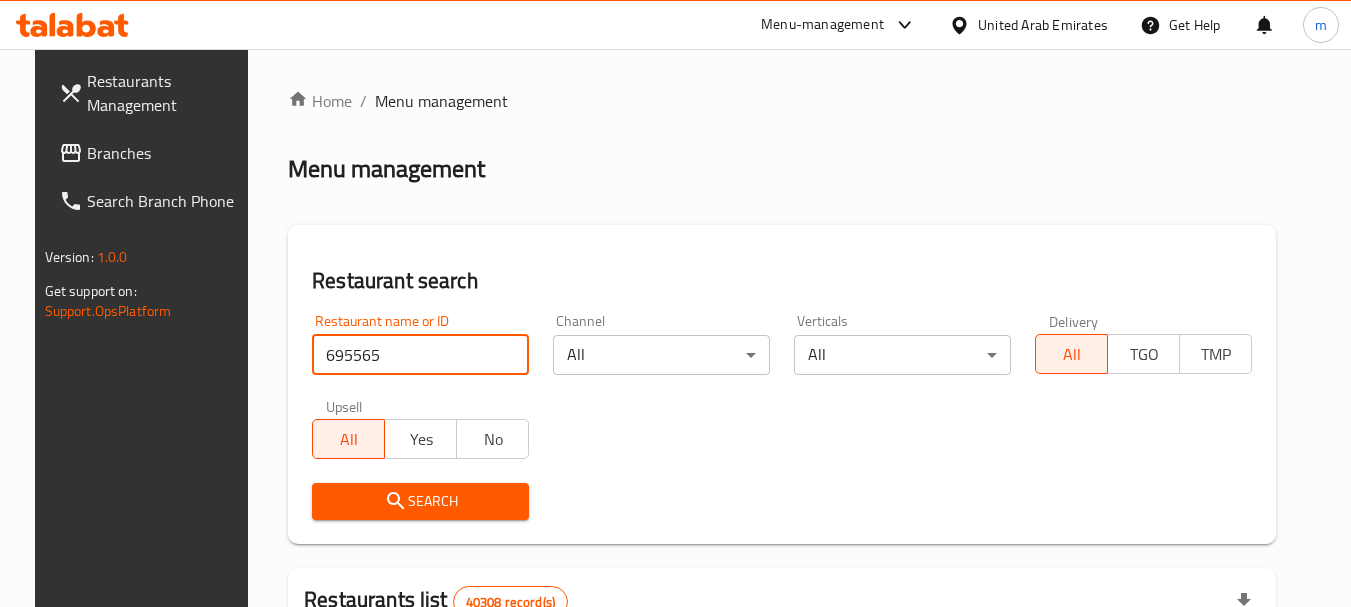 type on "695565" 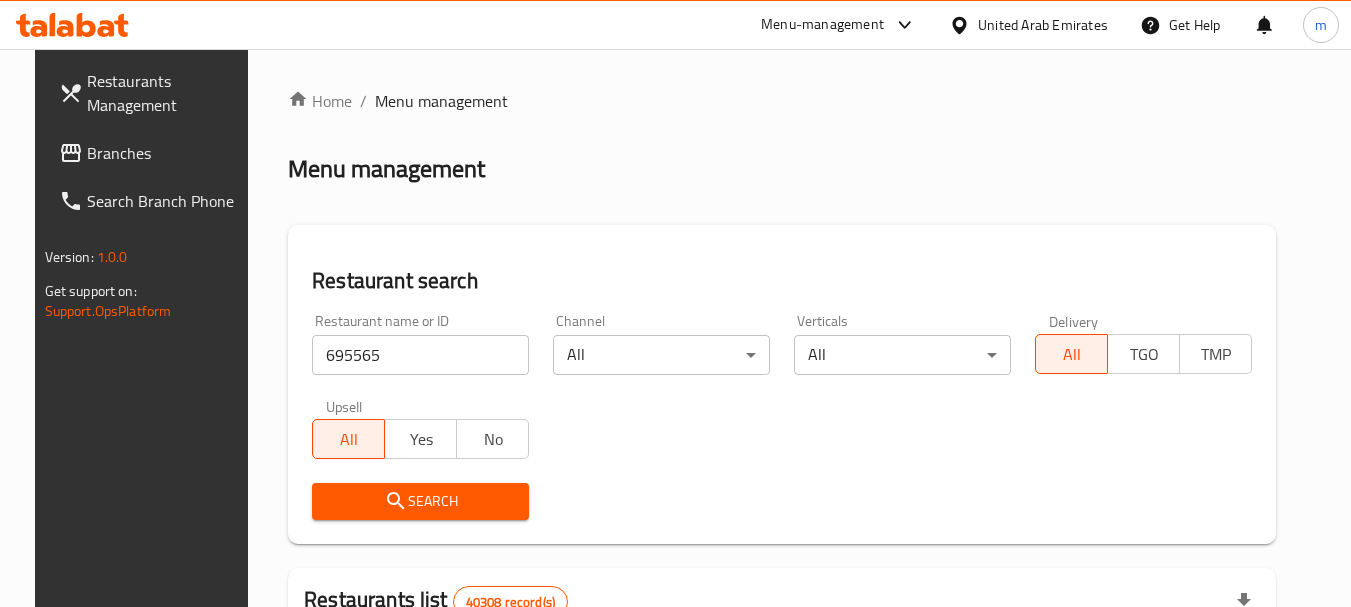 click on "Search" at bounding box center (420, 501) 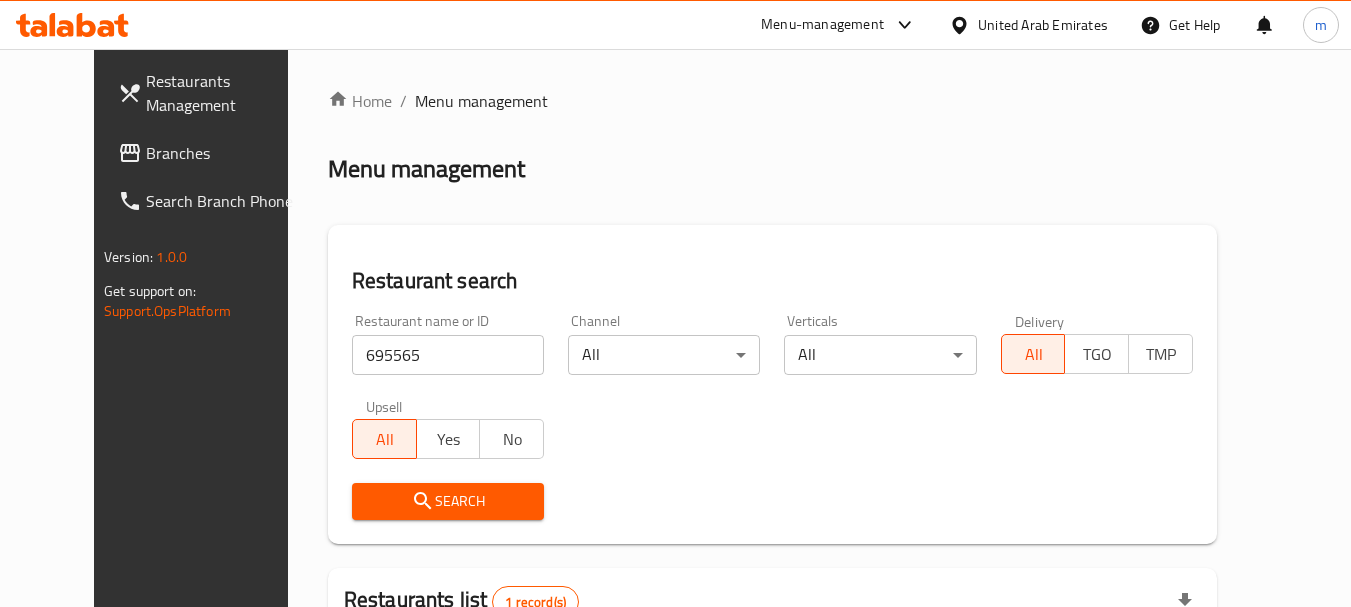 scroll, scrollTop: 260, scrollLeft: 0, axis: vertical 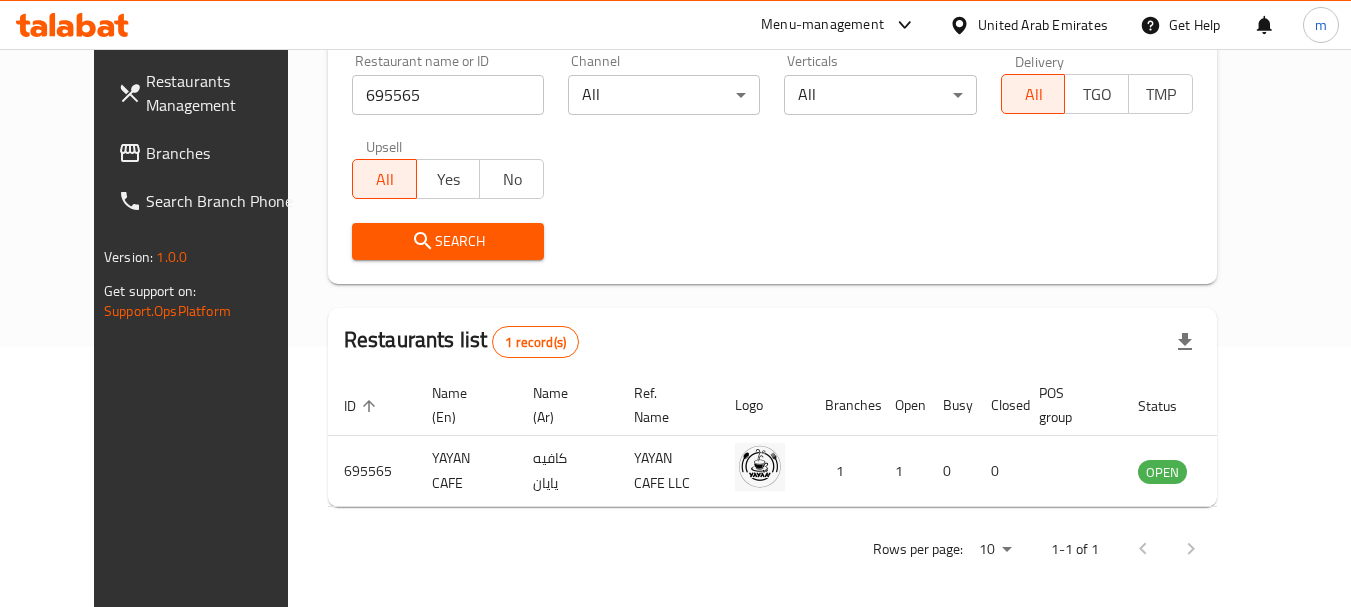 click 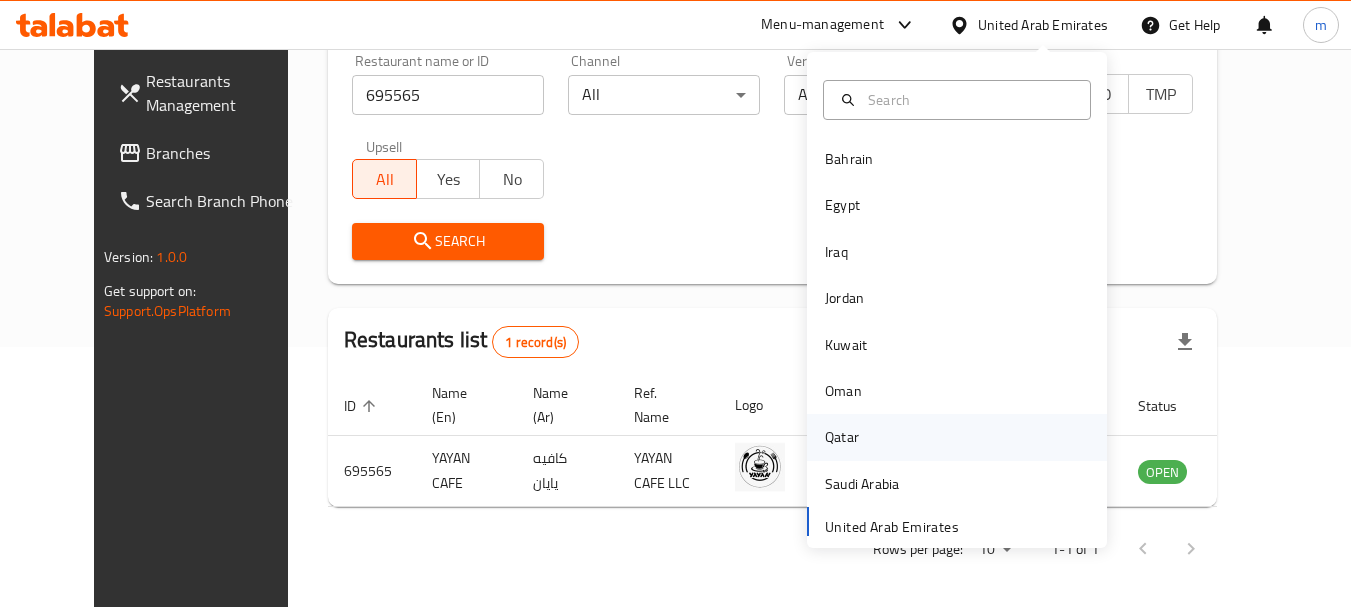 click on "Qatar" at bounding box center [842, 437] 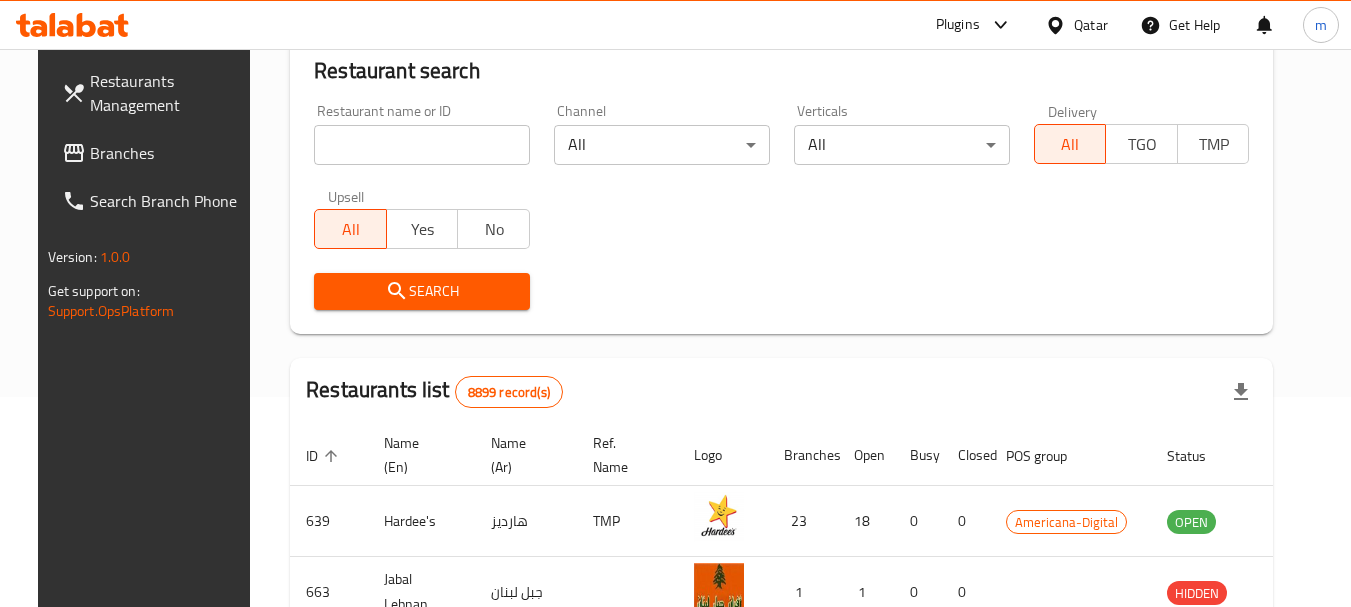 scroll, scrollTop: 260, scrollLeft: 0, axis: vertical 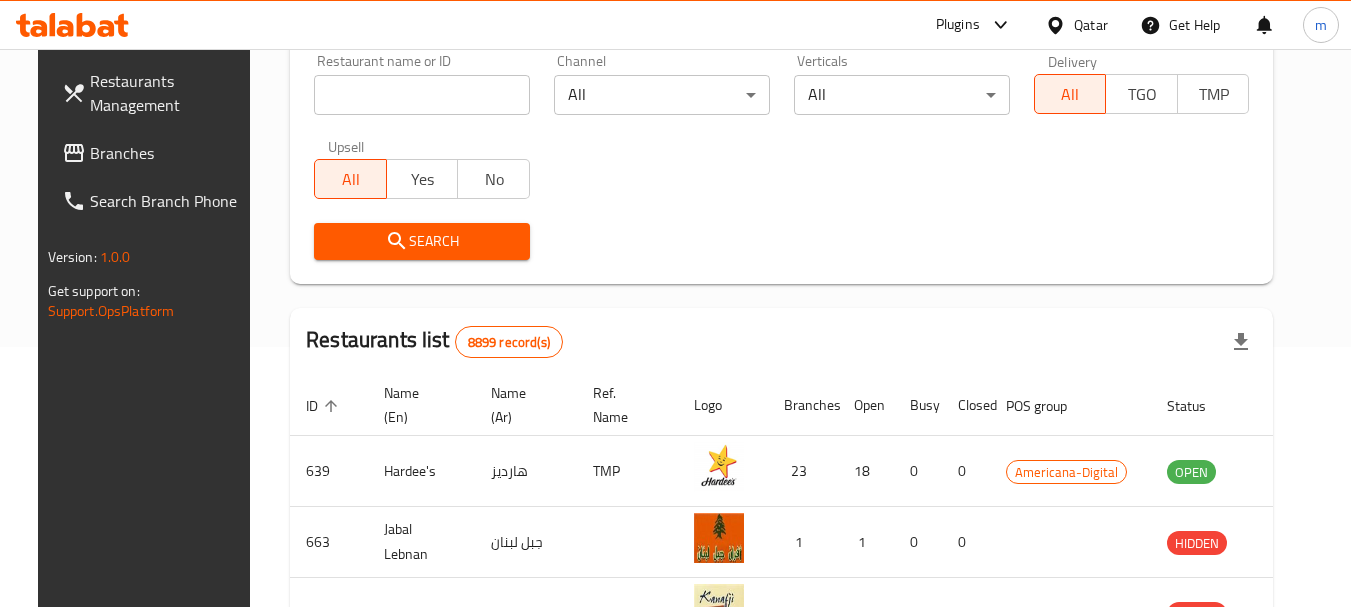 click on "Branches" at bounding box center [169, 153] 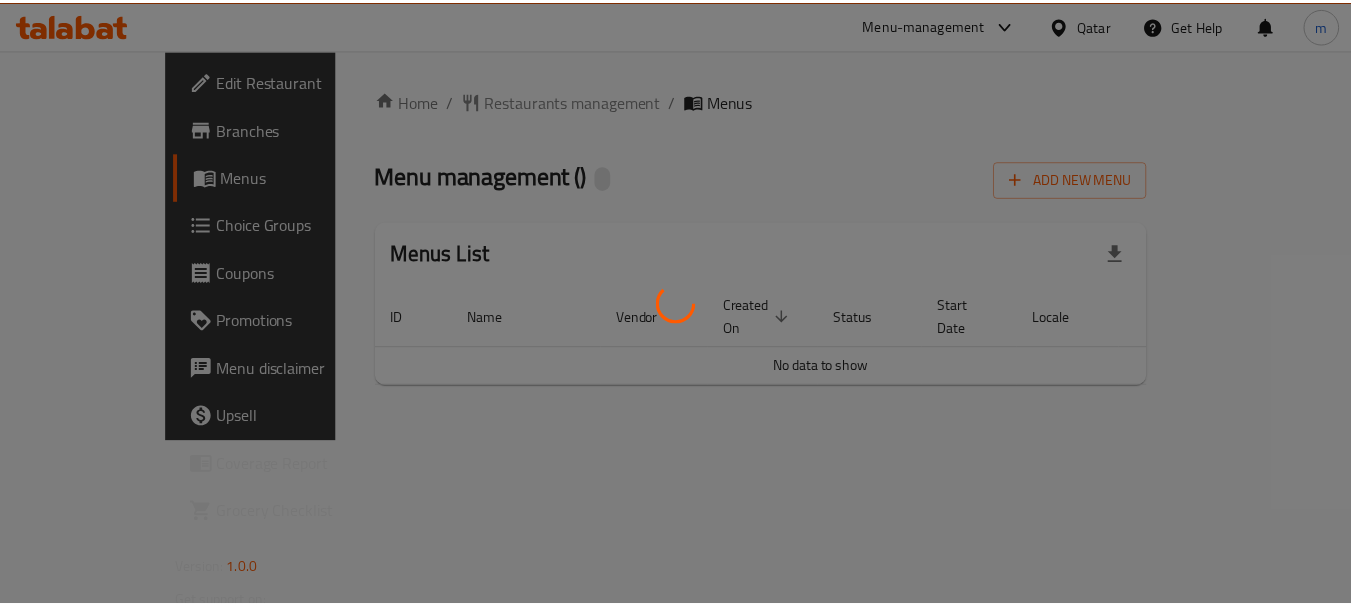 scroll, scrollTop: 0, scrollLeft: 0, axis: both 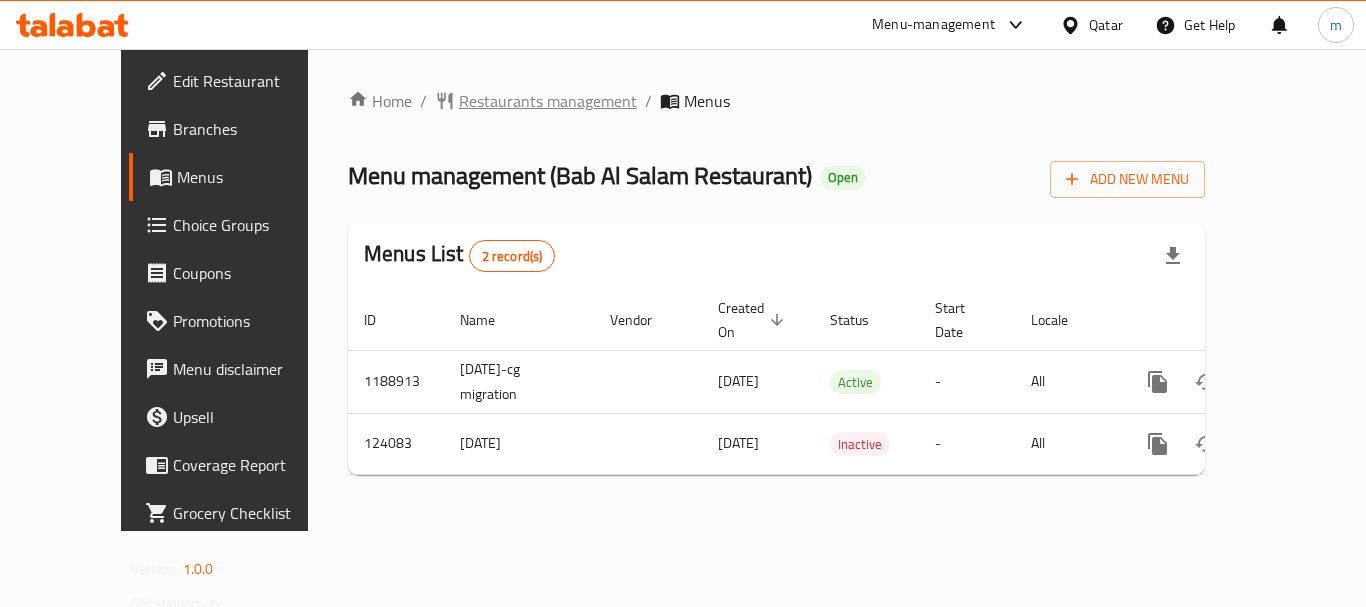 click on "Restaurants management" at bounding box center [548, 101] 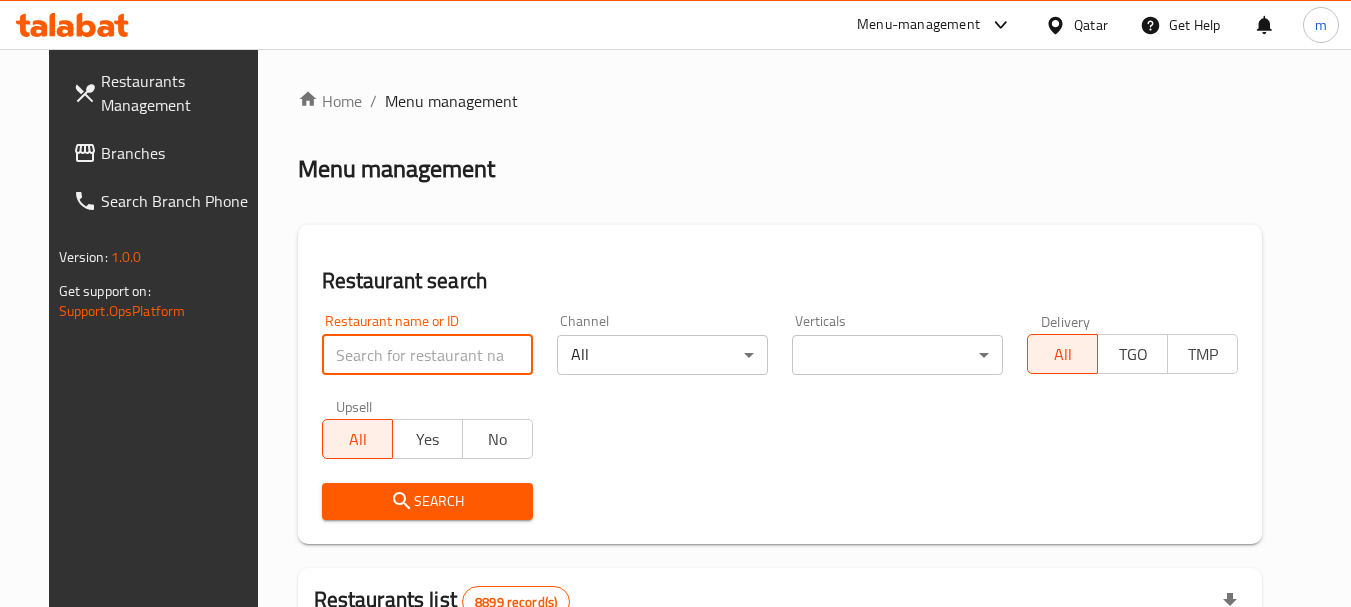 click at bounding box center [427, 355] 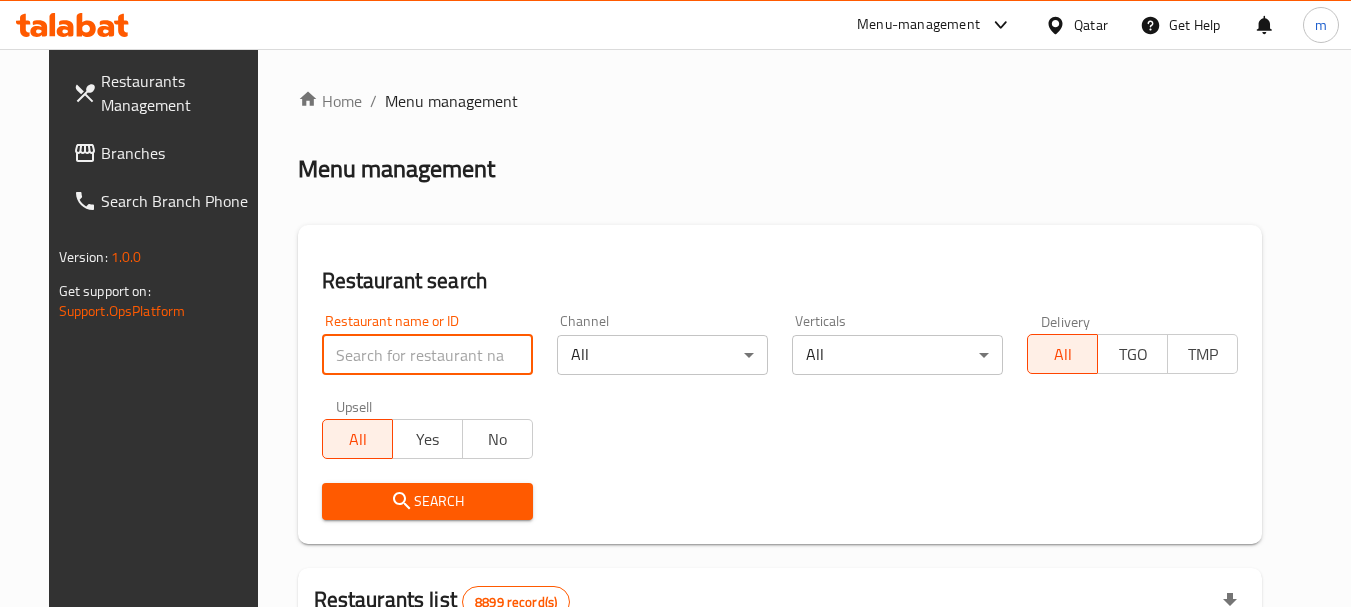 paste on "608182" 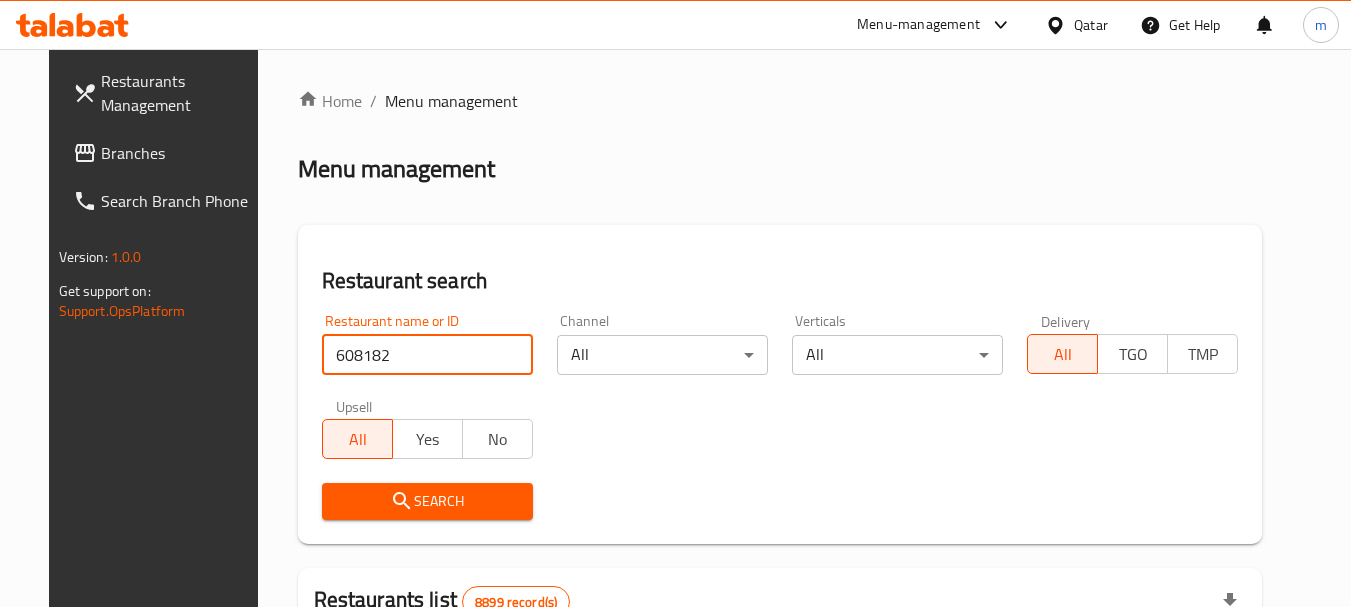 type on "608182" 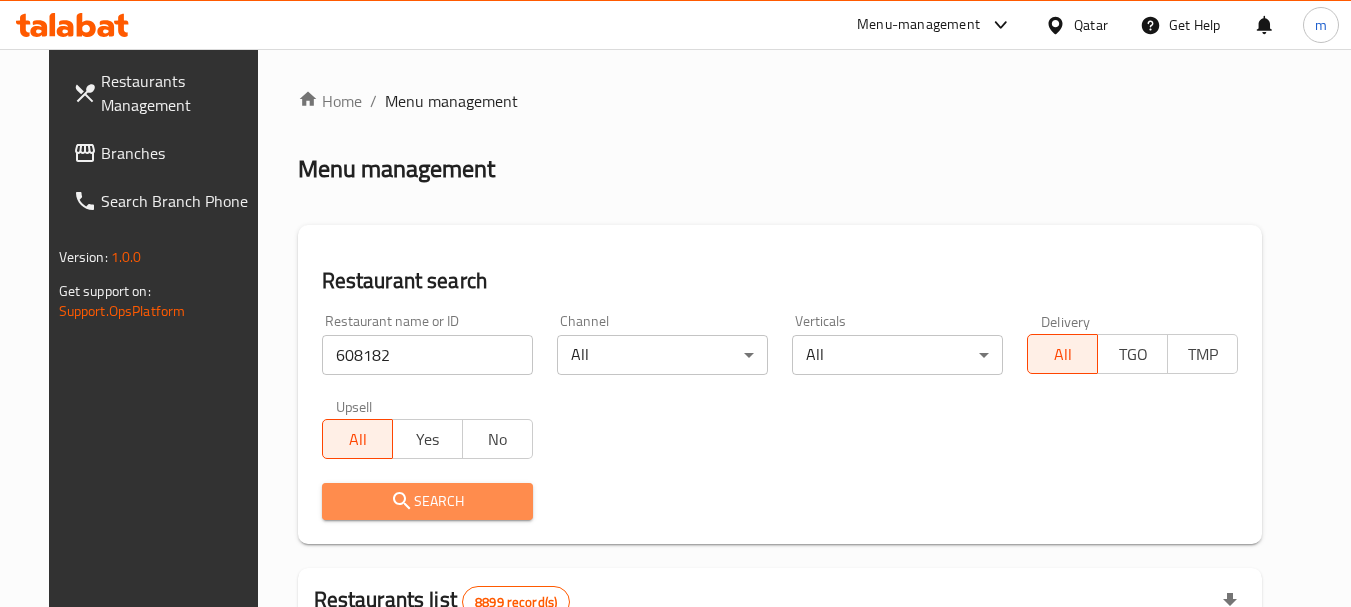 click 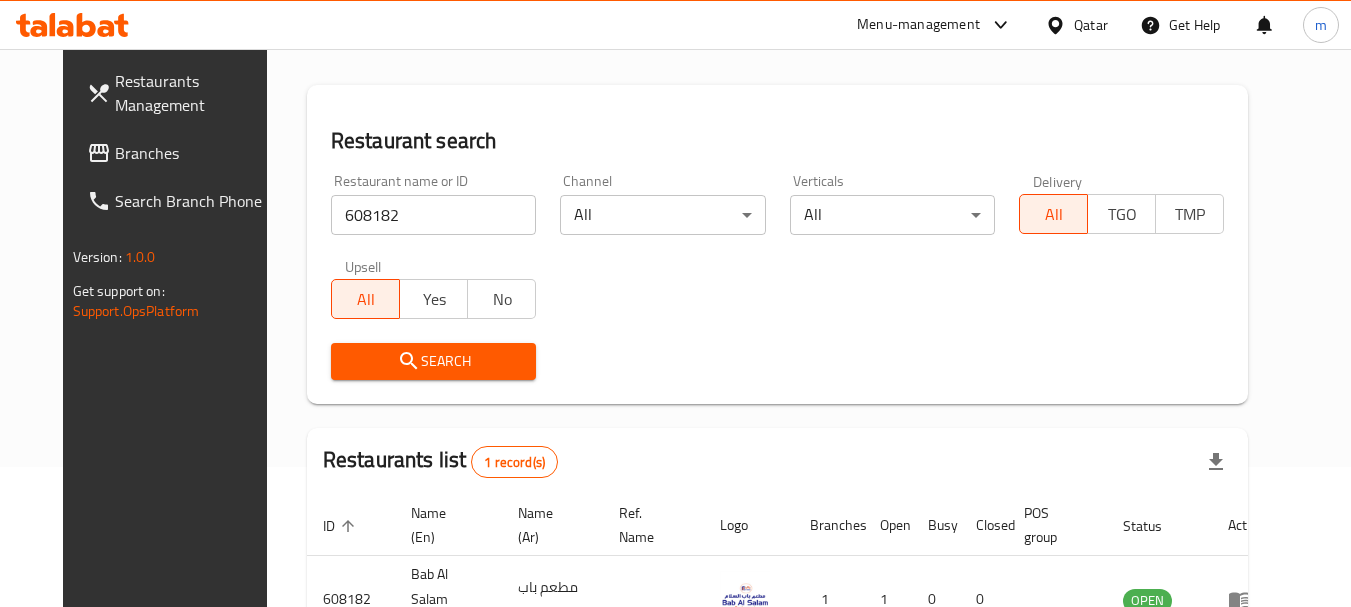 scroll, scrollTop: 260, scrollLeft: 0, axis: vertical 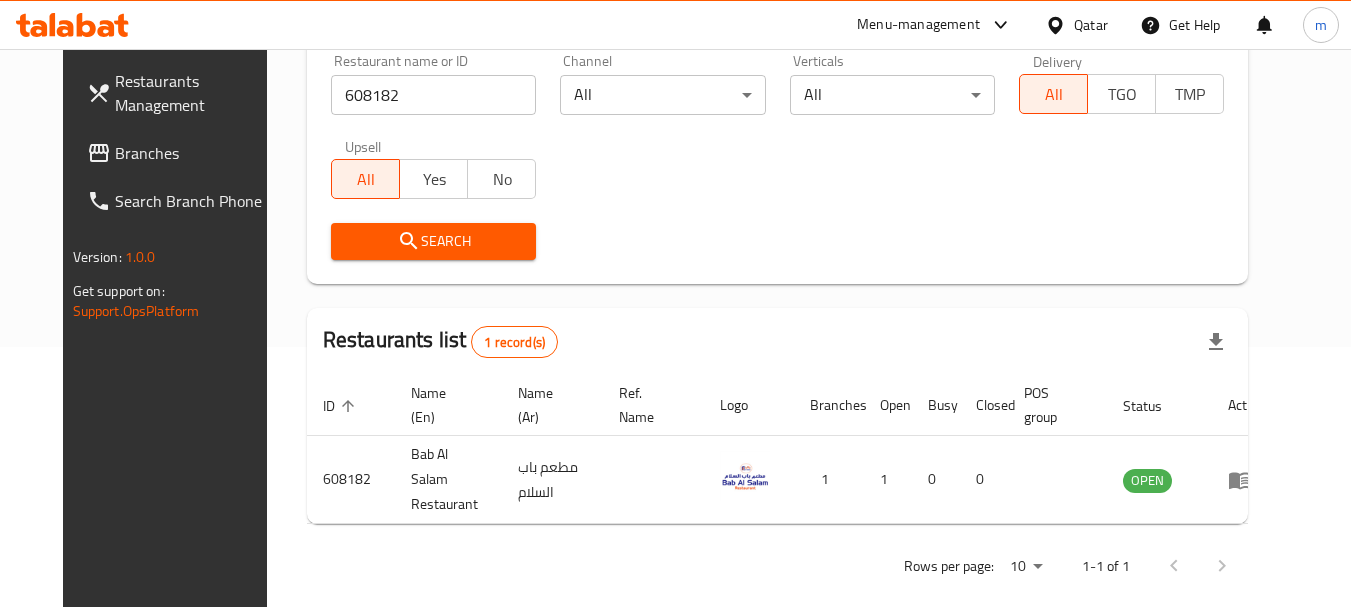 click 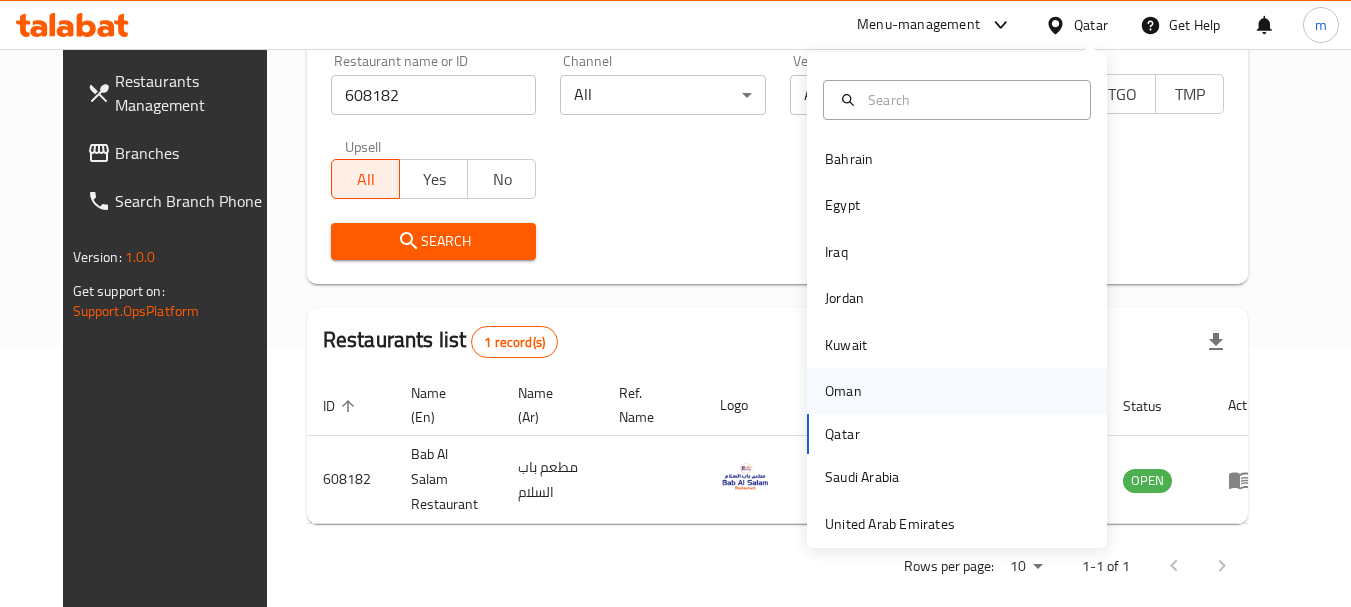 click on "Oman" at bounding box center [843, 391] 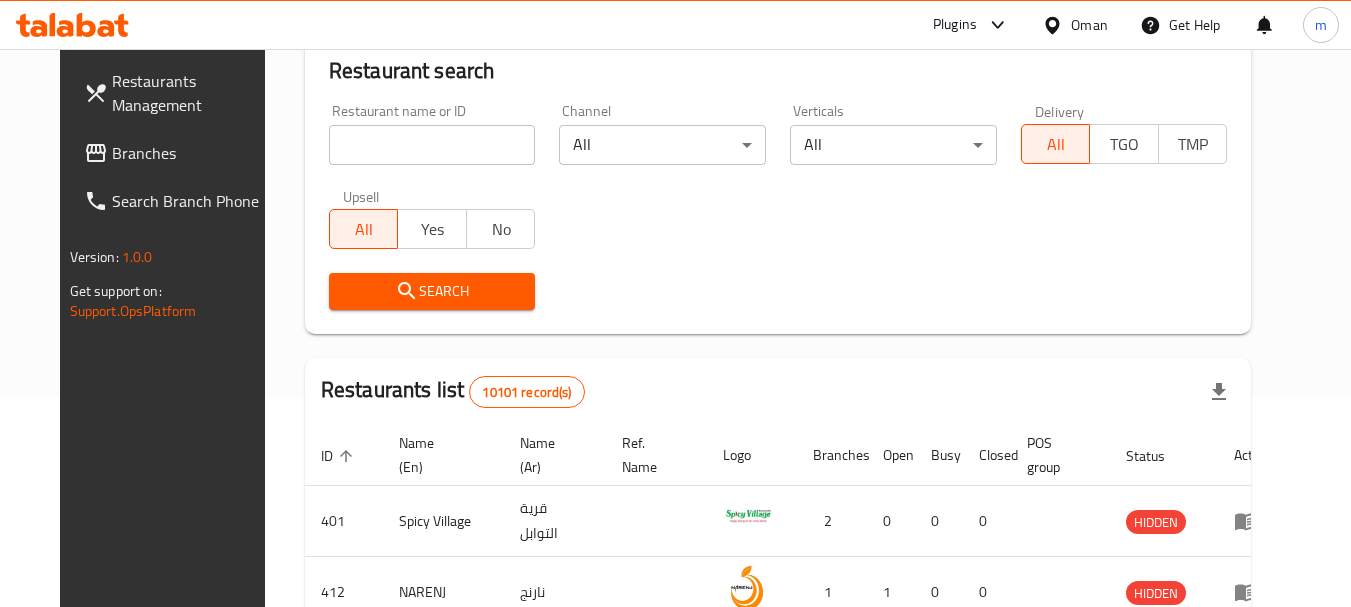 scroll, scrollTop: 260, scrollLeft: 0, axis: vertical 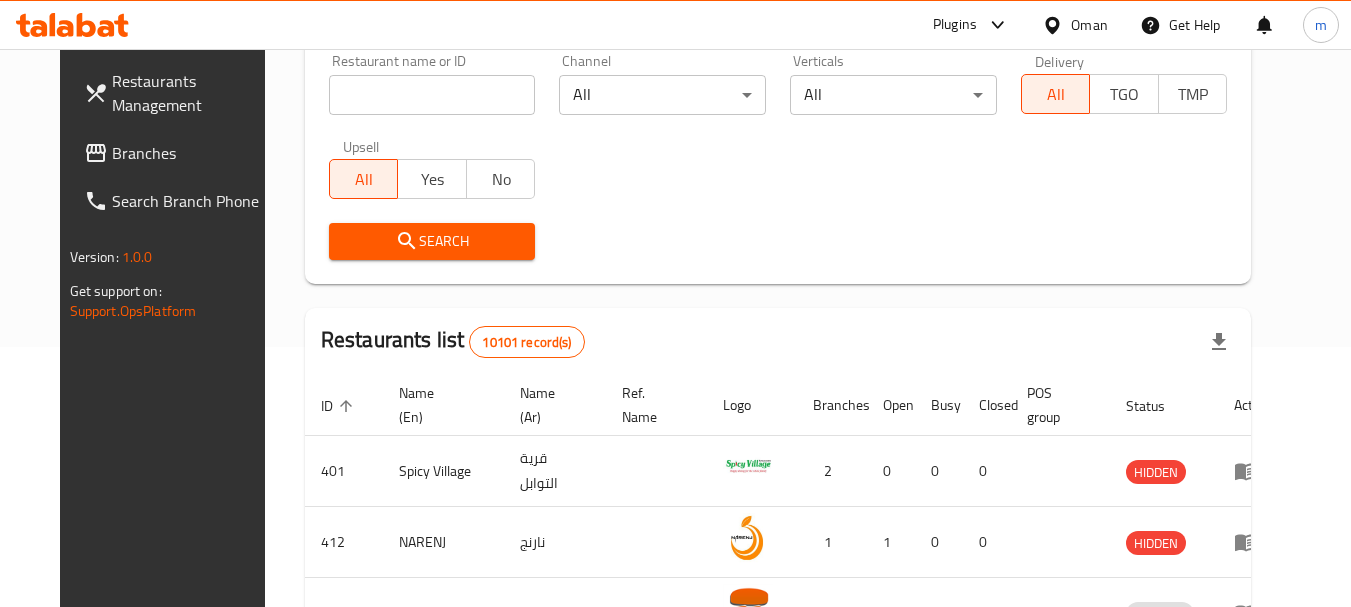 click on "Branches" at bounding box center [191, 153] 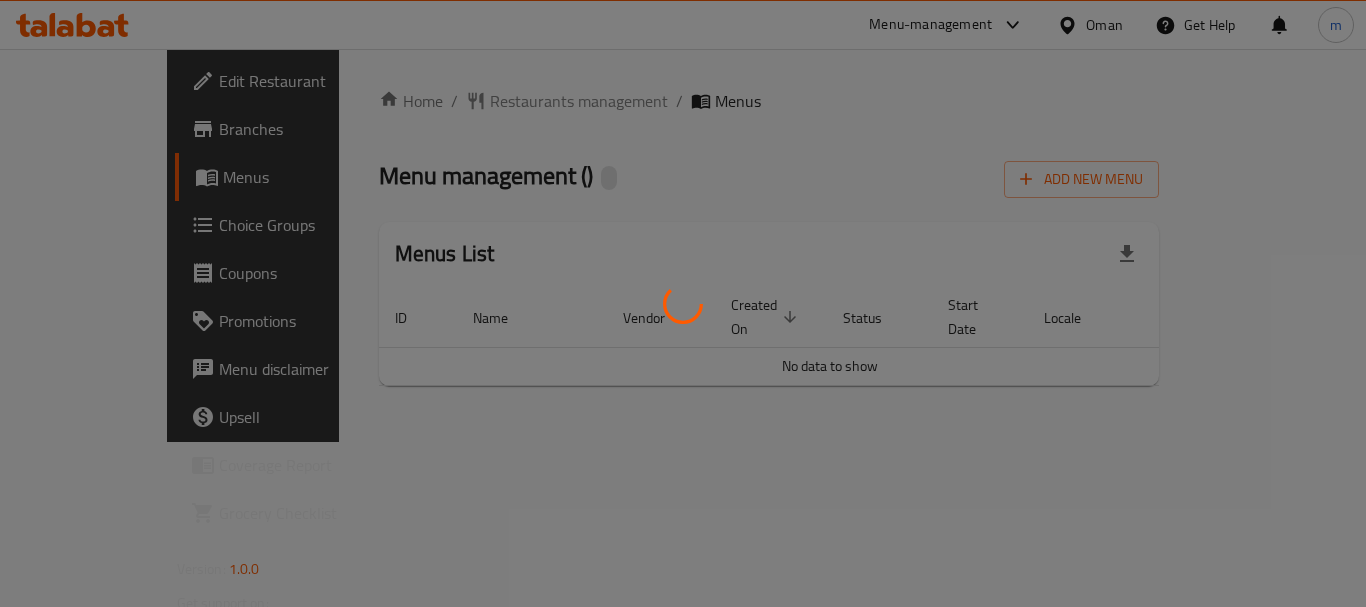 scroll, scrollTop: 0, scrollLeft: 0, axis: both 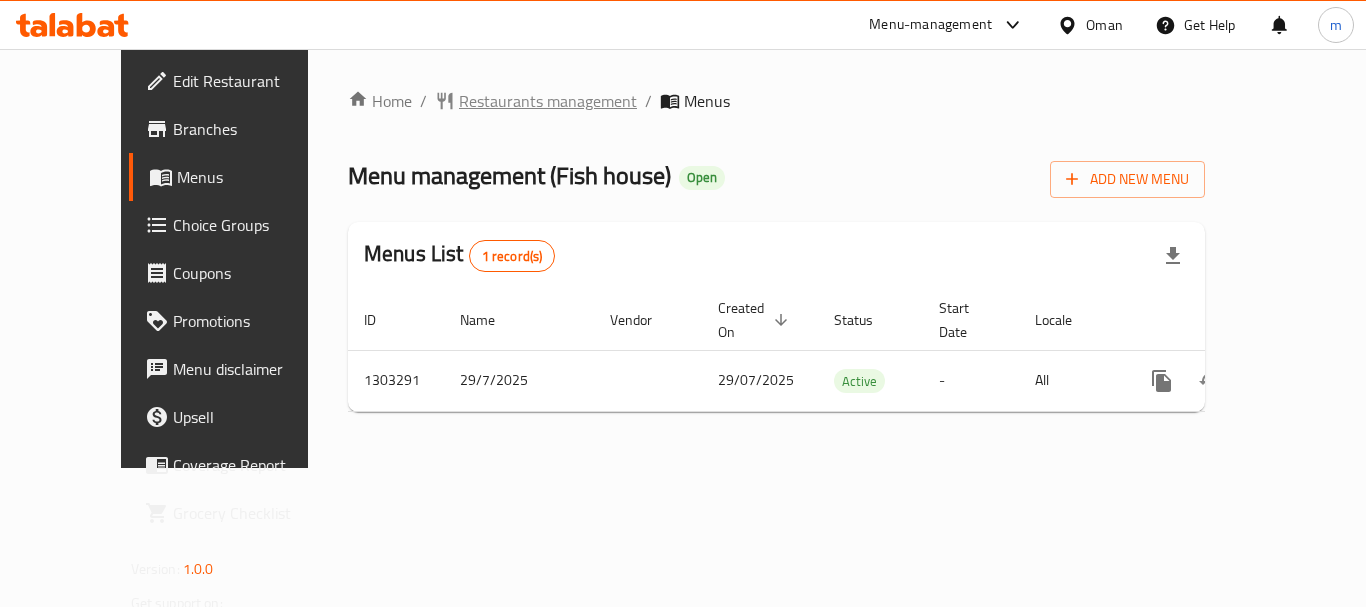 click on "Restaurants management" at bounding box center (548, 101) 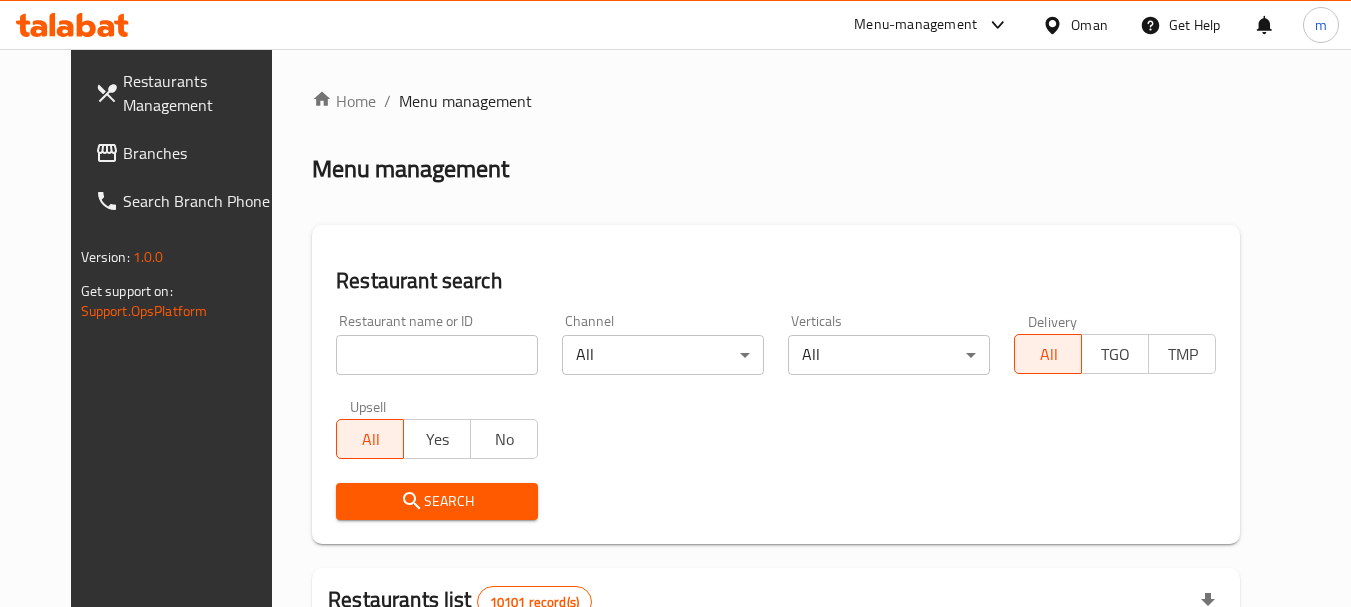 click at bounding box center [437, 355] 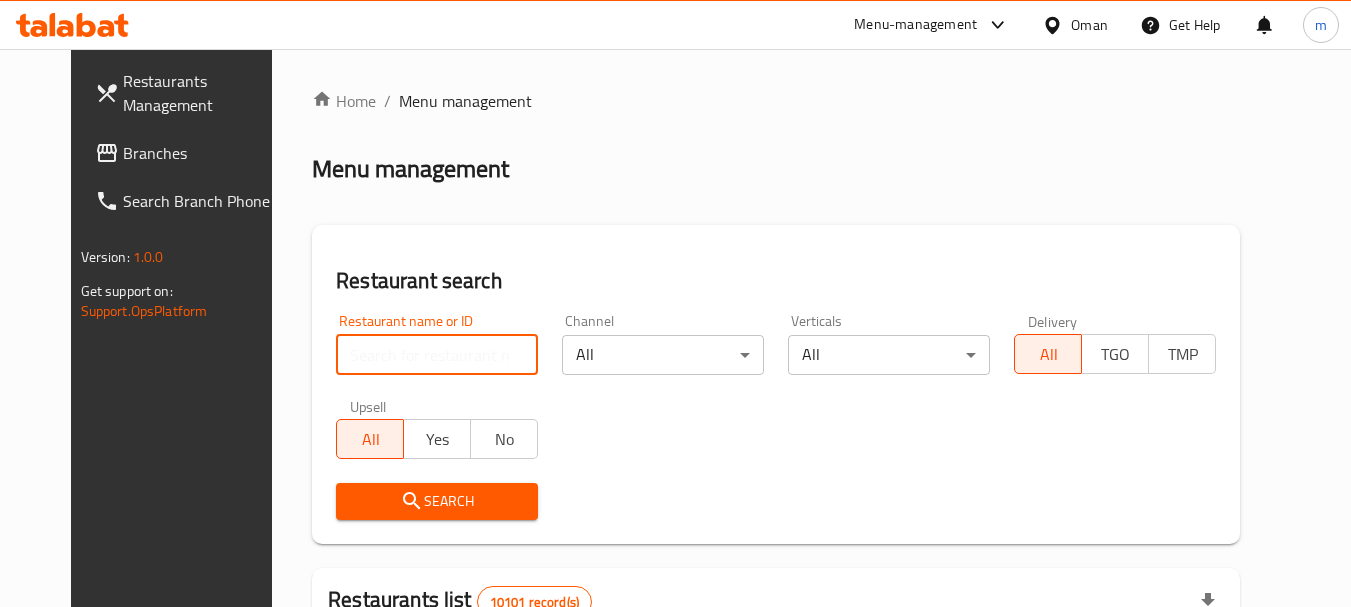 paste on "702599" 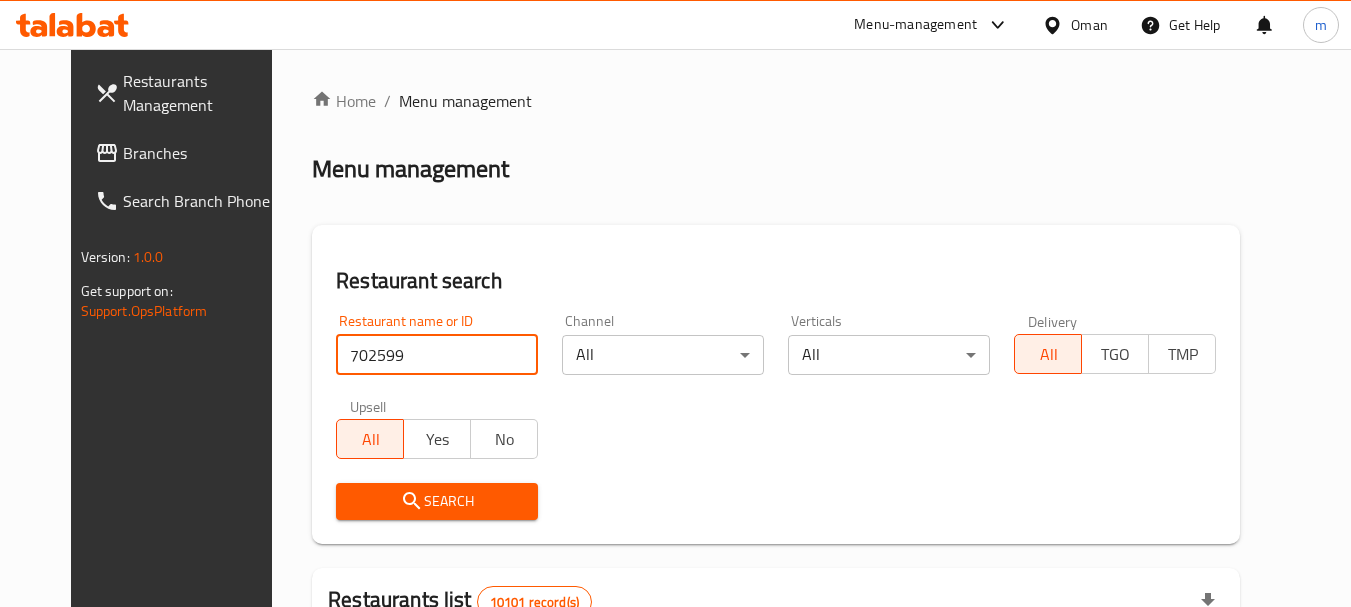 type on "702599" 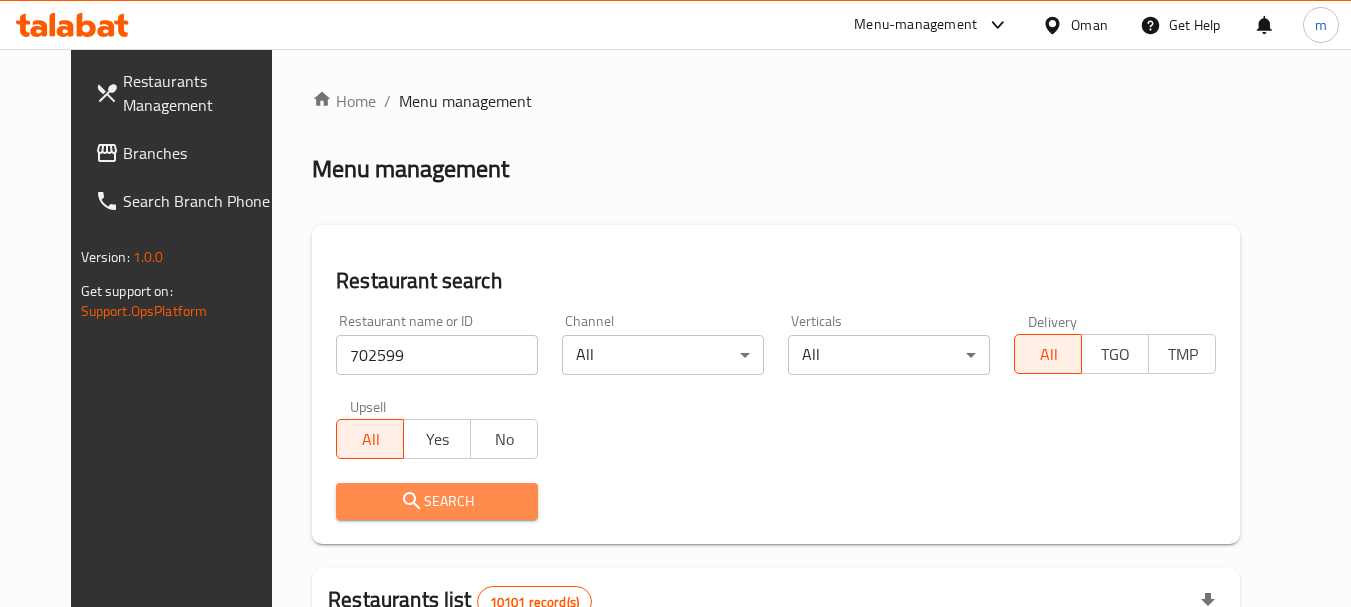 click on "Search" at bounding box center (437, 501) 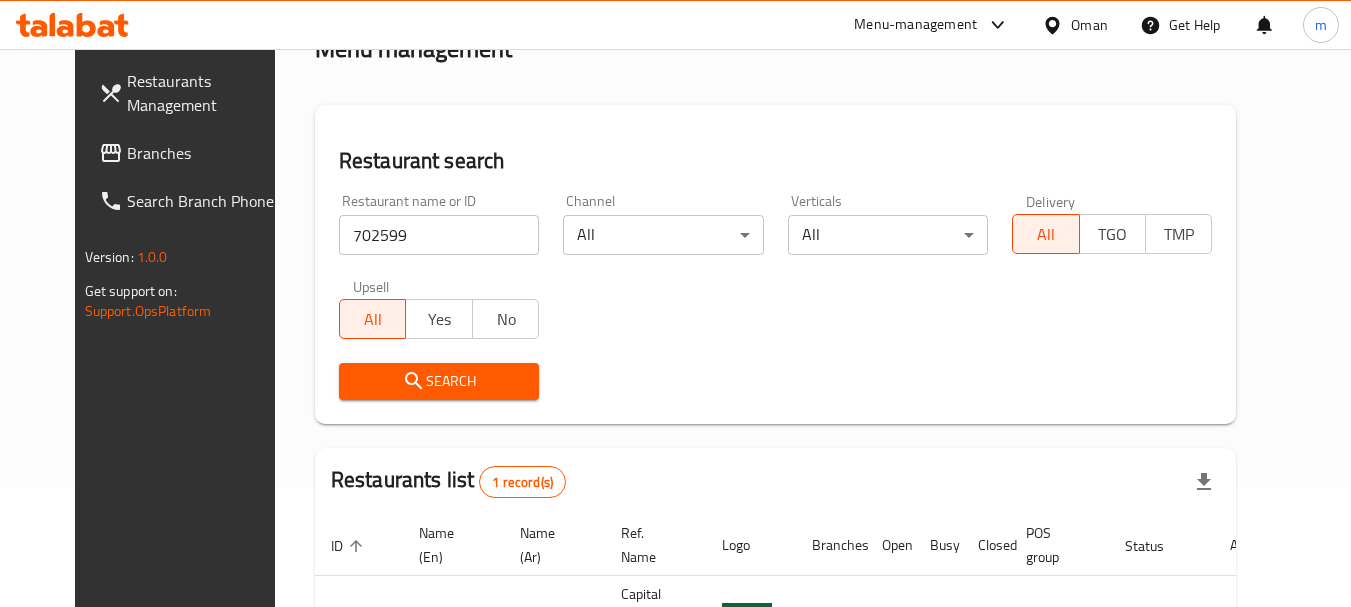 scroll, scrollTop: 268, scrollLeft: 0, axis: vertical 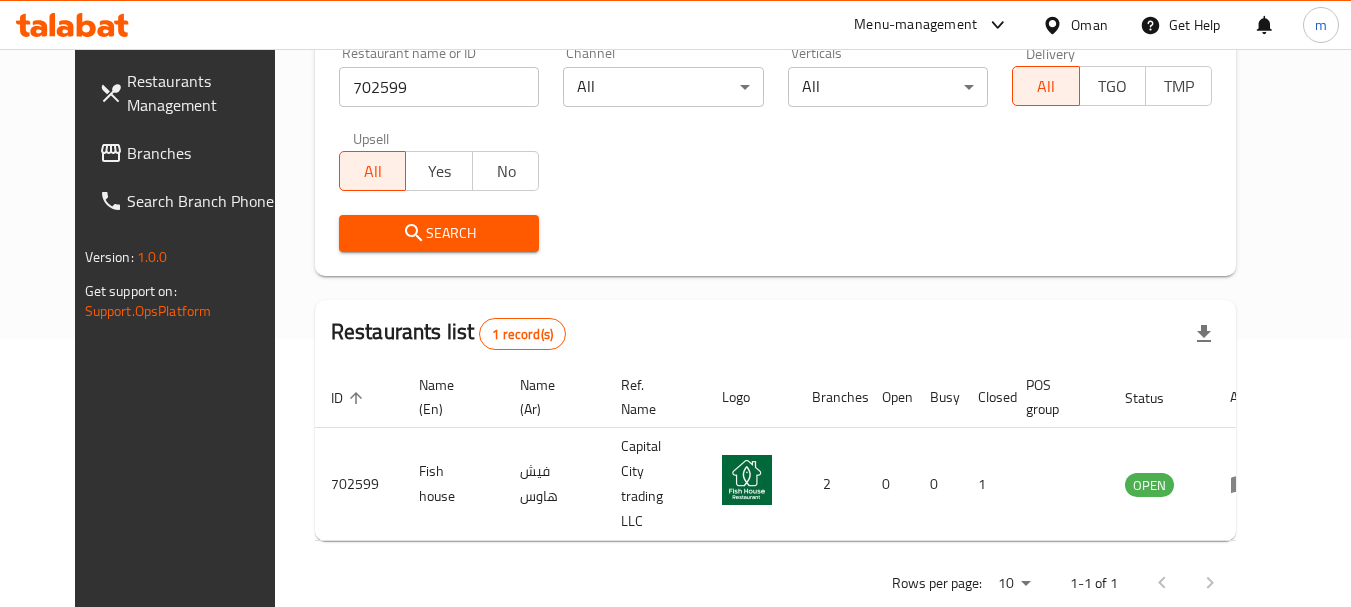 click 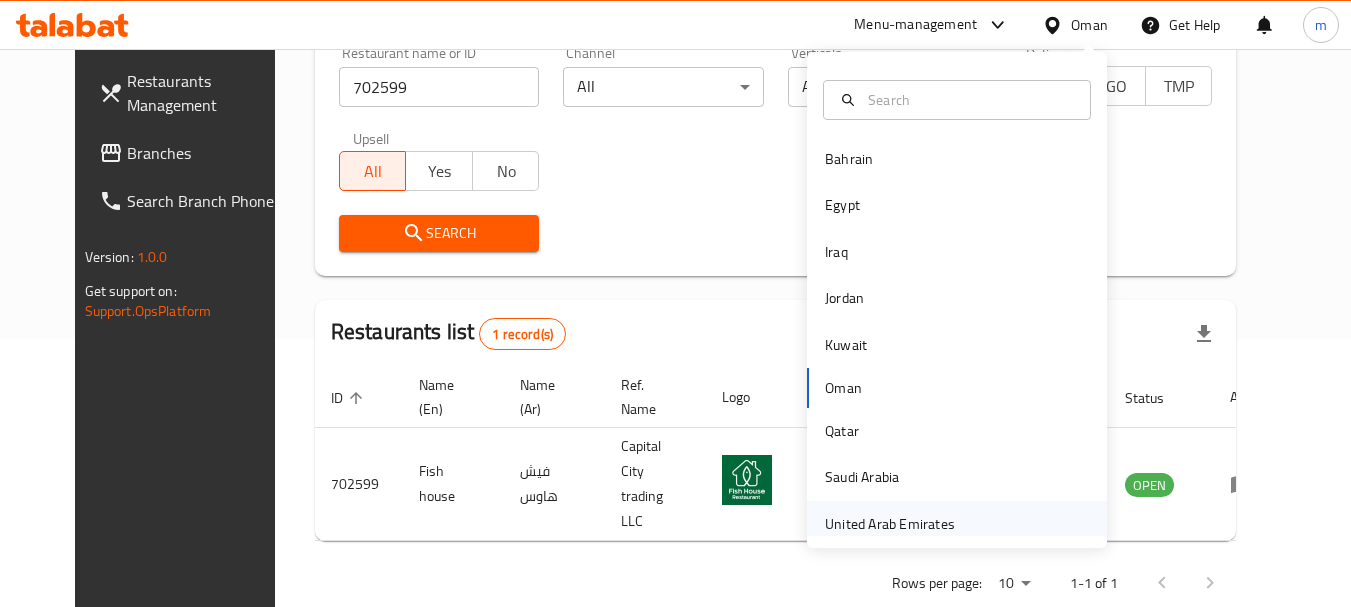 click on "United Arab Emirates" at bounding box center [890, 524] 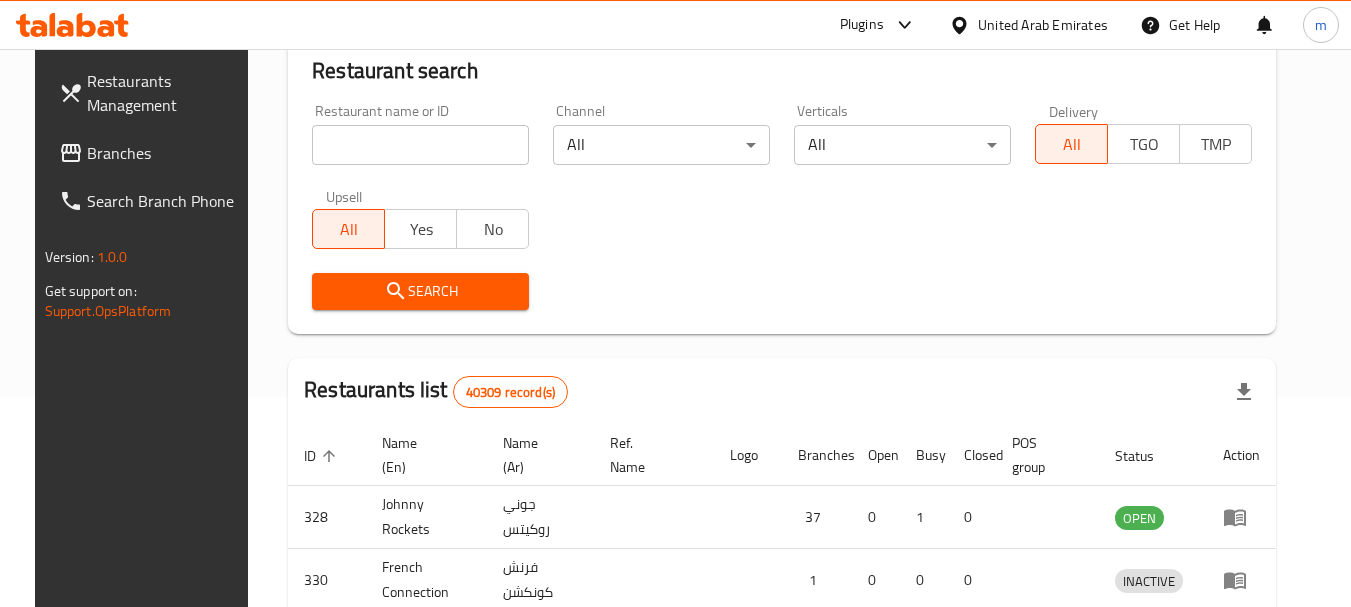 scroll, scrollTop: 268, scrollLeft: 0, axis: vertical 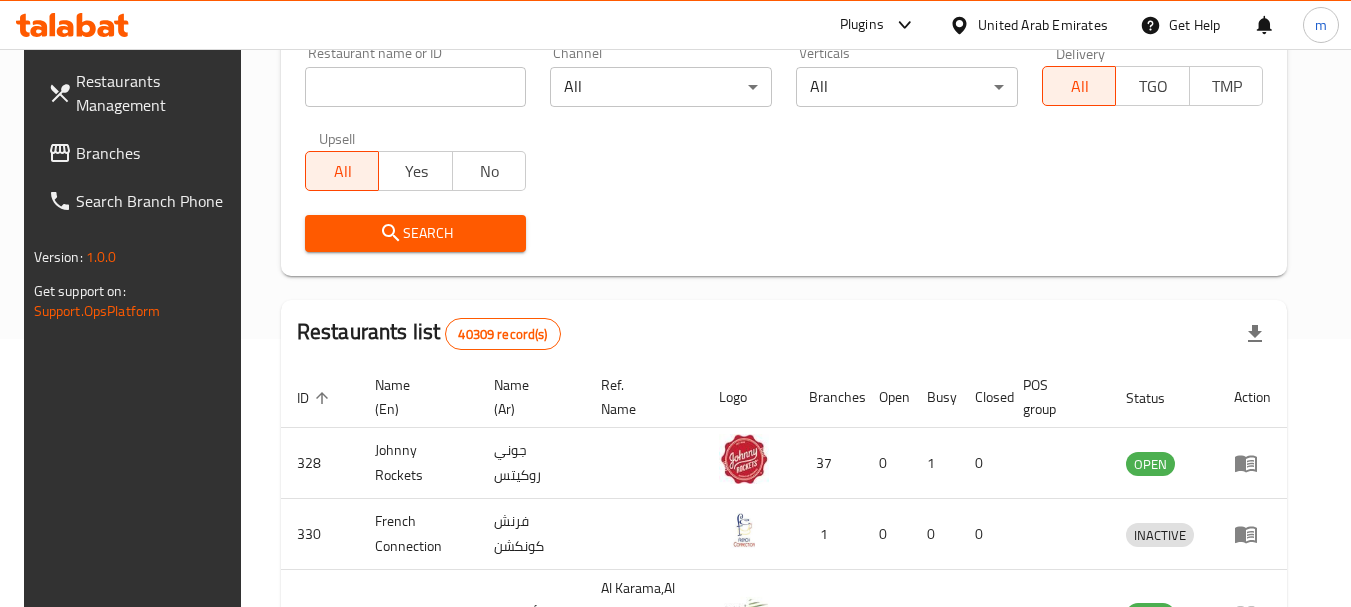 click on "Branches" at bounding box center (155, 153) 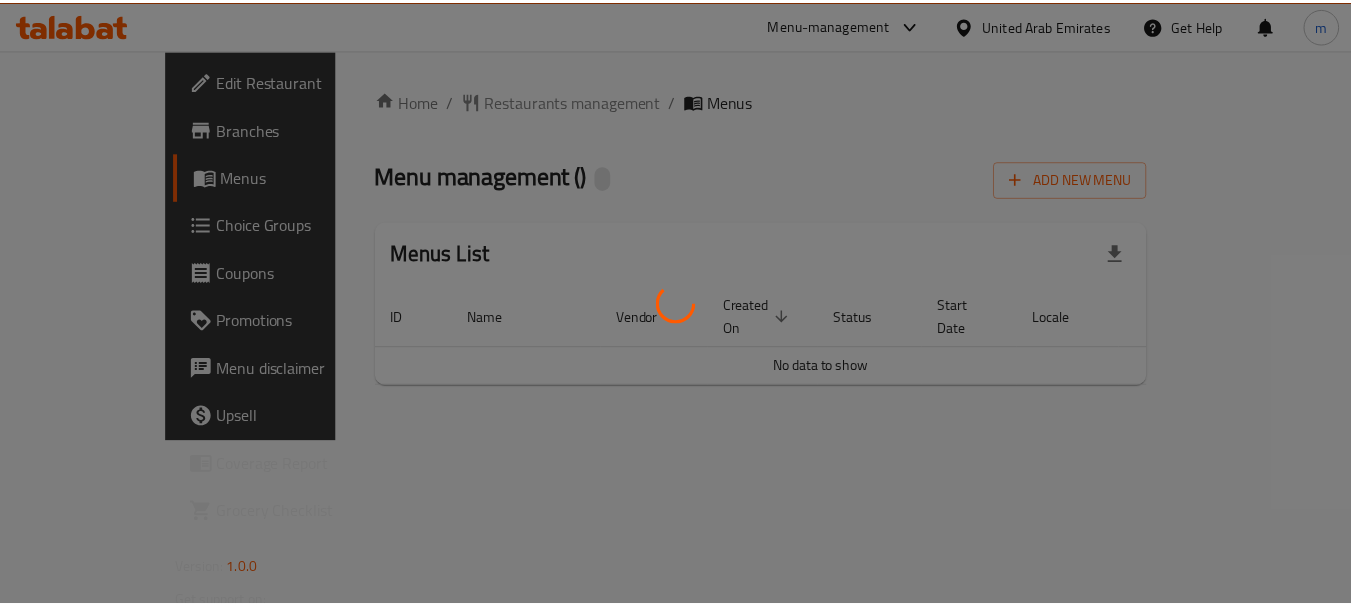 scroll, scrollTop: 0, scrollLeft: 0, axis: both 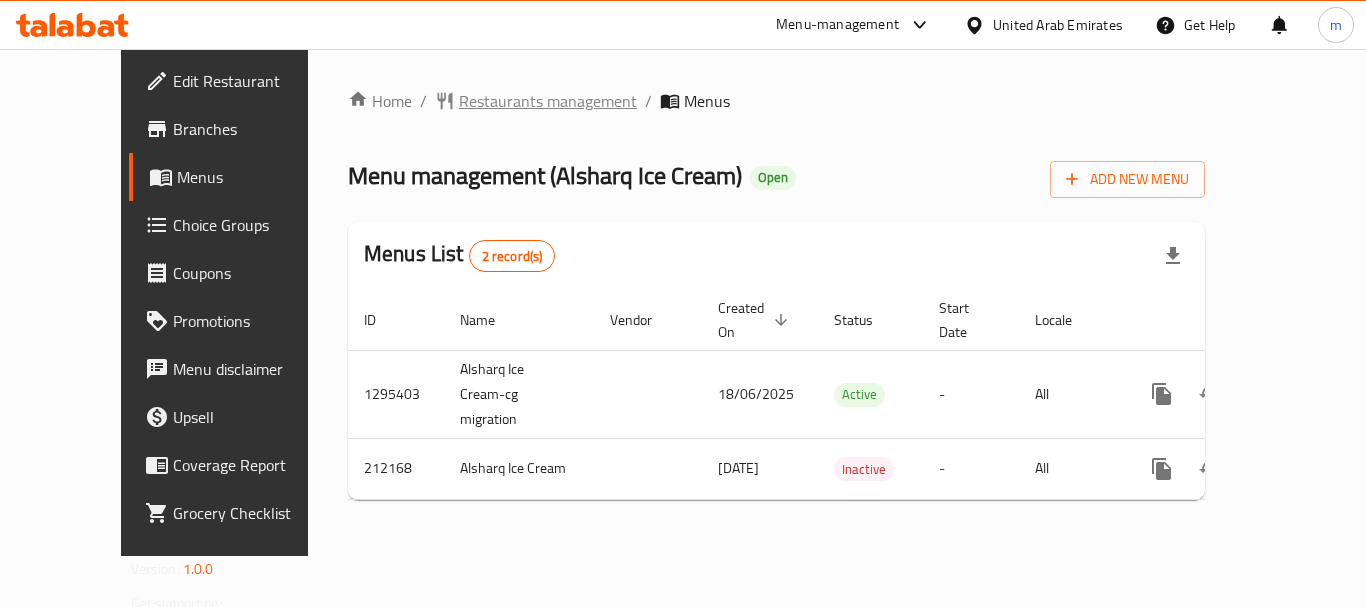 click on "Restaurants management" at bounding box center [548, 101] 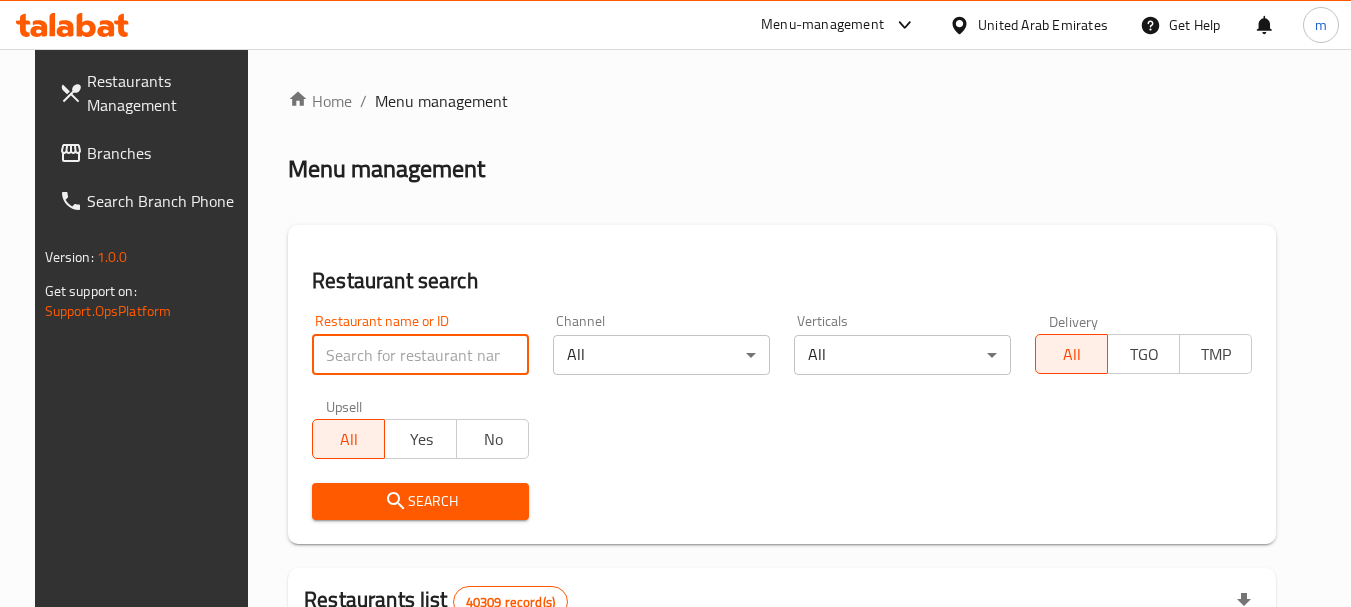 click at bounding box center (420, 355) 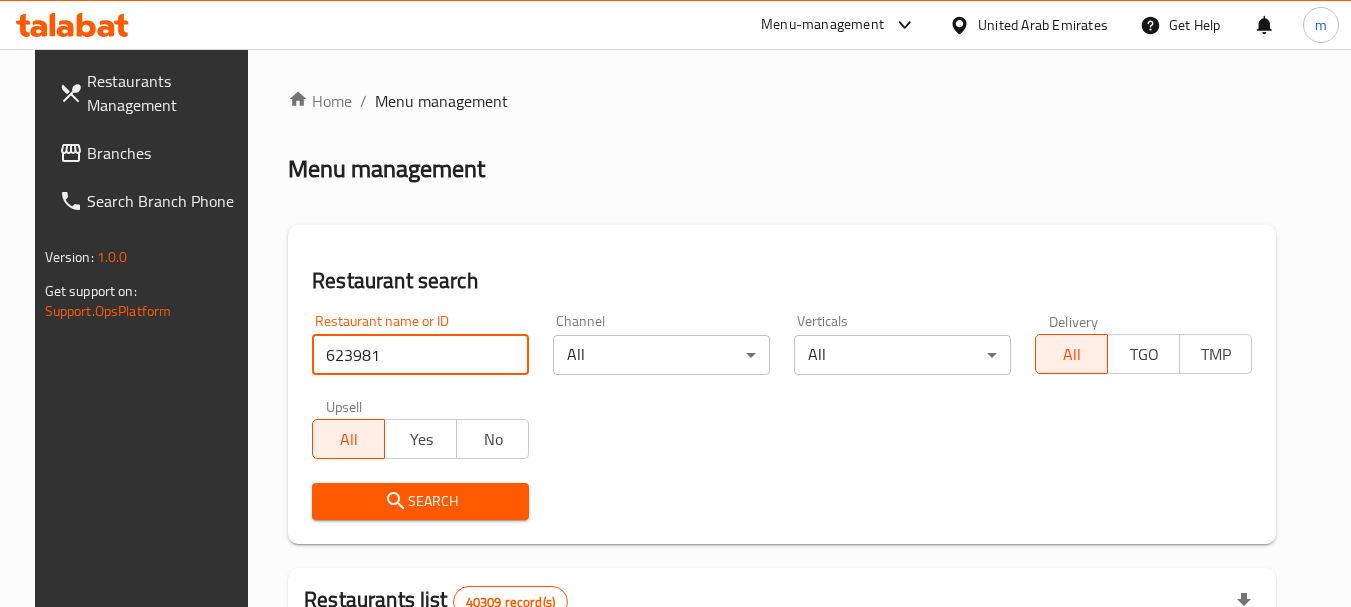 type on "623981" 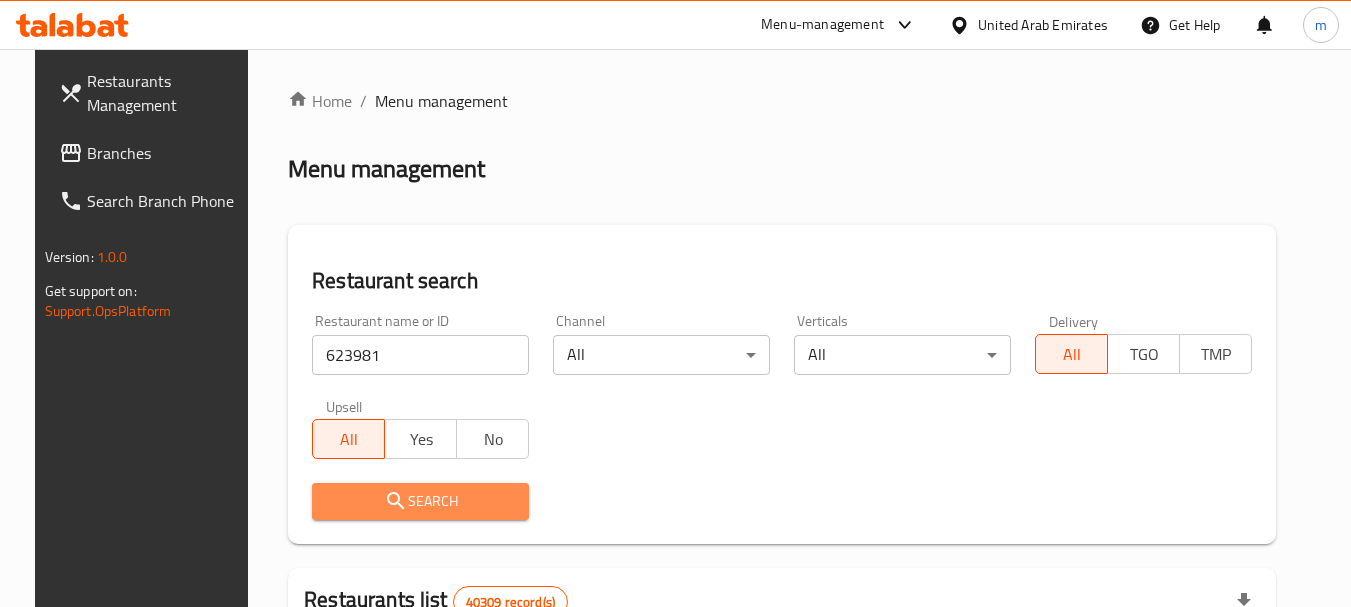 click on "Search" at bounding box center (420, 501) 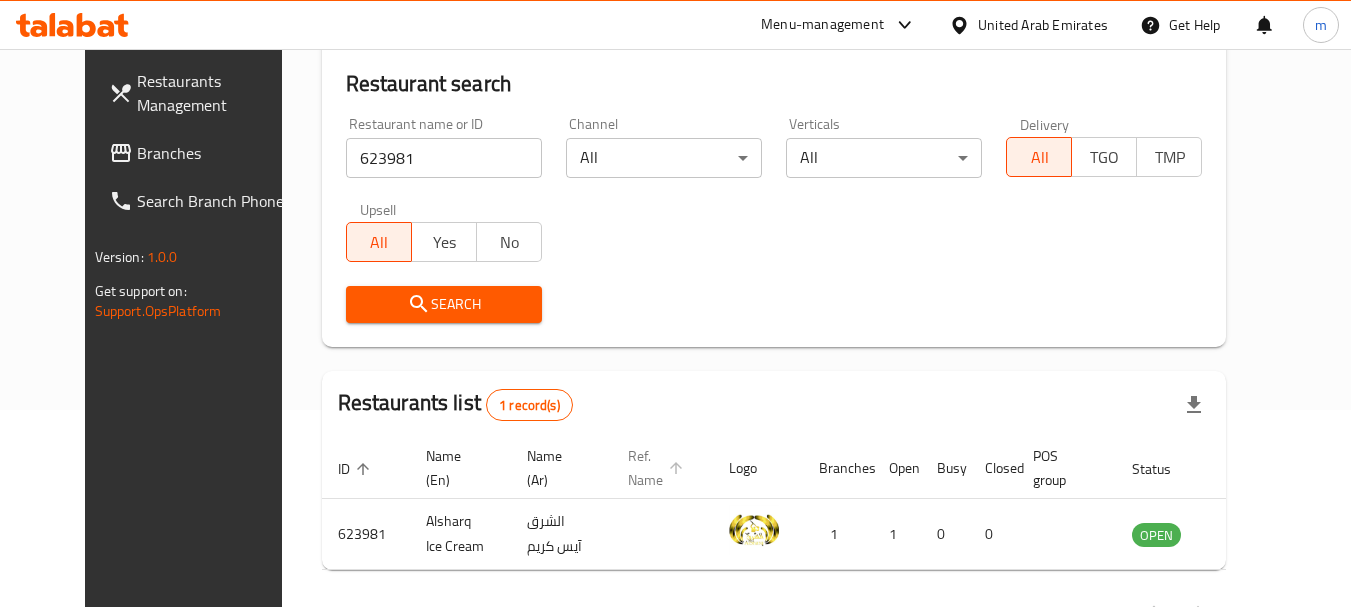 scroll, scrollTop: 268, scrollLeft: 0, axis: vertical 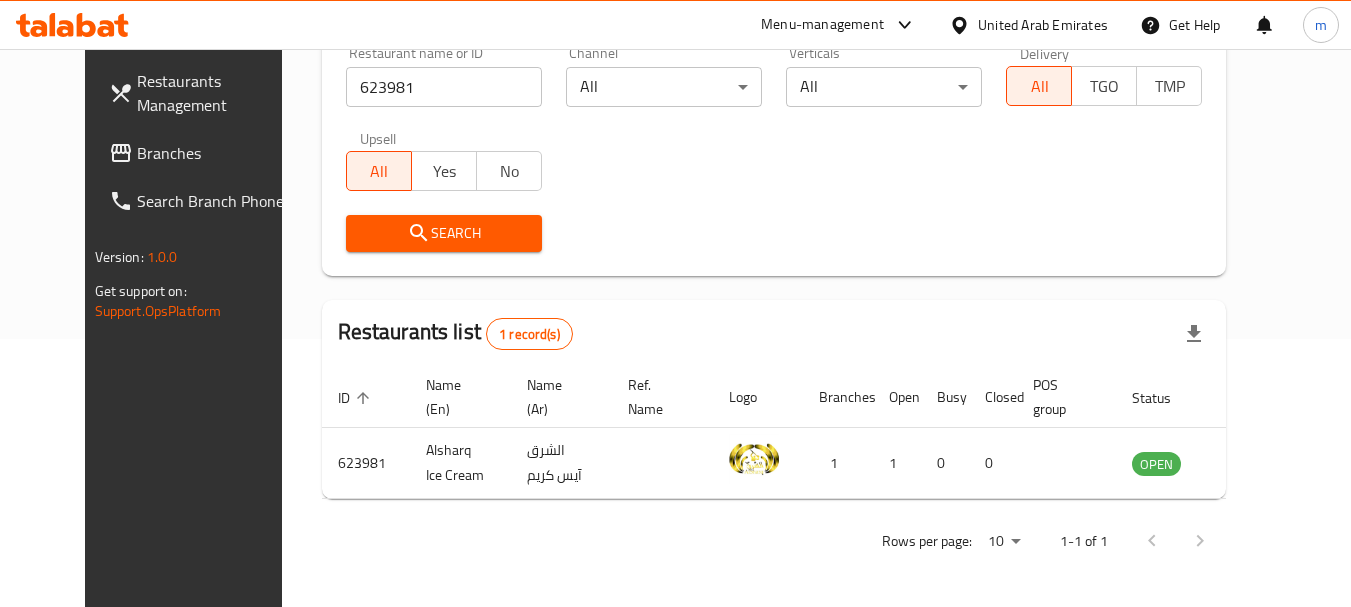 click 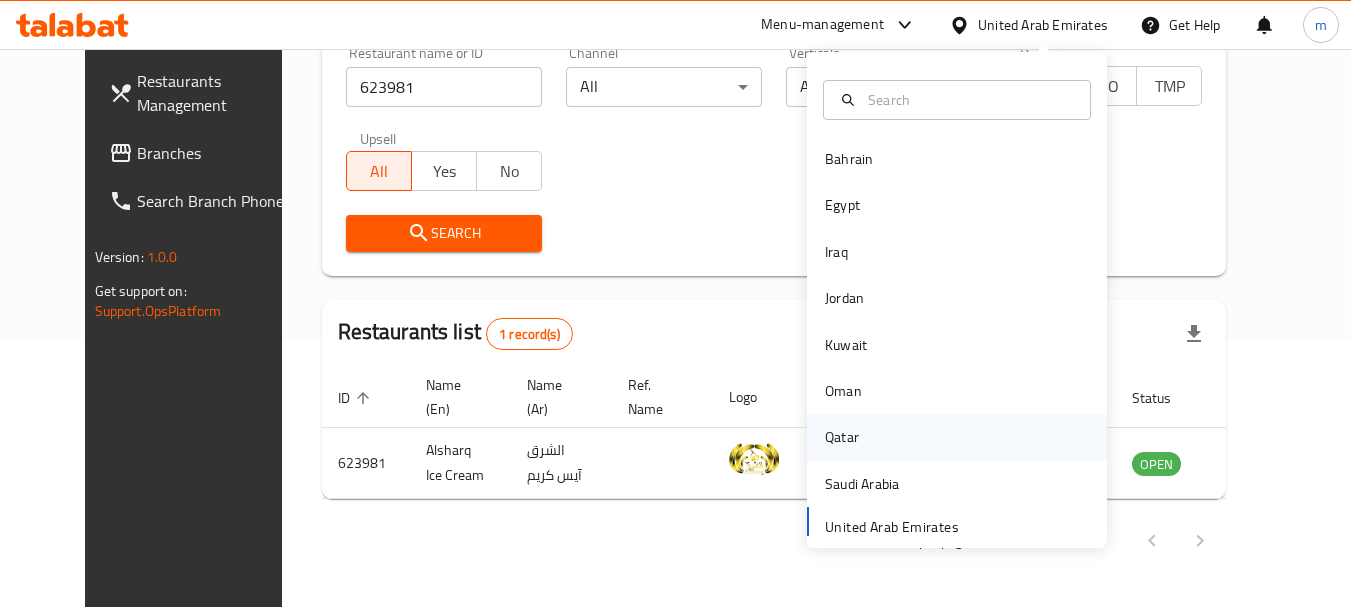 click on "Qatar" at bounding box center (842, 437) 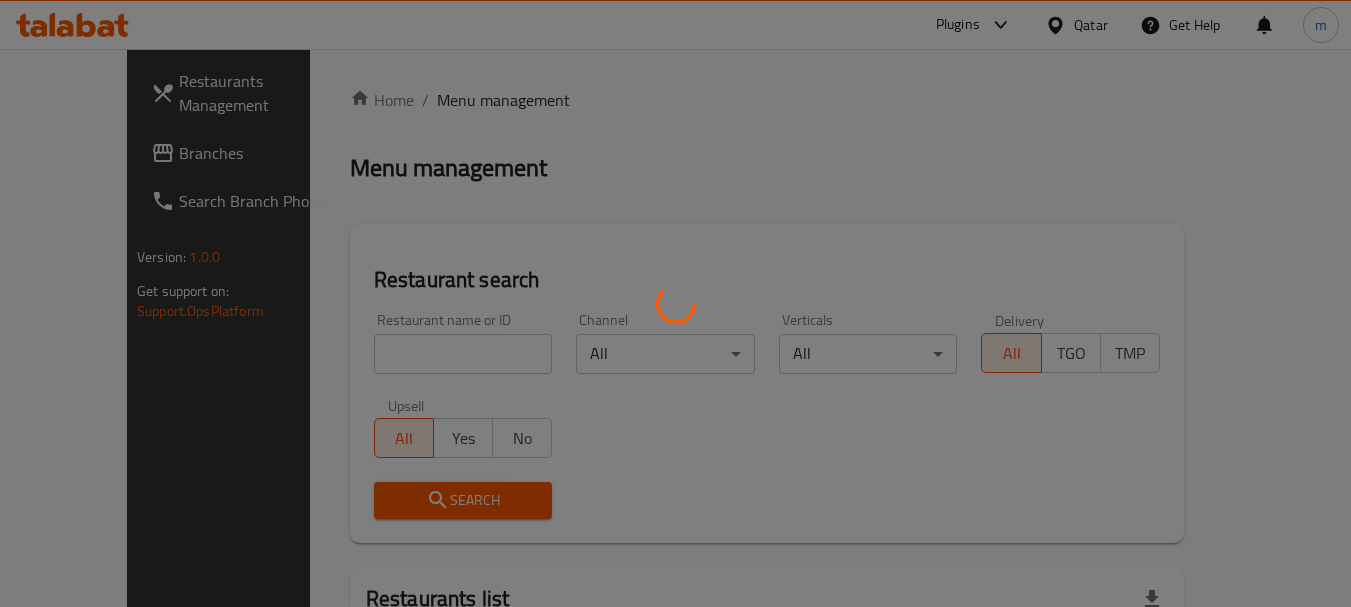 scroll, scrollTop: 0, scrollLeft: 0, axis: both 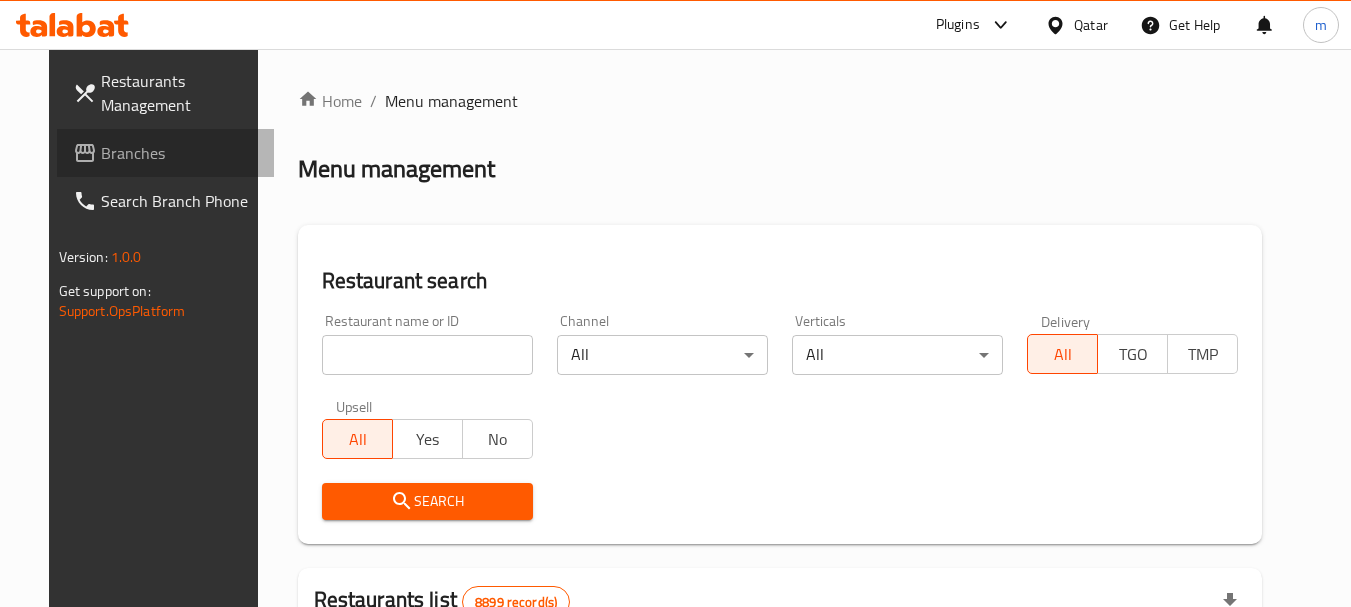 click on "Branches" at bounding box center [180, 153] 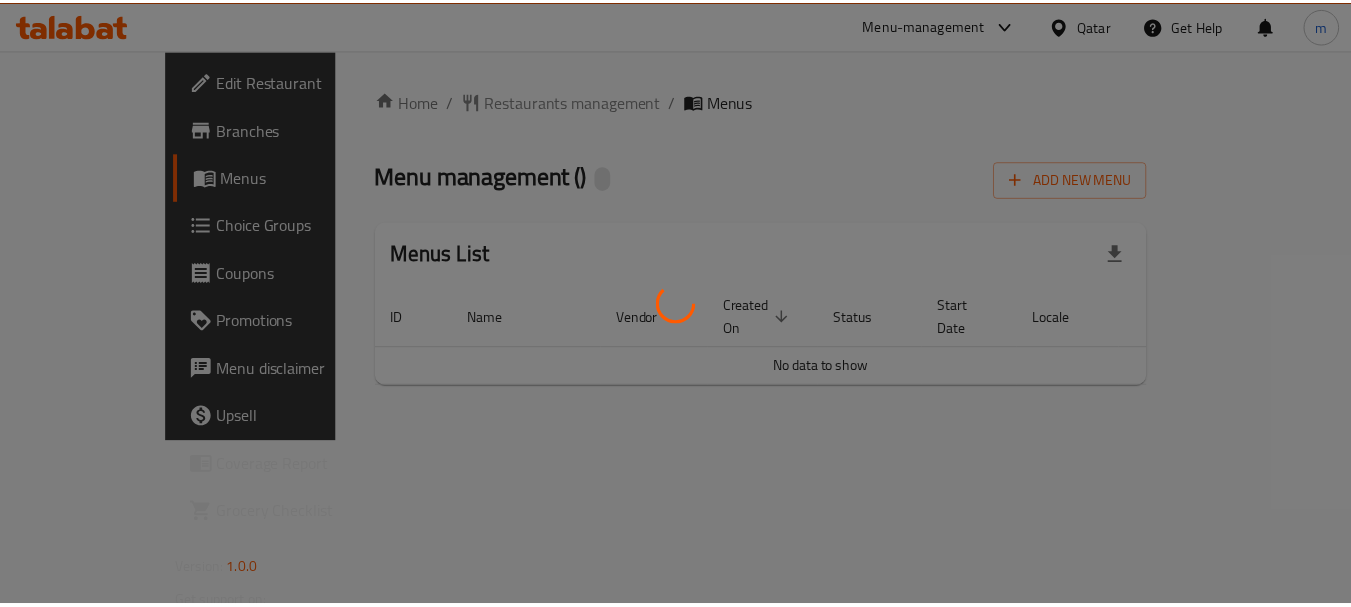 scroll, scrollTop: 0, scrollLeft: 0, axis: both 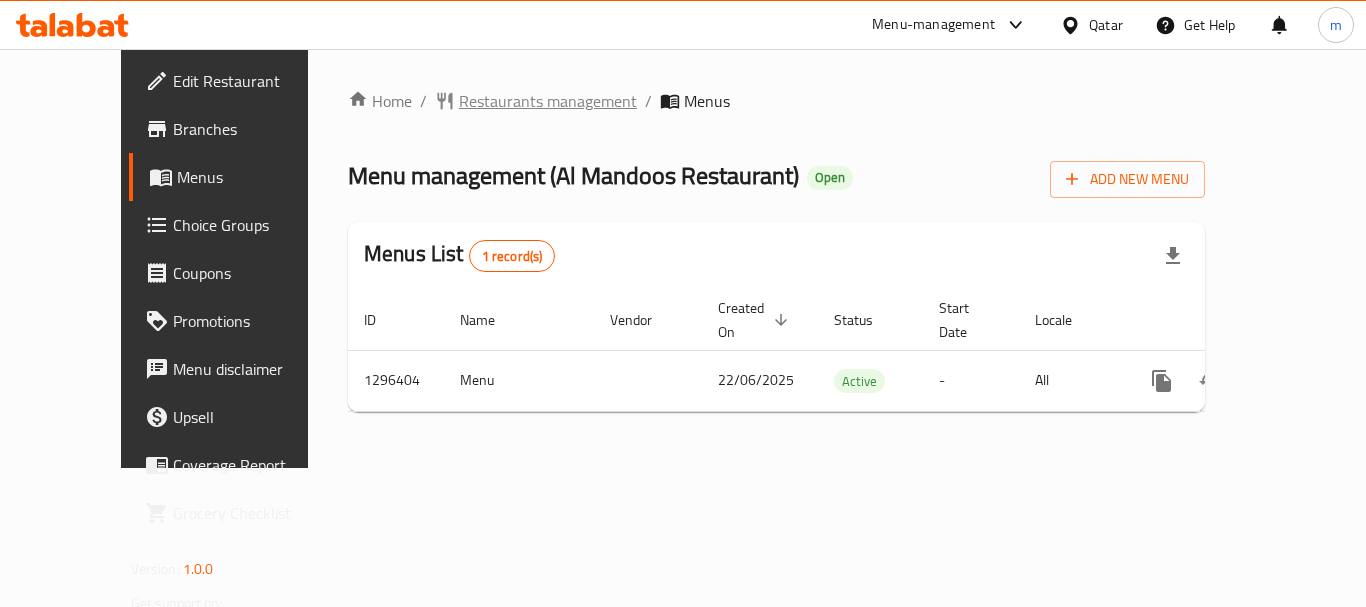 click on "Restaurants management" at bounding box center [548, 101] 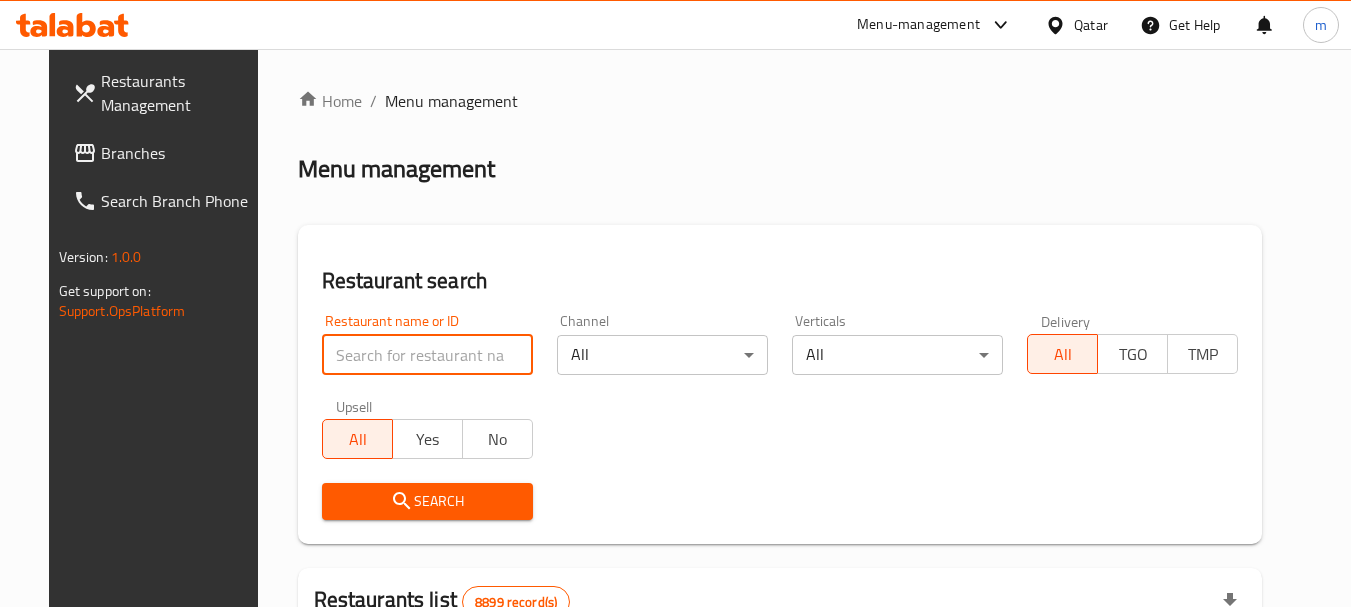 click at bounding box center (427, 355) 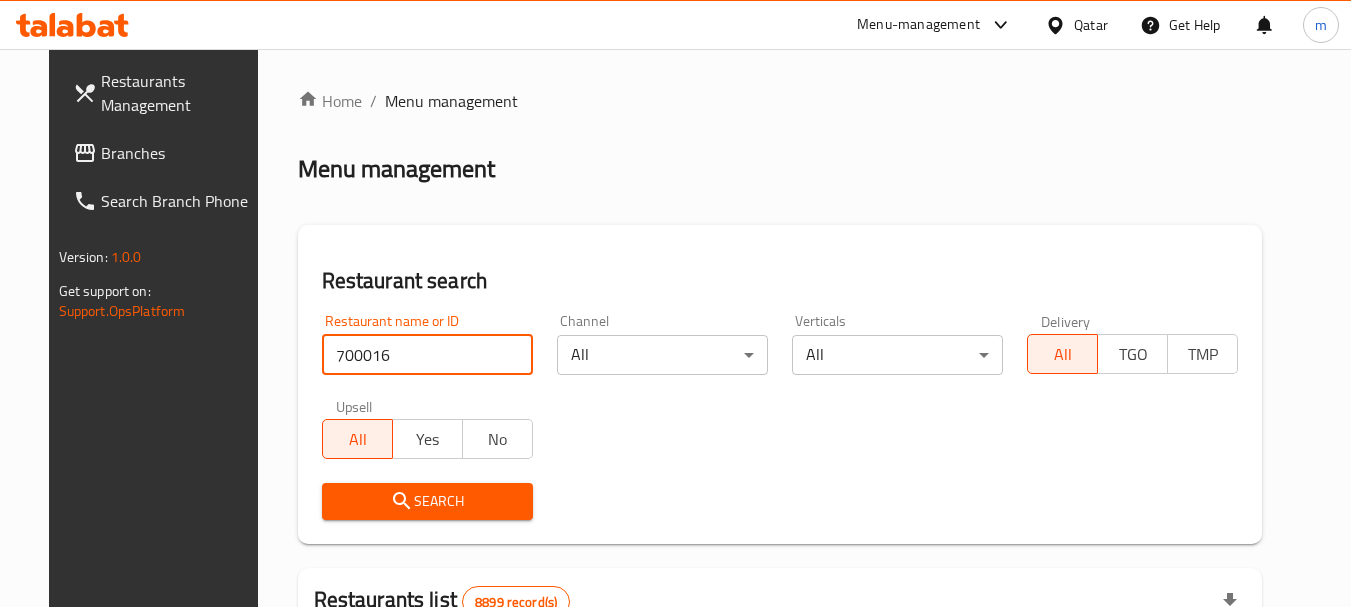 type on "700016" 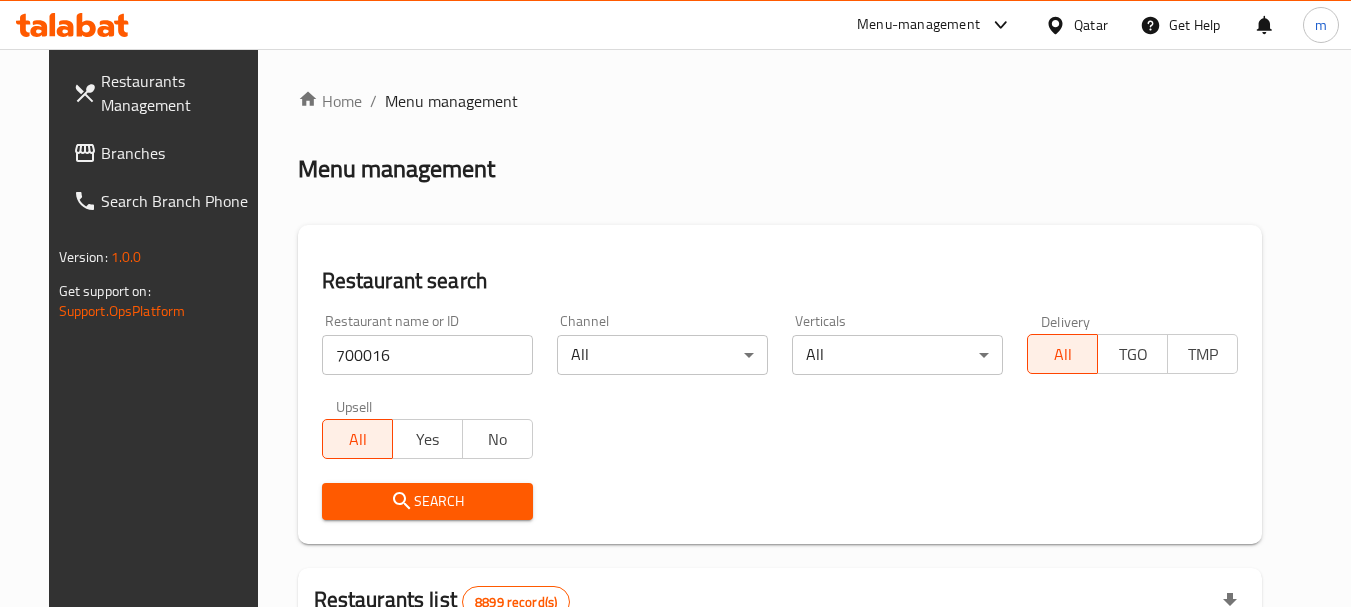 click on "Search" at bounding box center [427, 501] 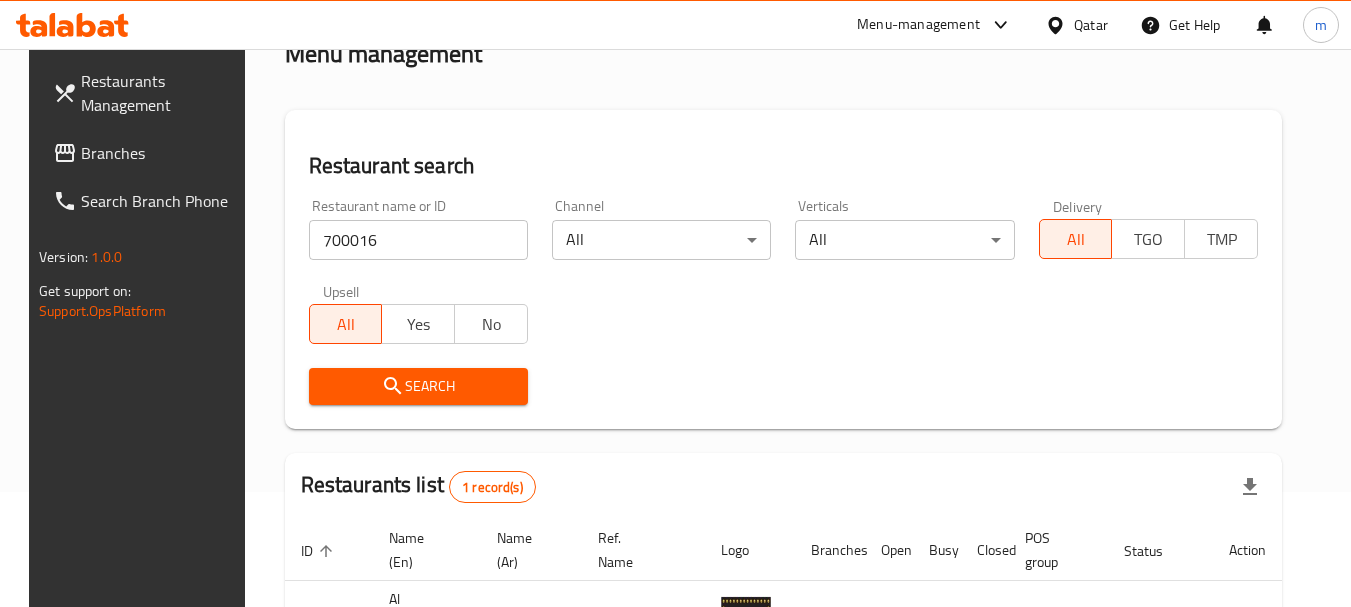scroll, scrollTop: 200, scrollLeft: 0, axis: vertical 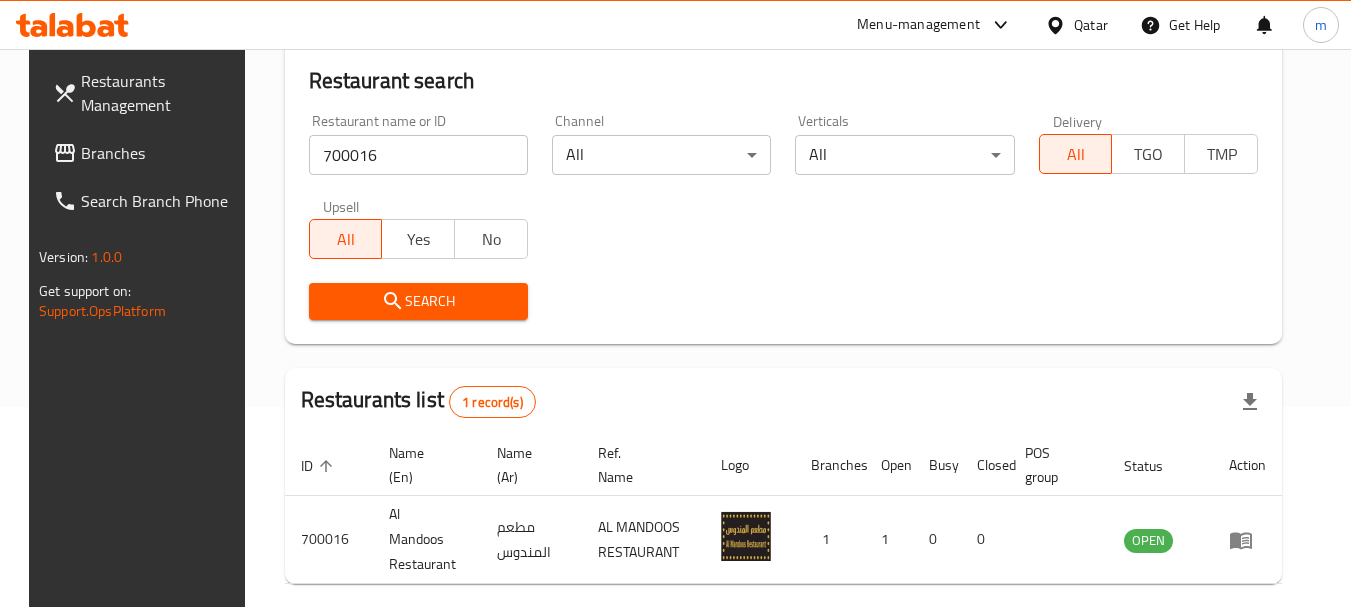 click 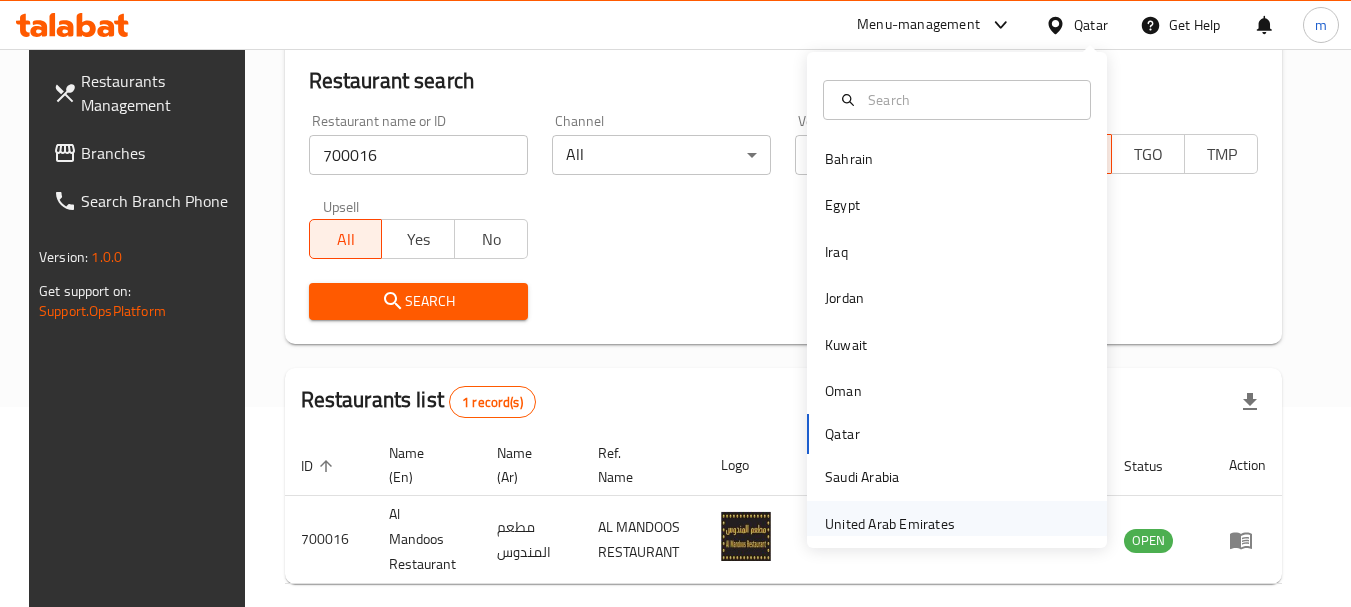 click on "United Arab Emirates" at bounding box center (890, 524) 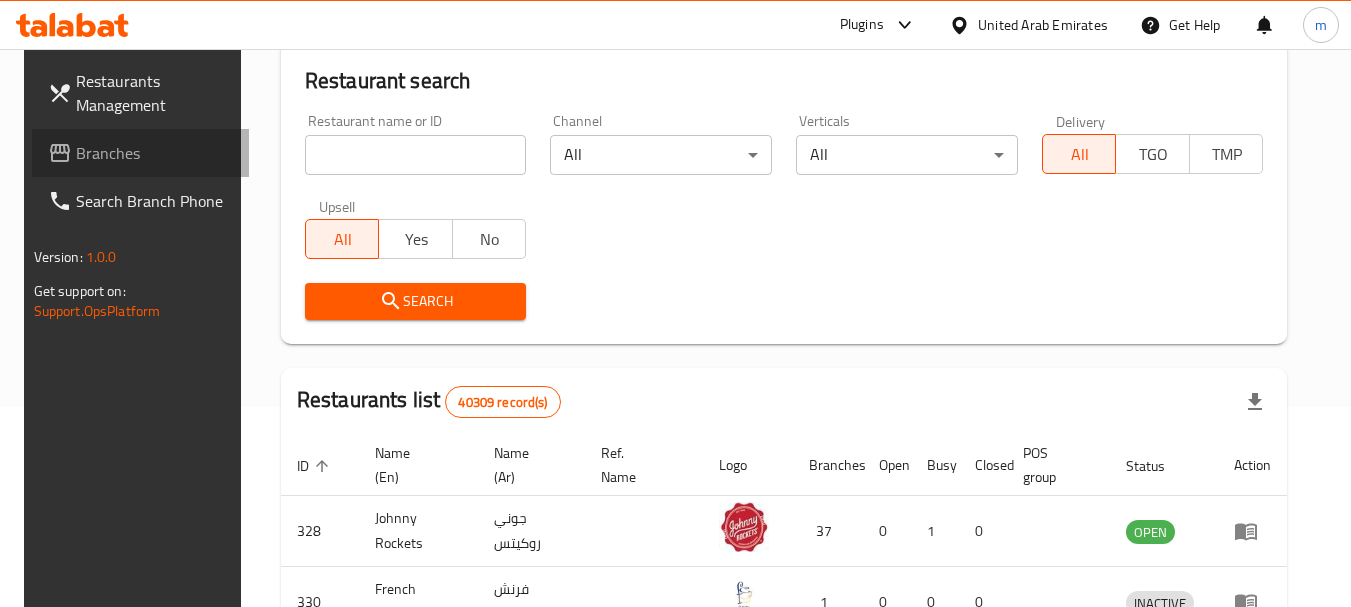 click on "Branches" at bounding box center [155, 153] 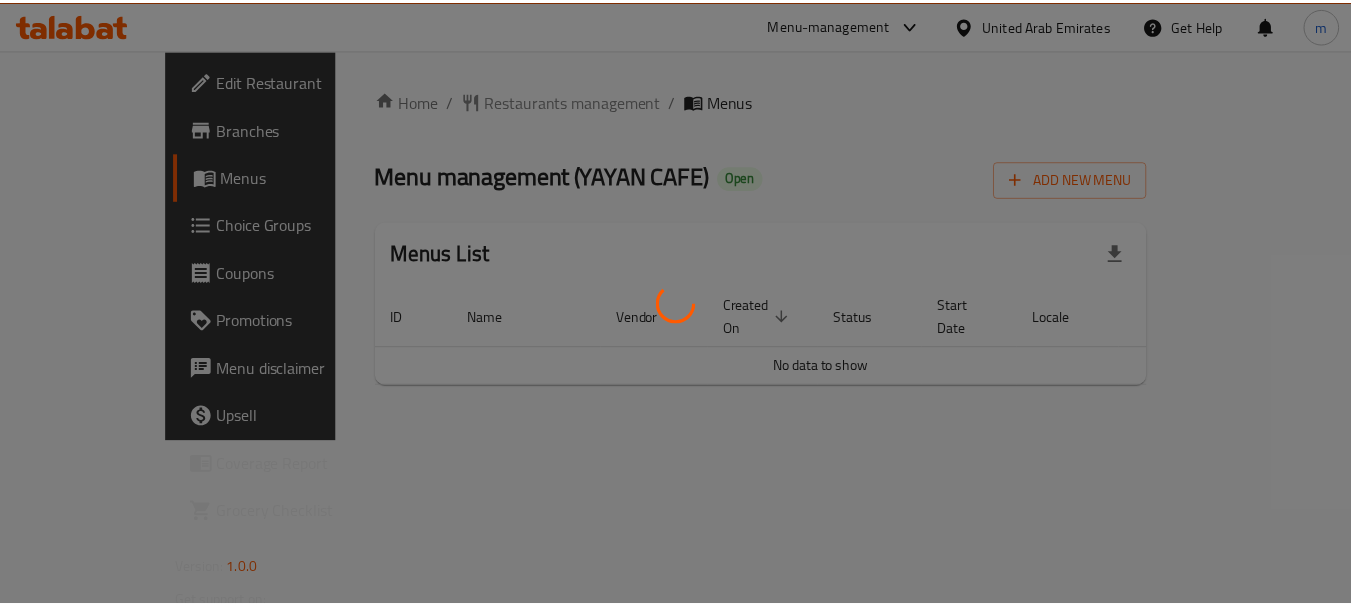 scroll, scrollTop: 0, scrollLeft: 0, axis: both 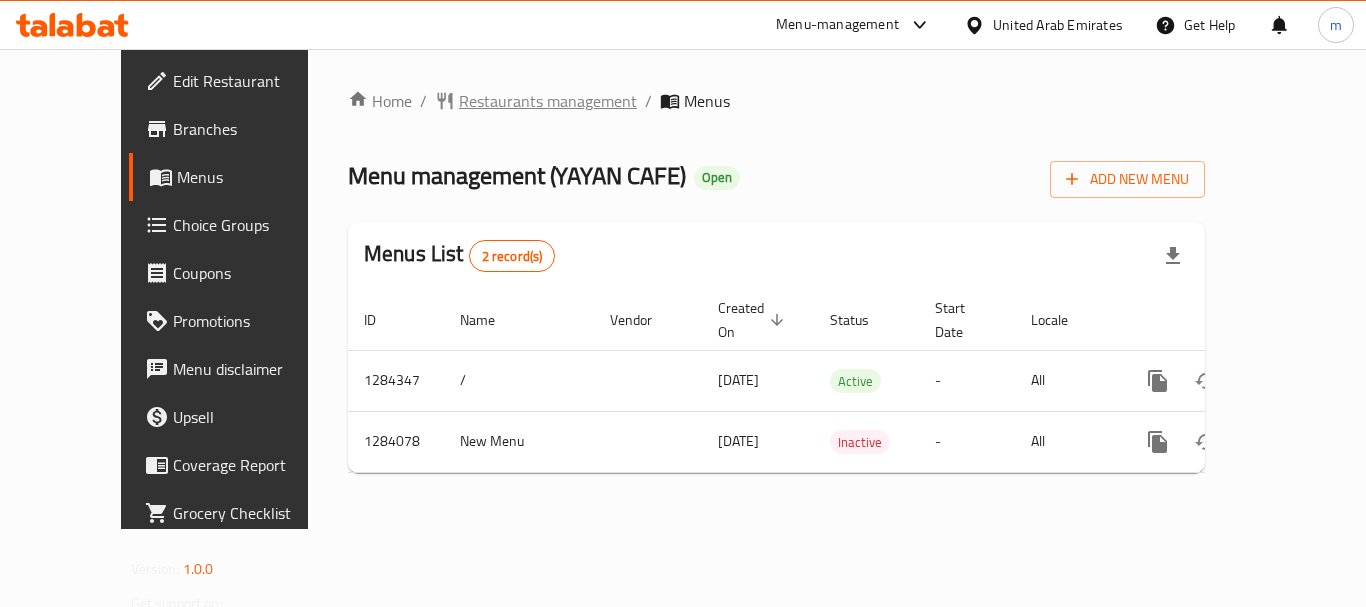 click on "Restaurants management" at bounding box center [548, 101] 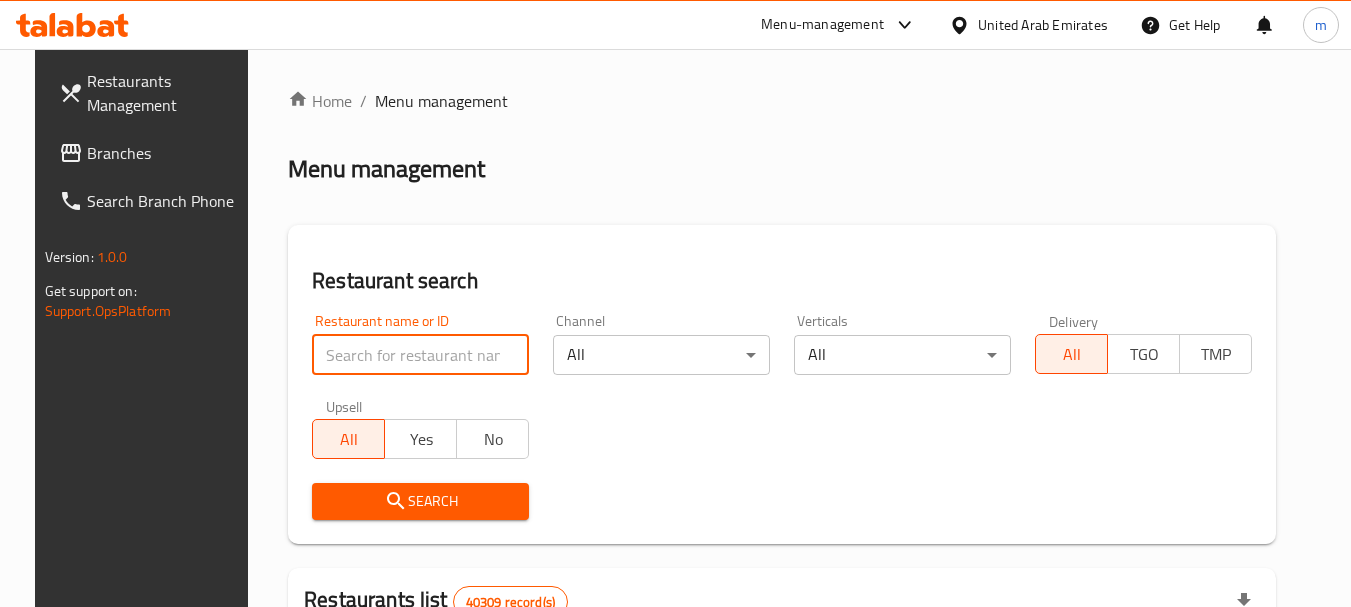 click at bounding box center [420, 355] 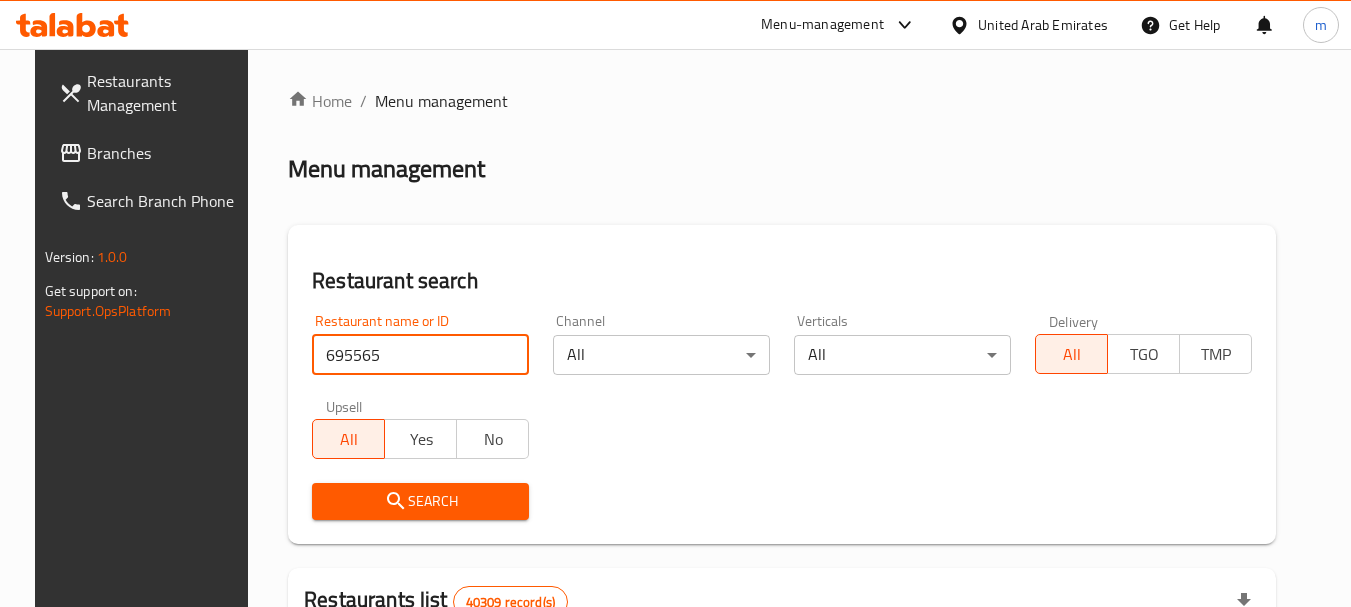 type on "695565" 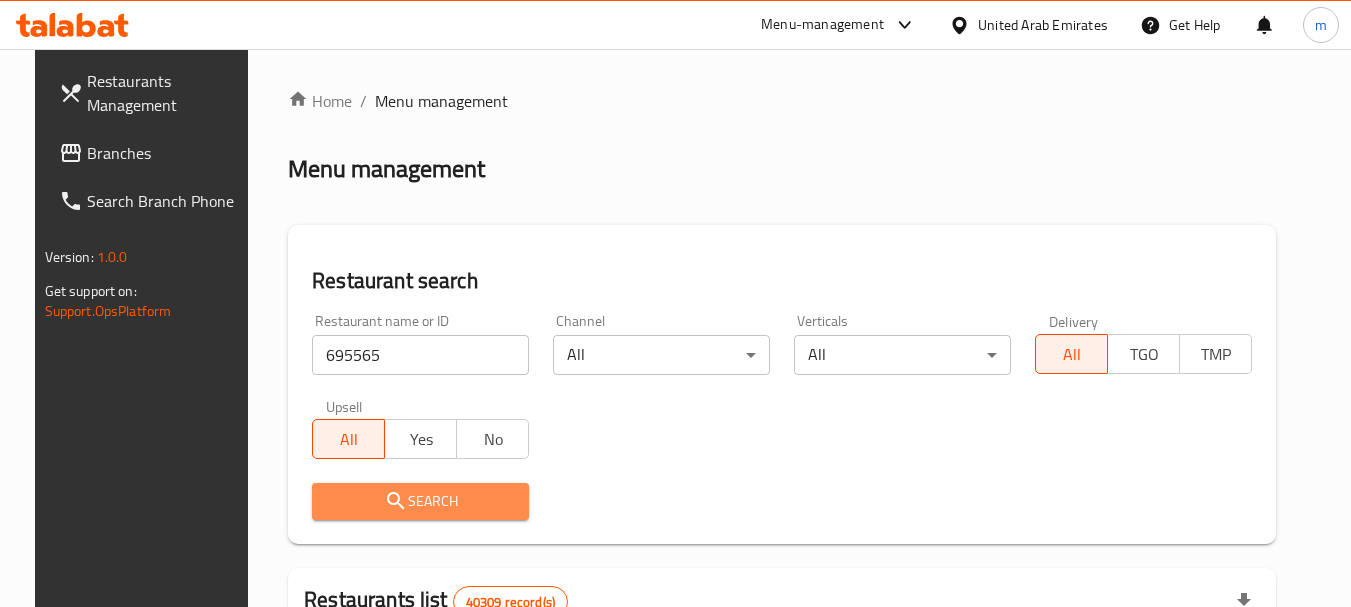click on "Search" at bounding box center [420, 501] 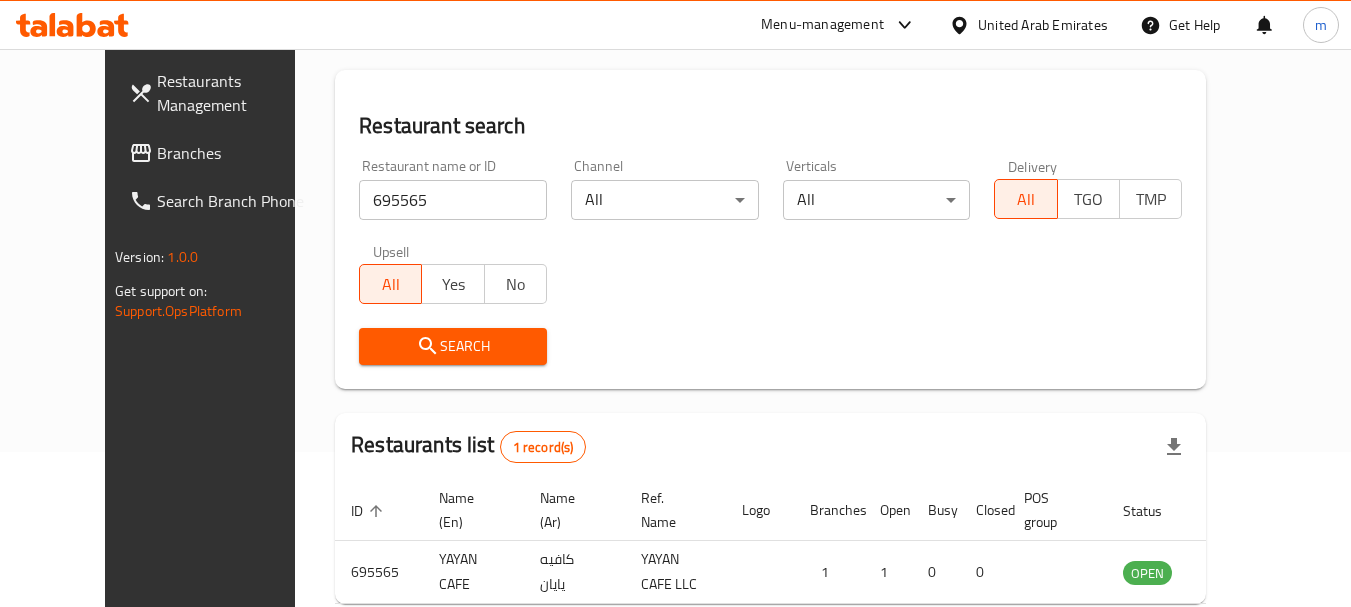 scroll, scrollTop: 260, scrollLeft: 0, axis: vertical 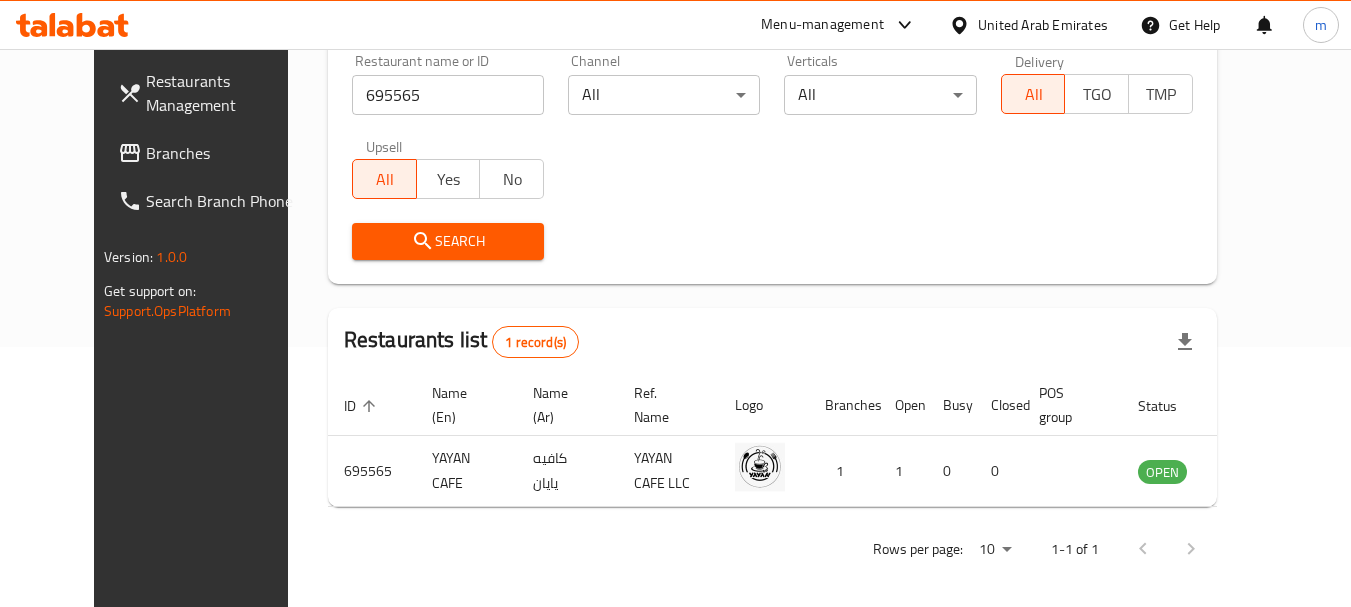 click 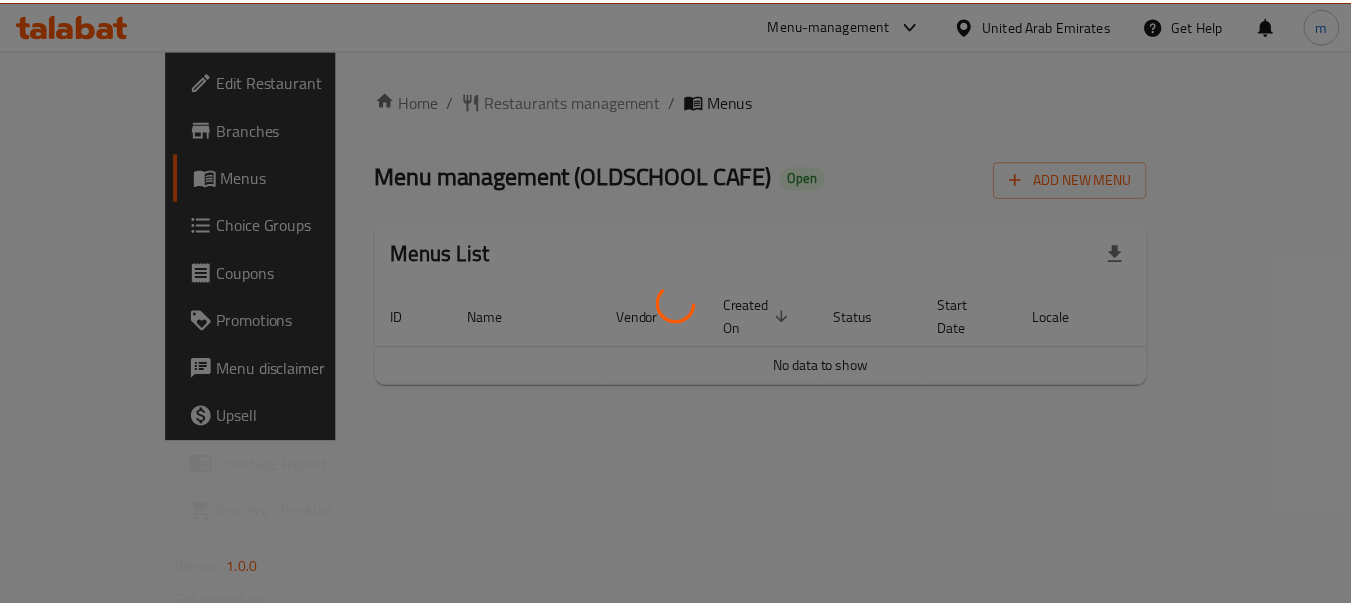 scroll, scrollTop: 0, scrollLeft: 0, axis: both 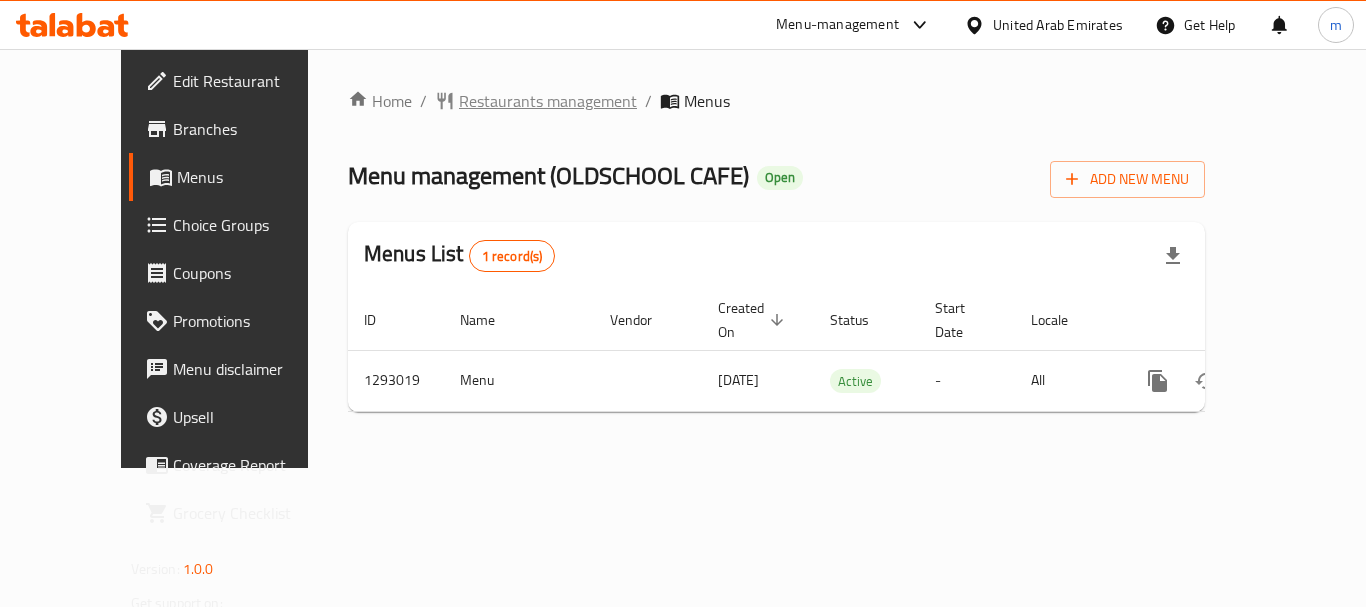 click on "Restaurants management" at bounding box center (548, 101) 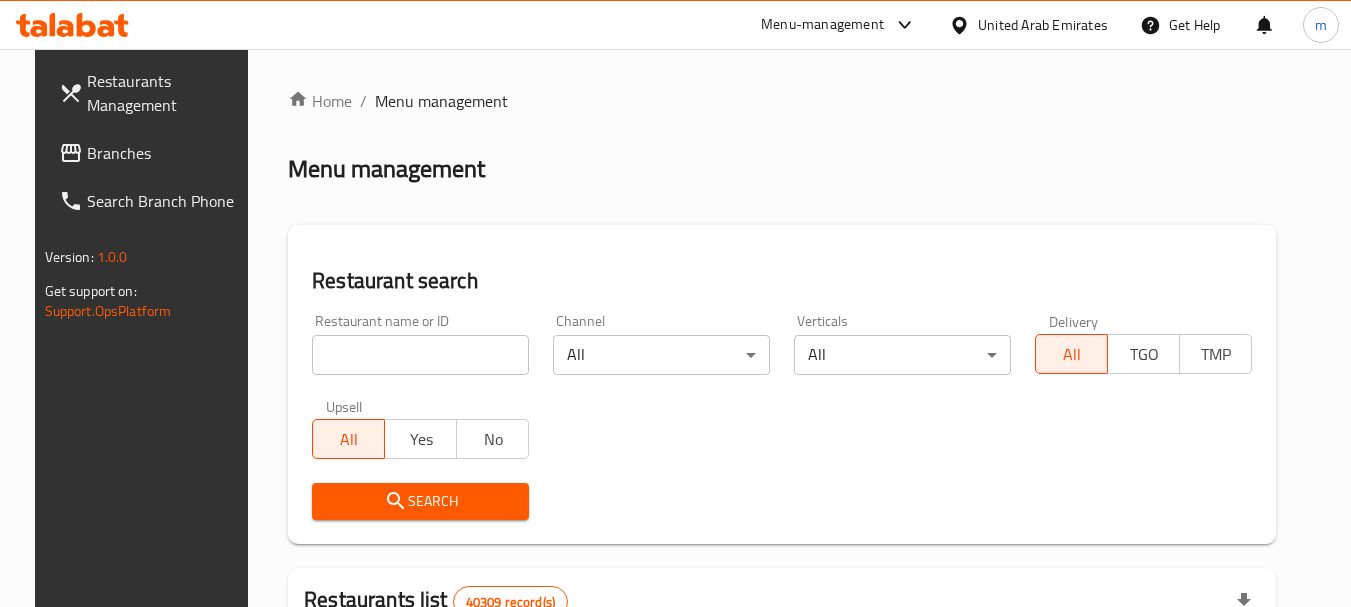 click at bounding box center [420, 355] 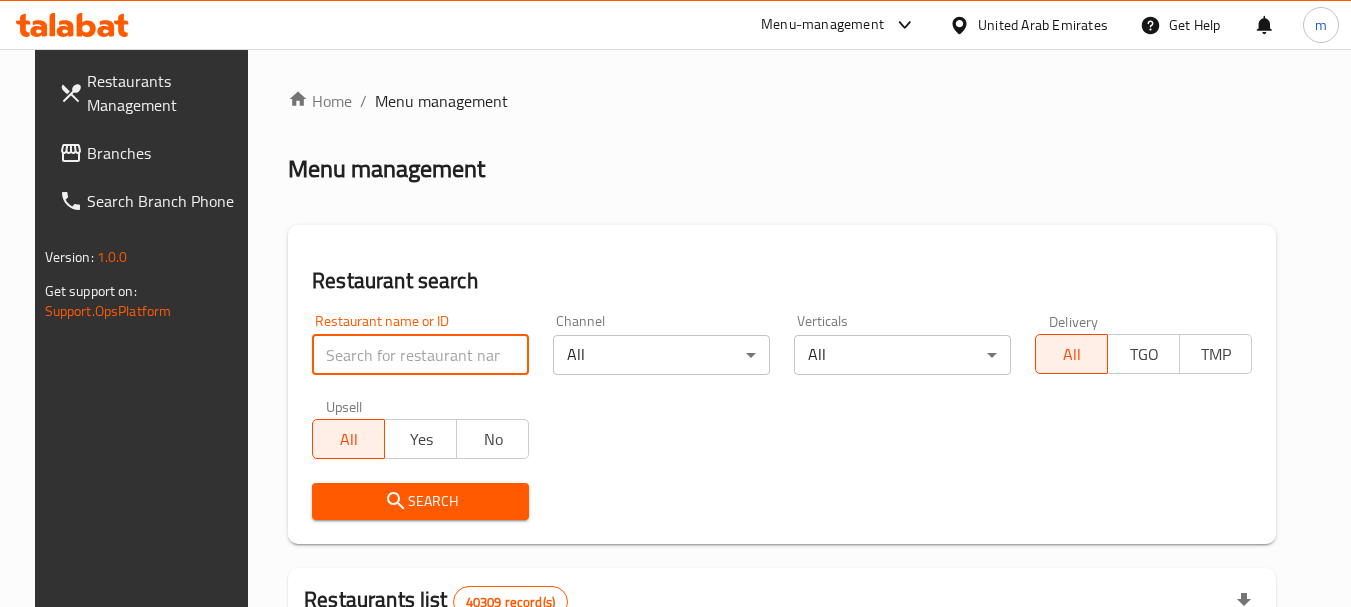 paste on "/699283/" 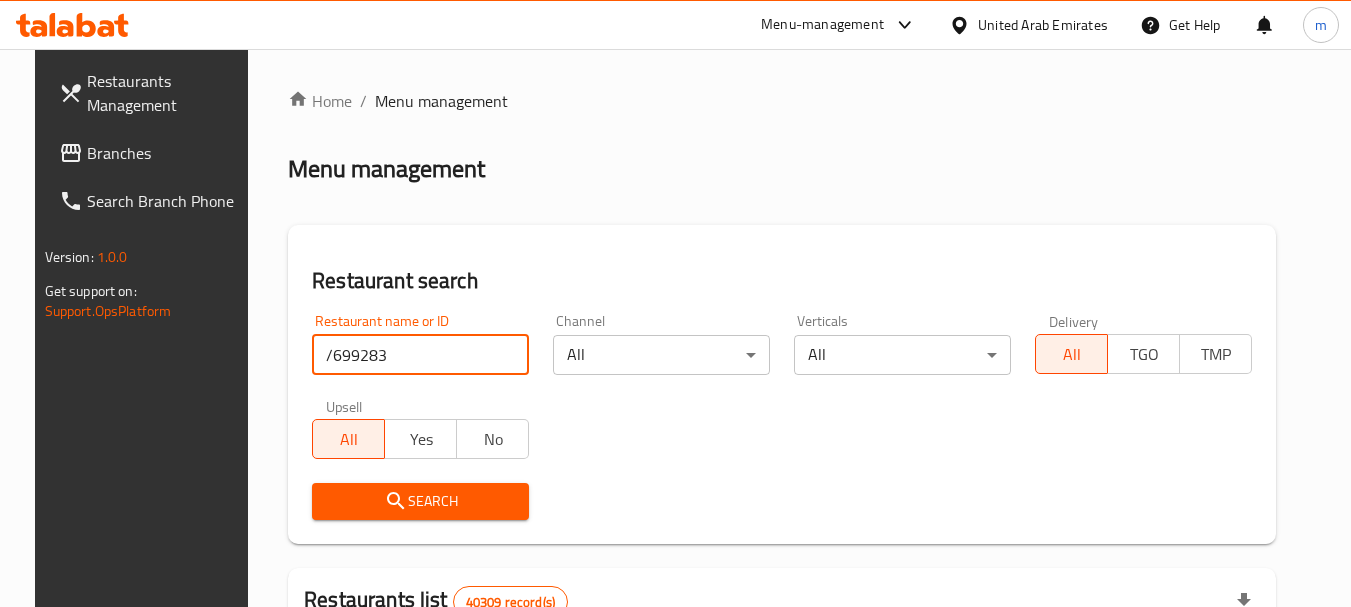 click on "/699283" at bounding box center (420, 355) 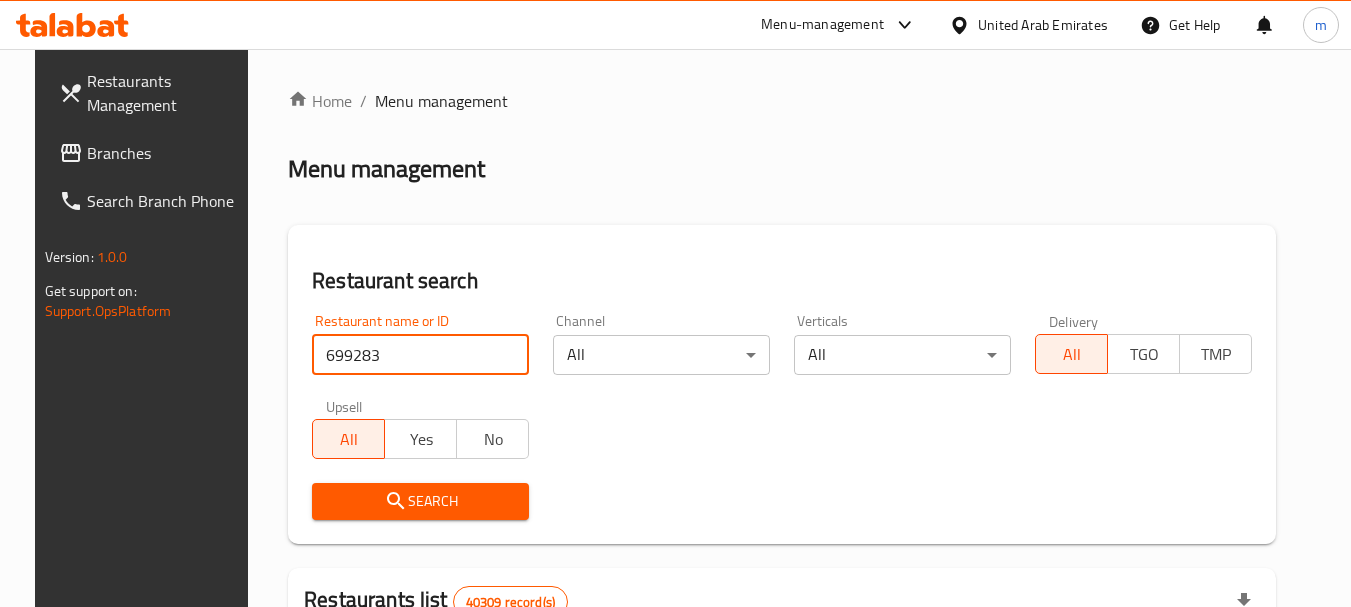 type on "699283" 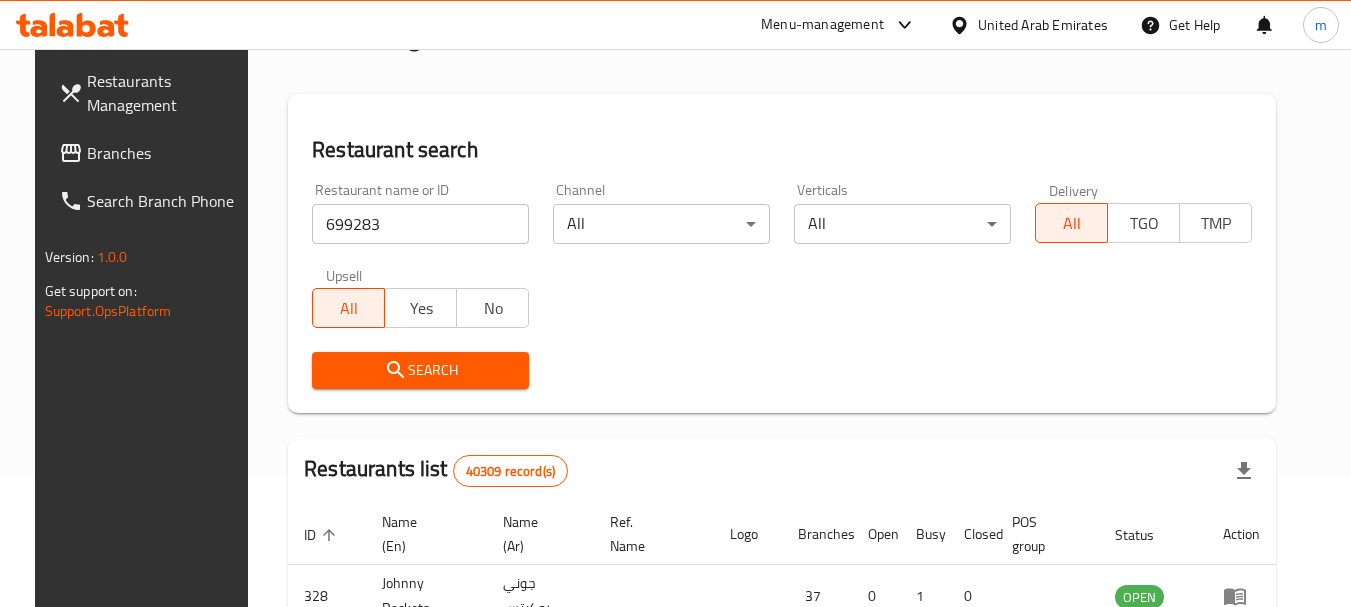 scroll, scrollTop: 300, scrollLeft: 0, axis: vertical 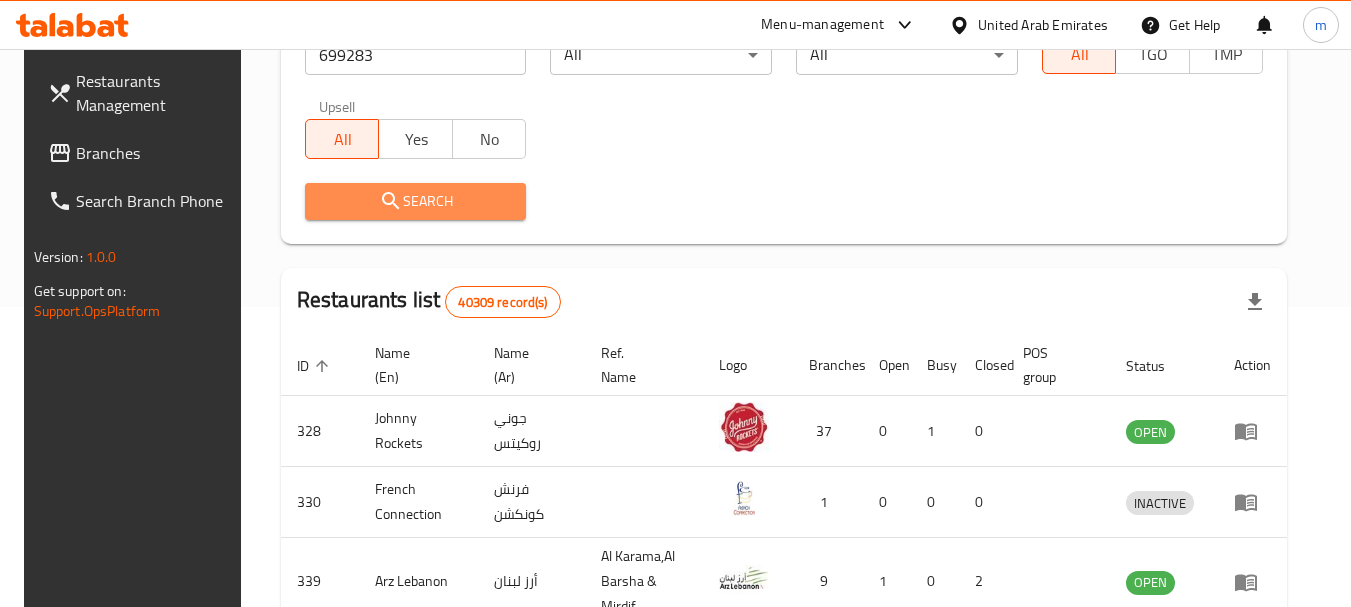 click on "Search" at bounding box center (416, 201) 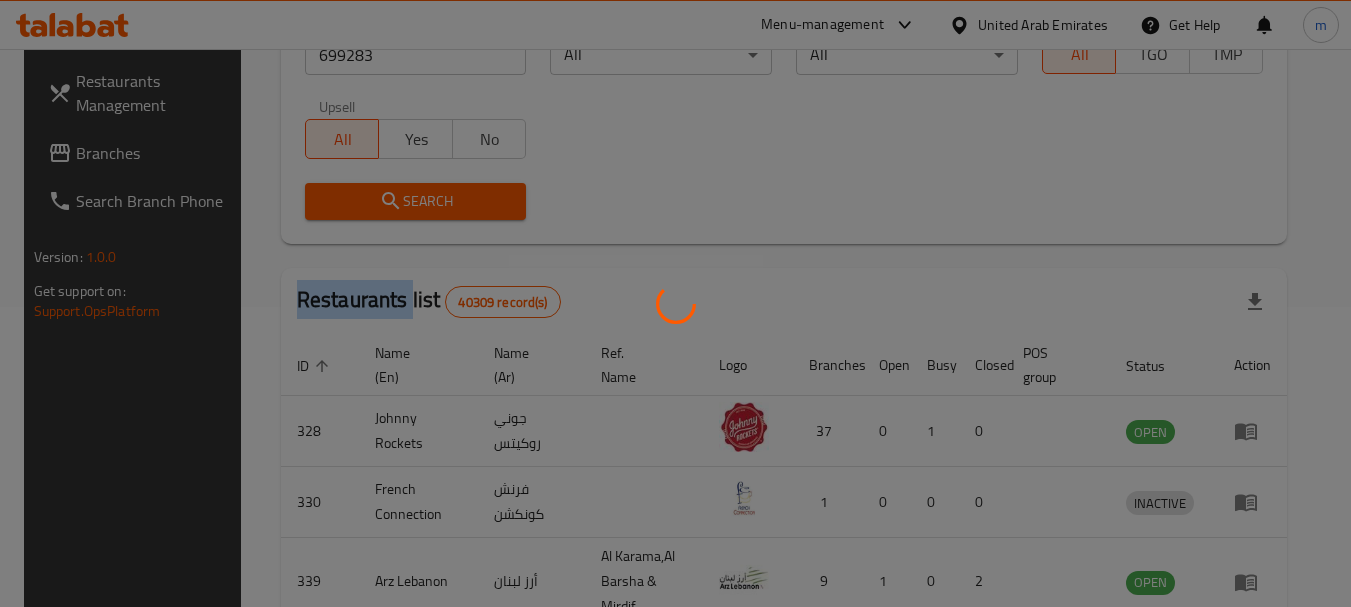 click at bounding box center (675, 303) 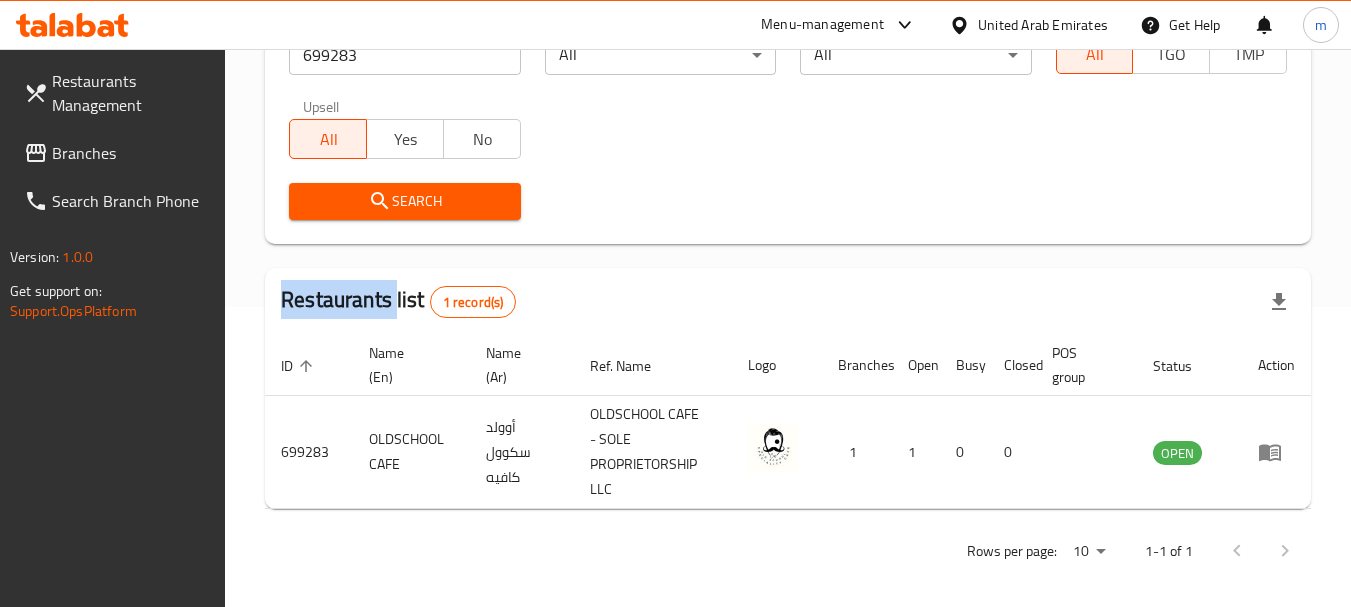 click 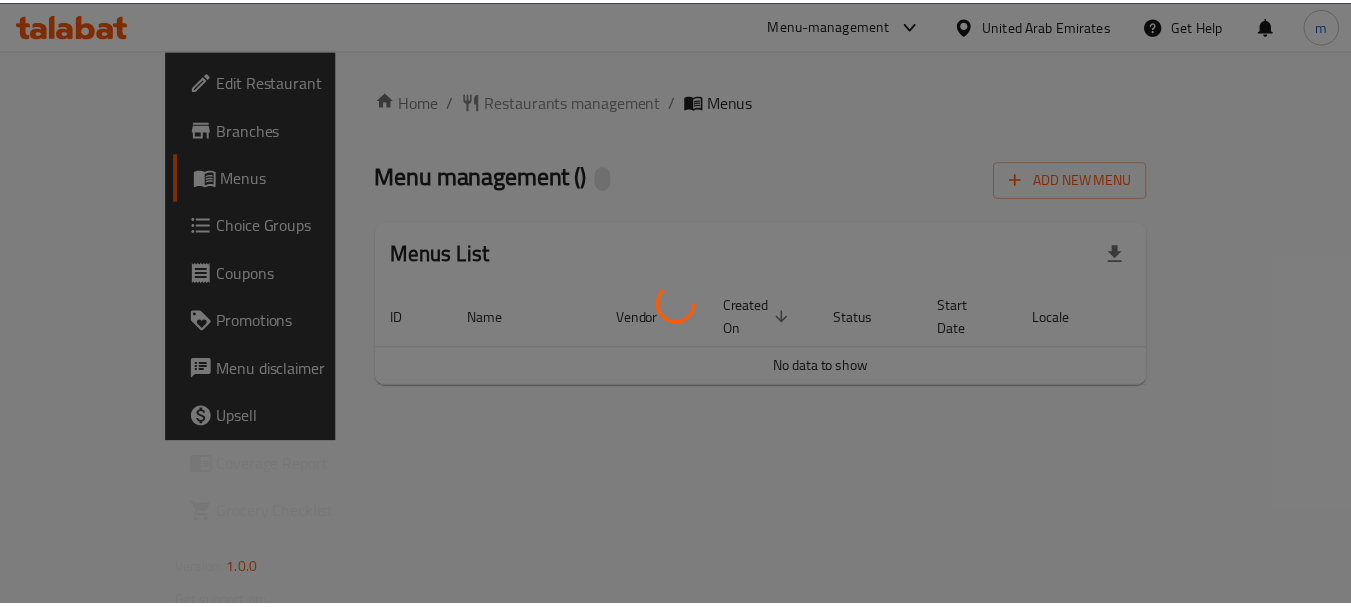 scroll, scrollTop: 0, scrollLeft: 0, axis: both 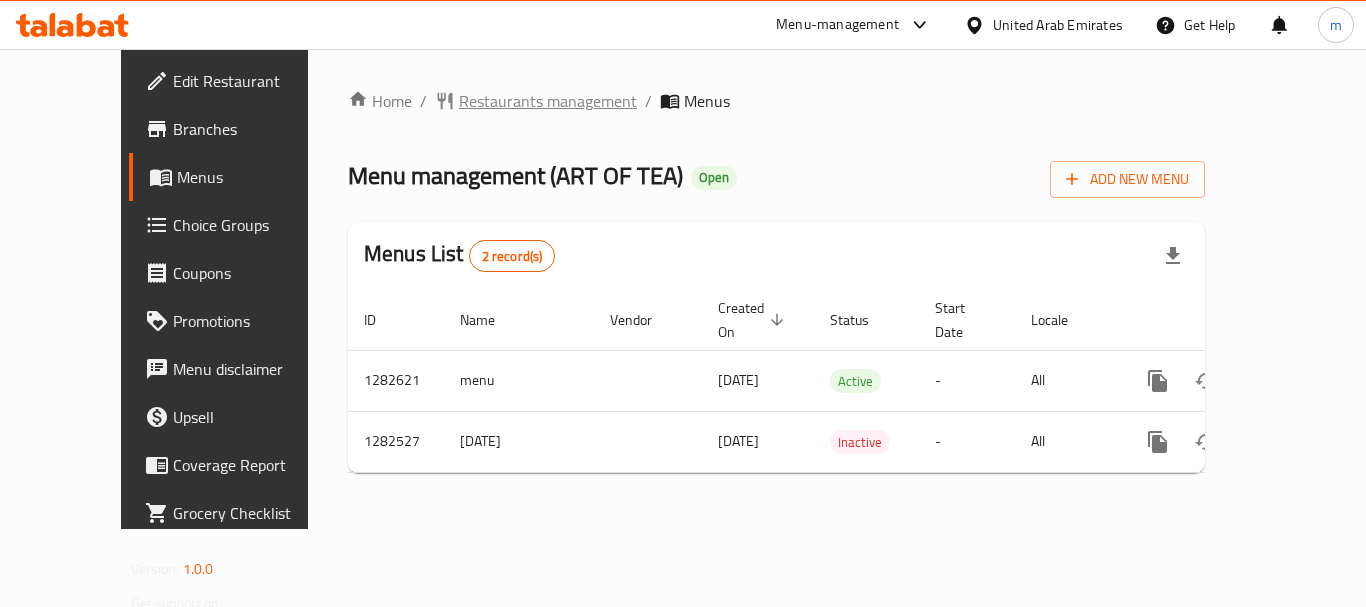 click on "Restaurants management" at bounding box center [548, 101] 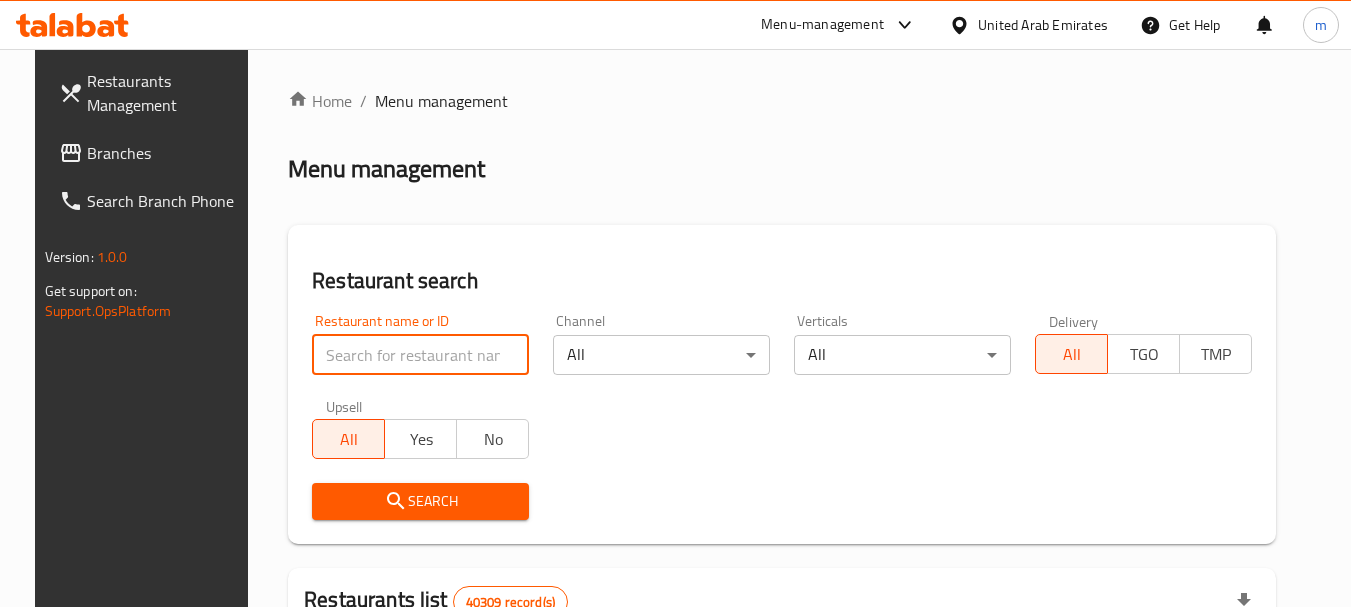 click at bounding box center [420, 355] 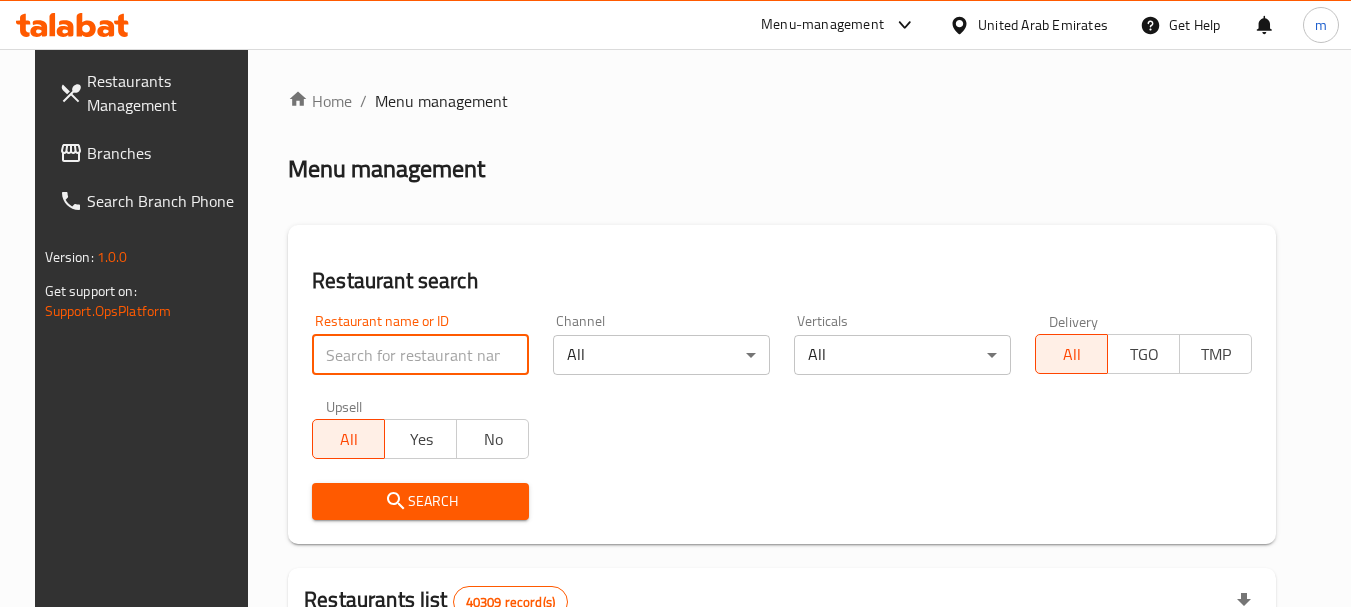 paste on "694808" 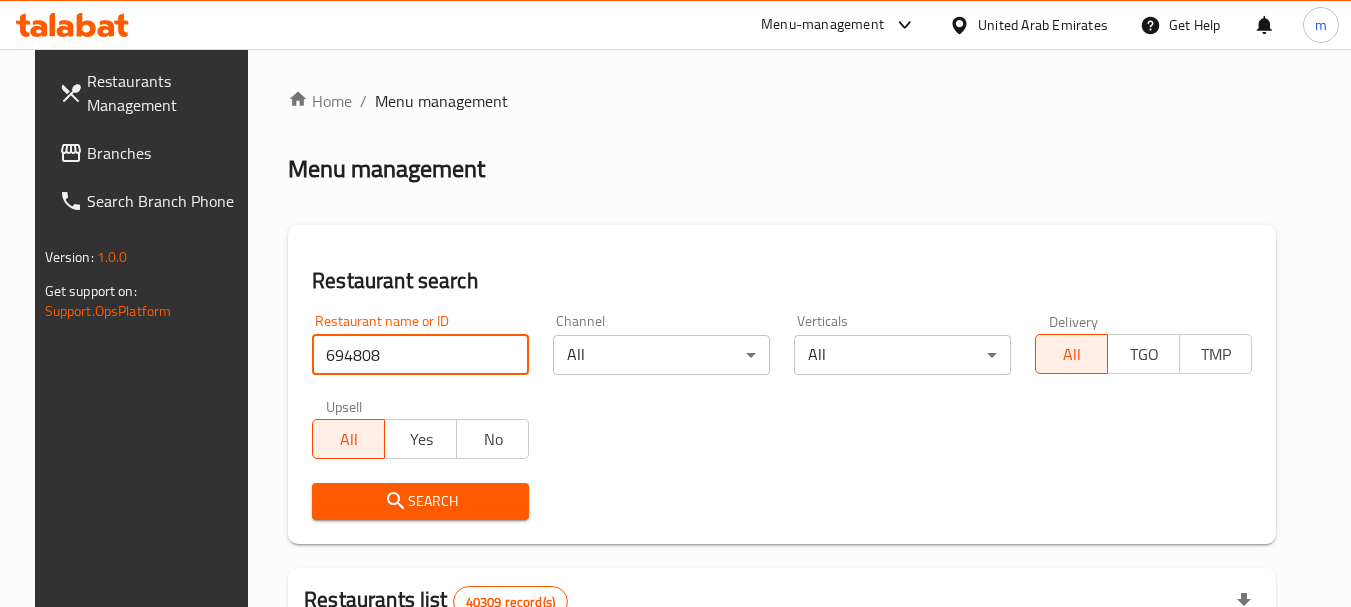 type on "694808" 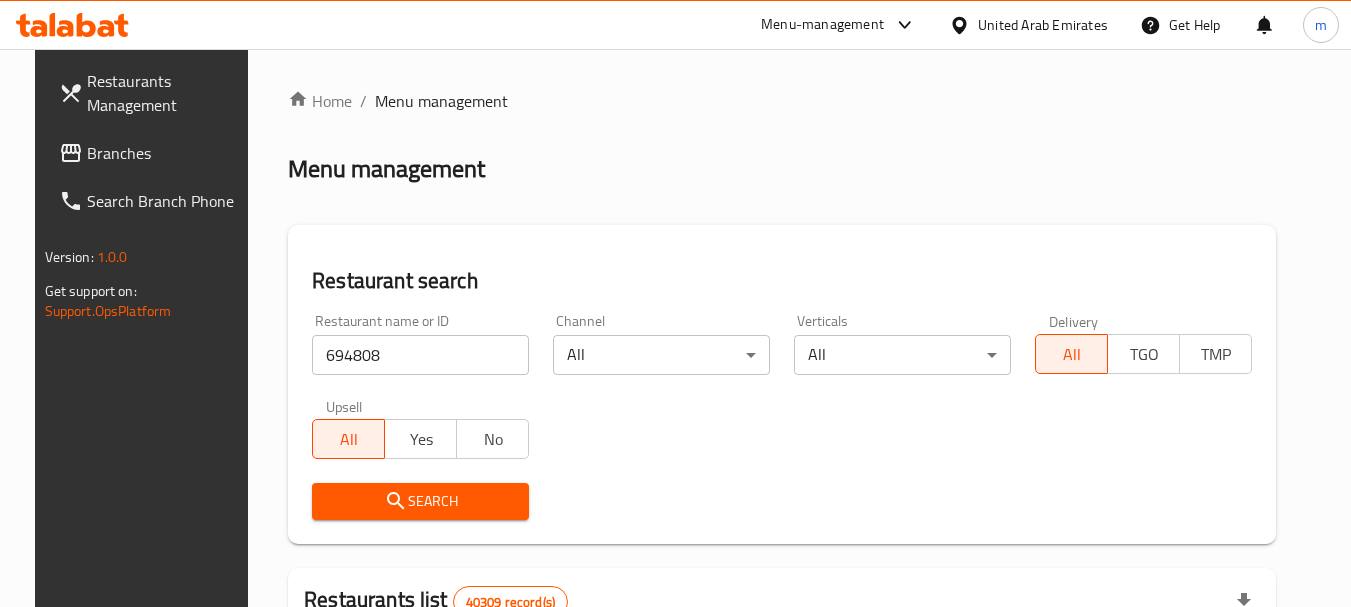 click on "Search" at bounding box center [420, 501] 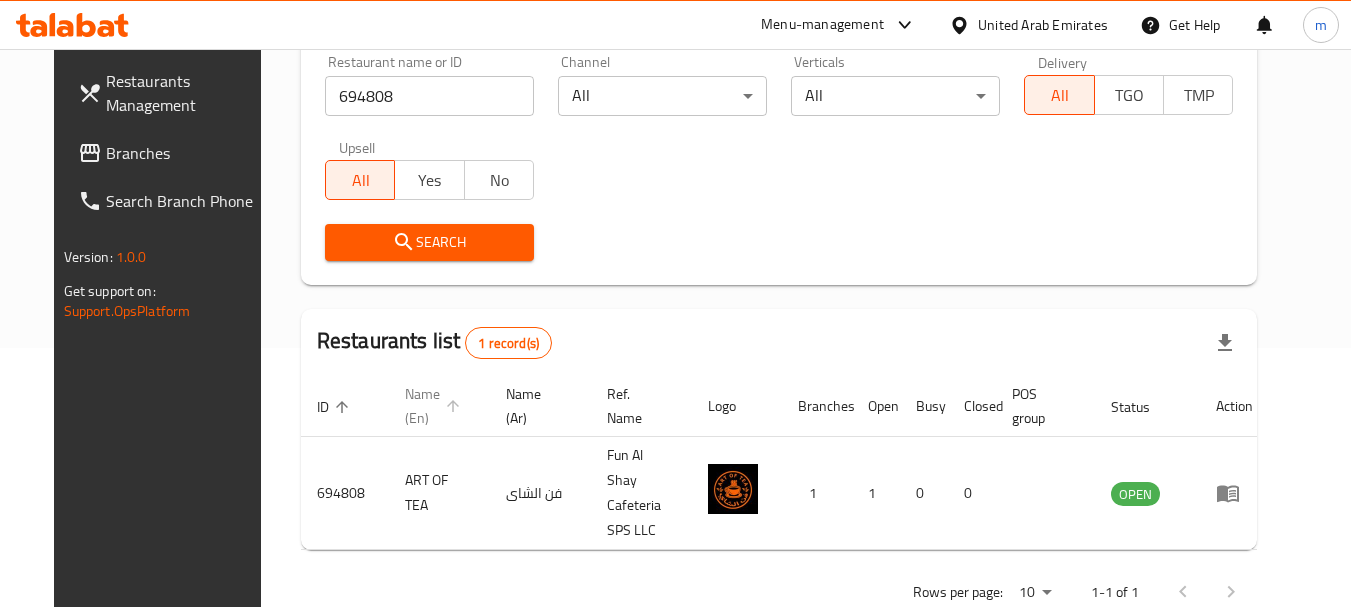 scroll, scrollTop: 260, scrollLeft: 0, axis: vertical 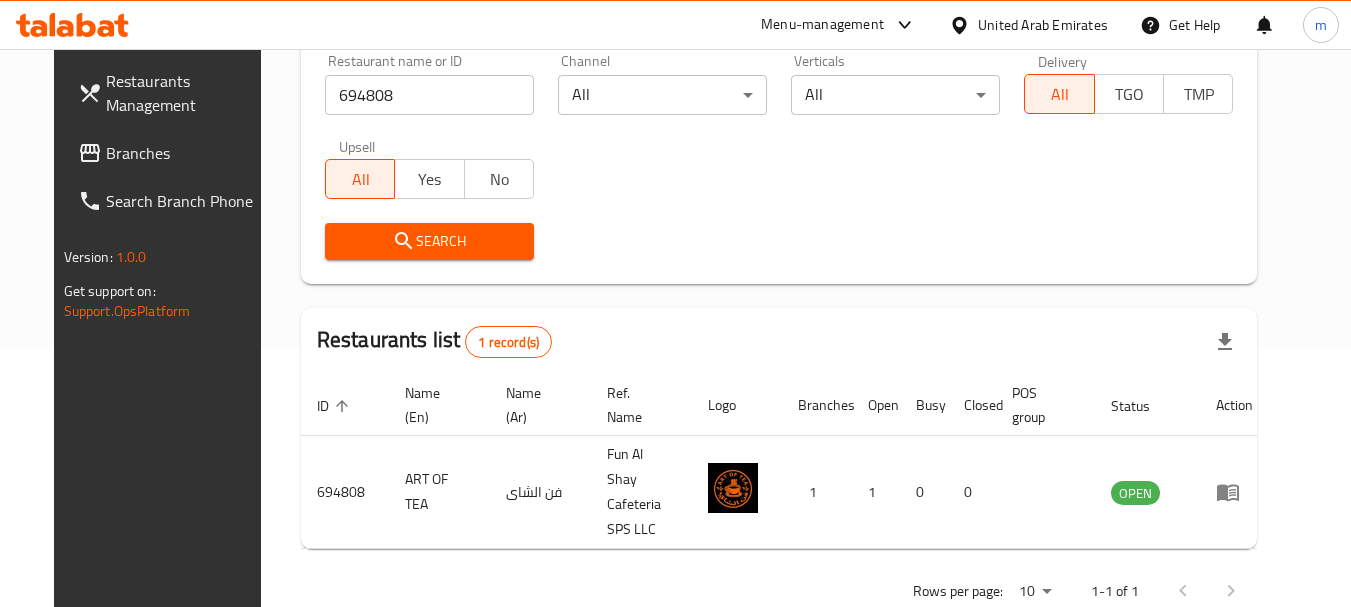 click 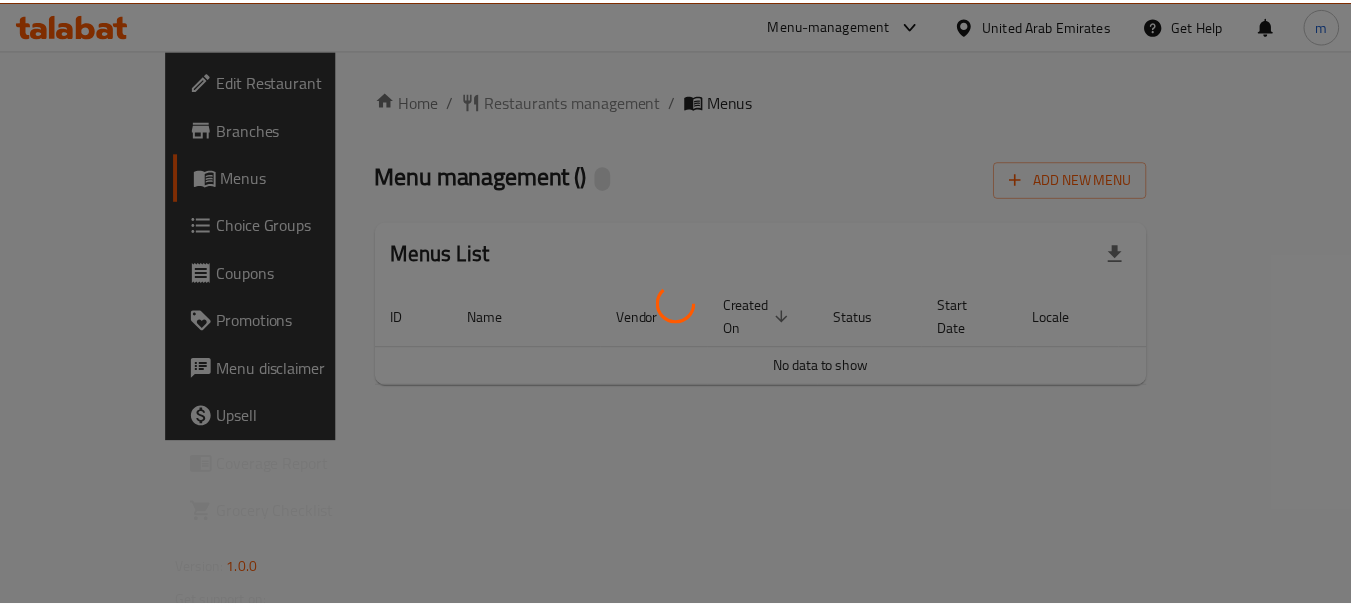 scroll, scrollTop: 0, scrollLeft: 0, axis: both 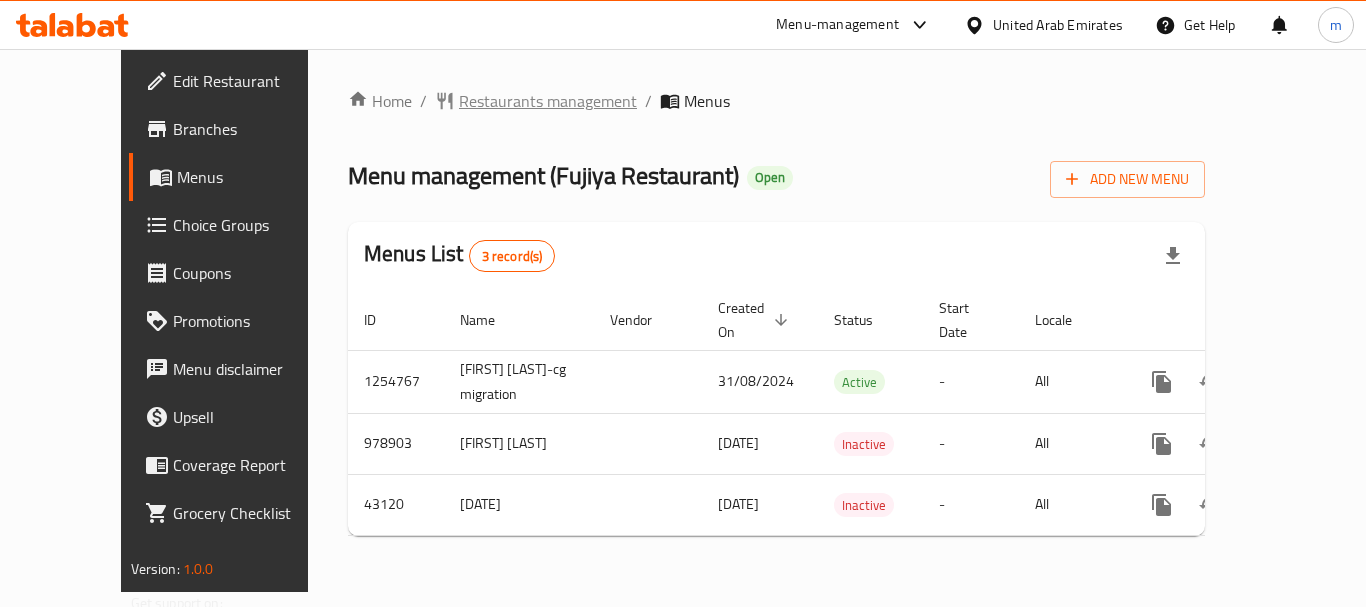 click on "Restaurants management" at bounding box center (548, 101) 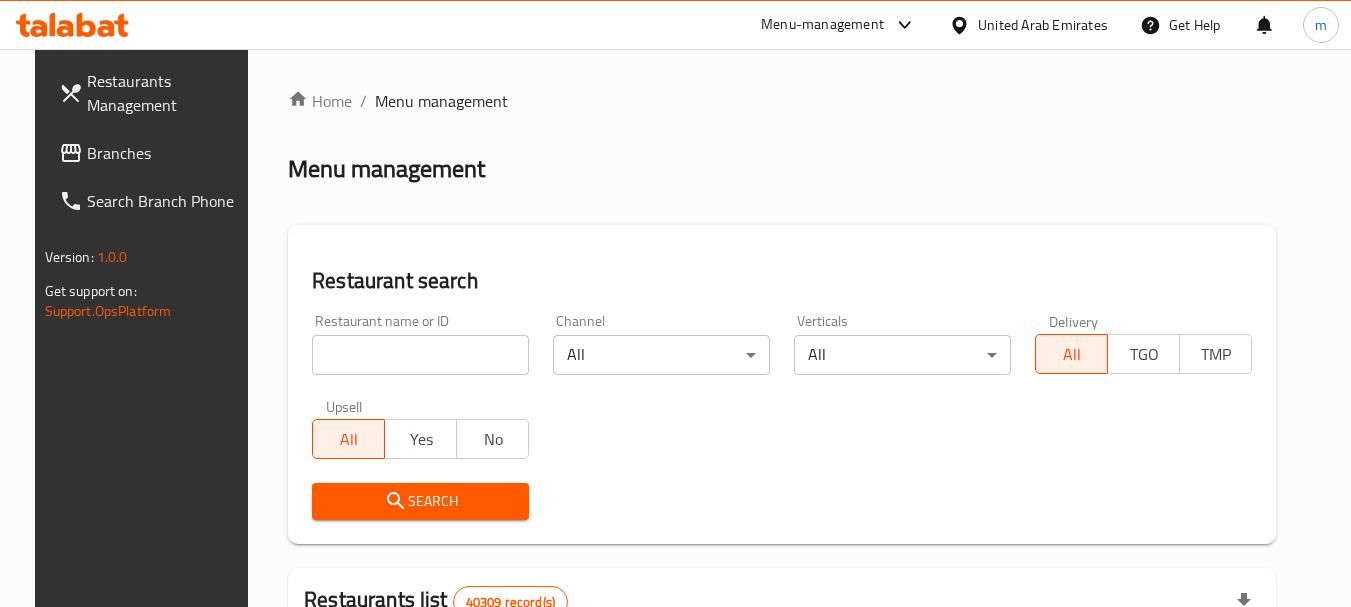 click at bounding box center (420, 355) 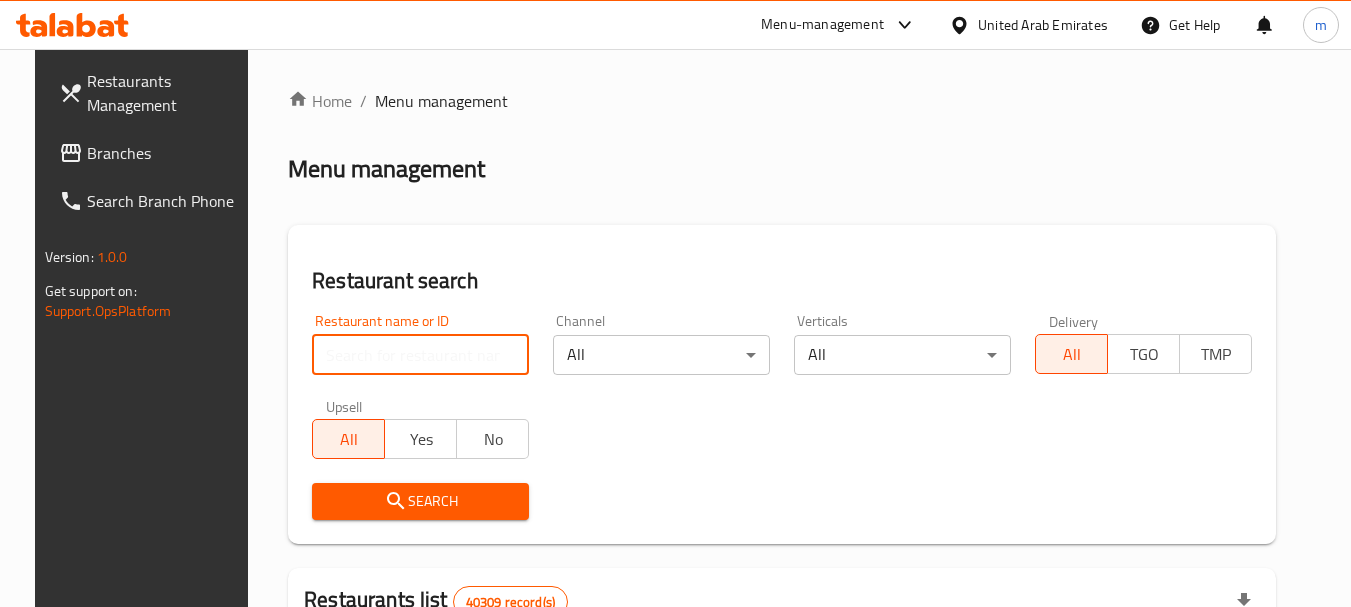 paste on "22349" 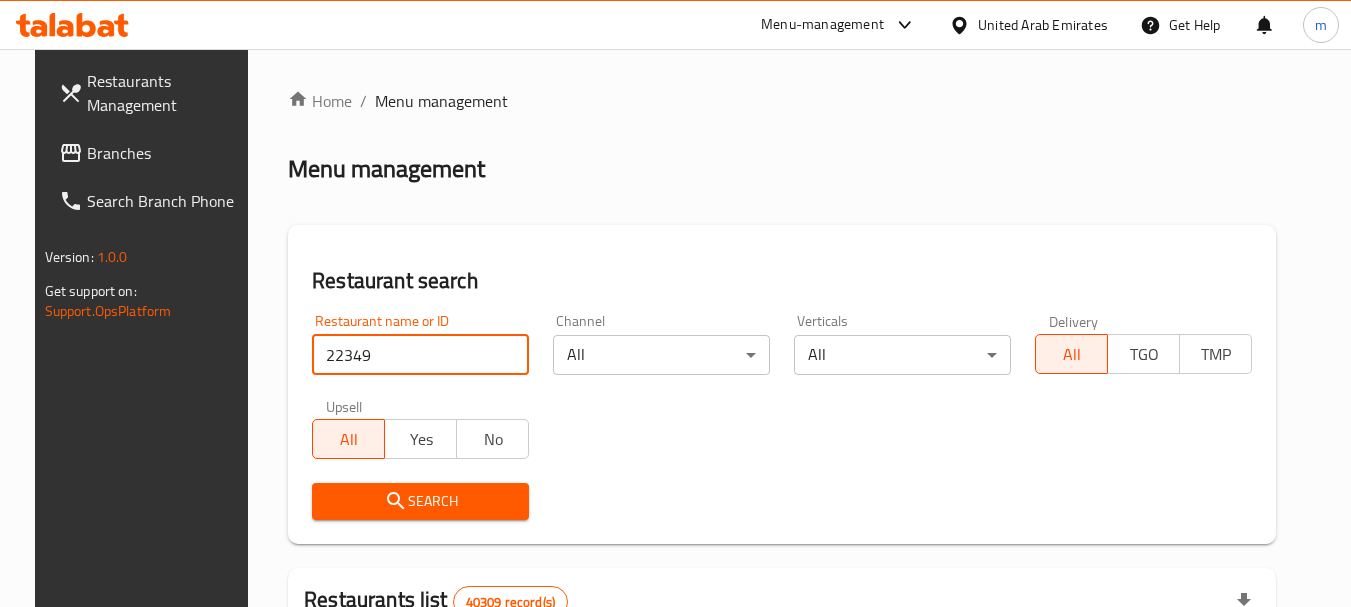 type on "22349" 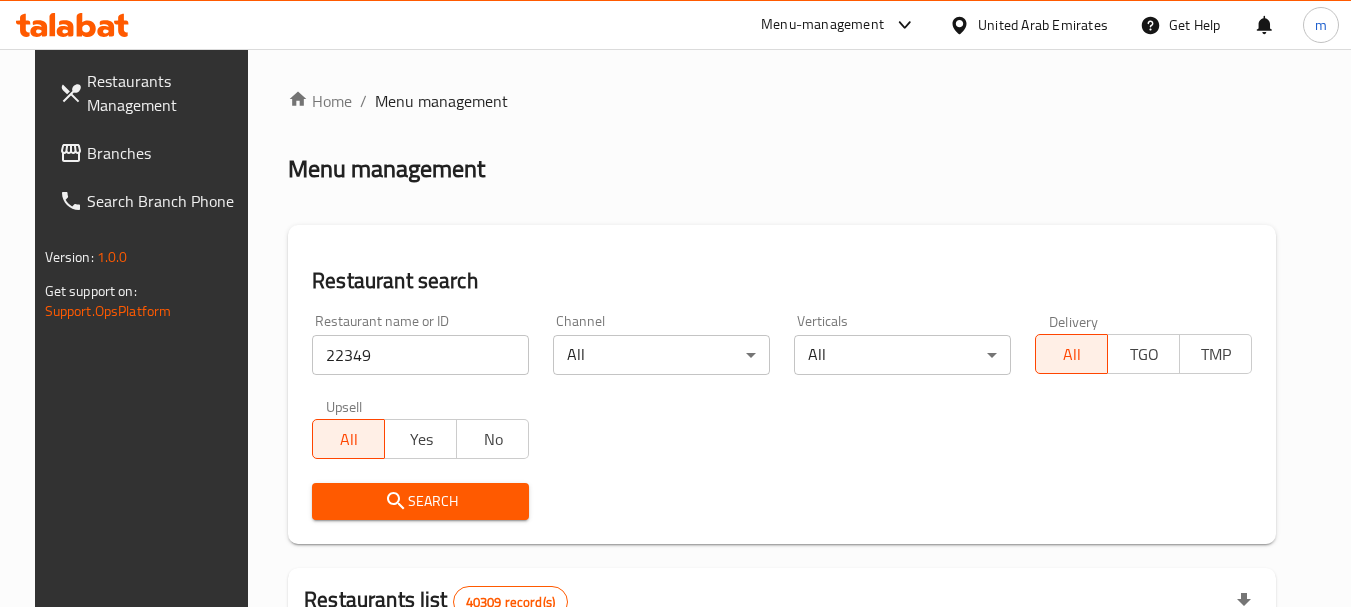 click on "Search" at bounding box center (420, 501) 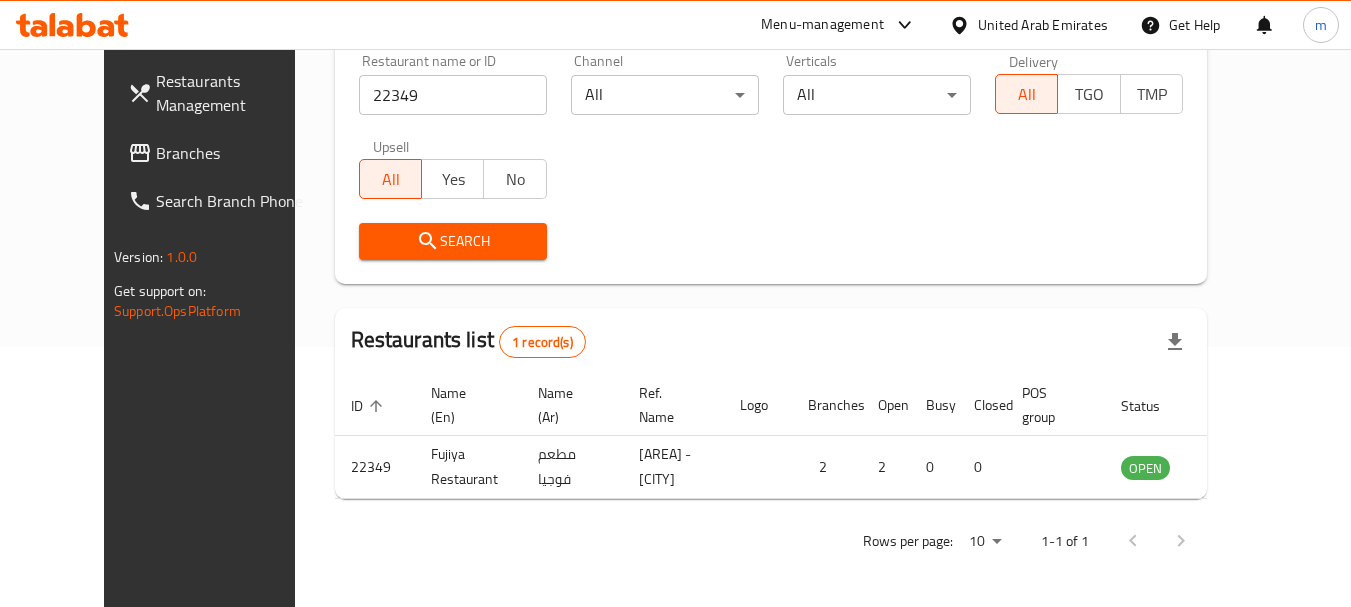 scroll, scrollTop: 268, scrollLeft: 0, axis: vertical 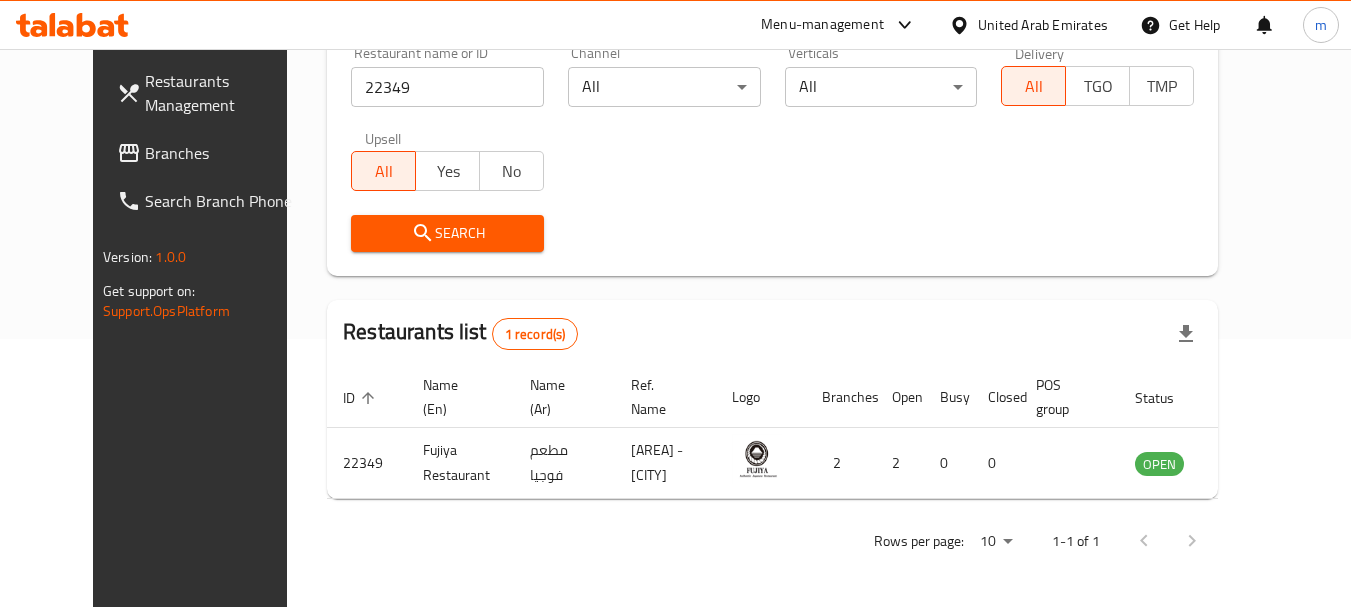 click on "United Arab Emirates" at bounding box center (1043, 25) 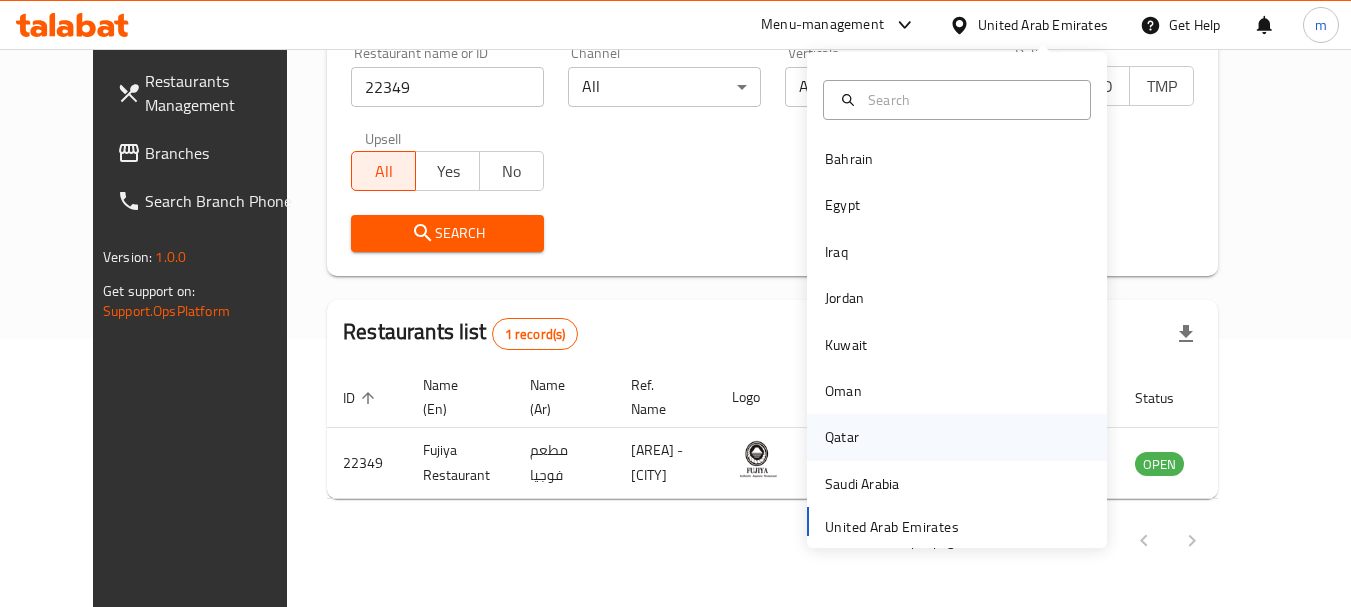 click on "Qatar" at bounding box center (842, 437) 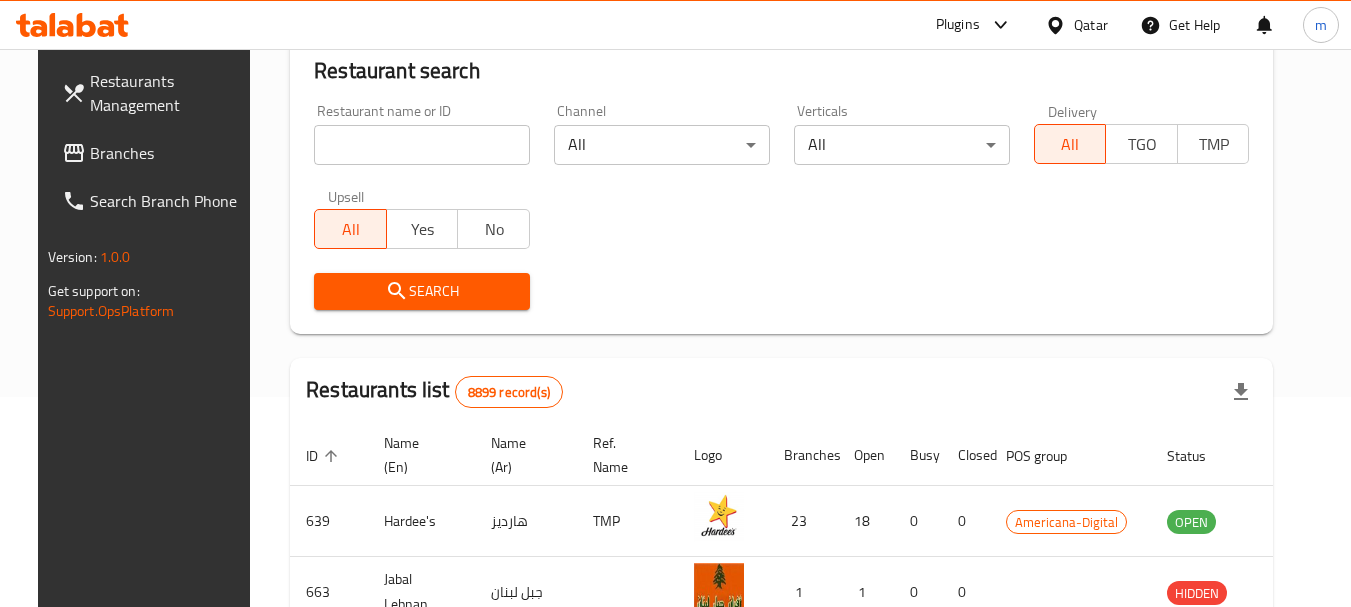 scroll, scrollTop: 268, scrollLeft: 0, axis: vertical 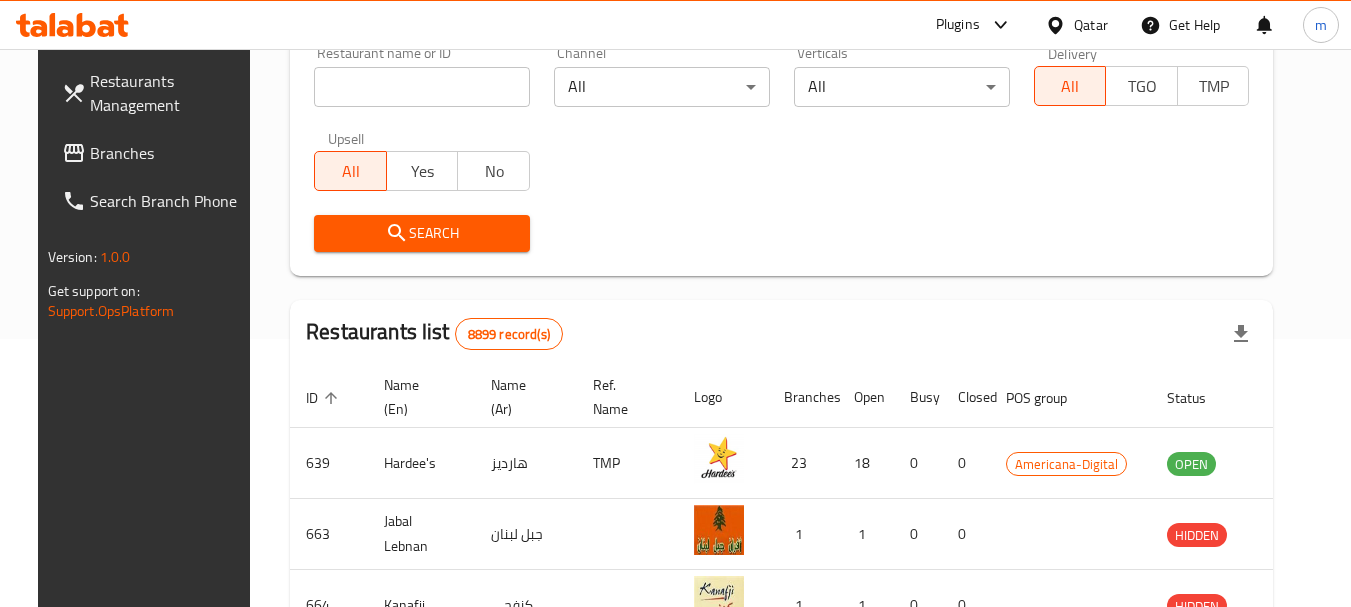 click on "Branches" at bounding box center [155, 153] 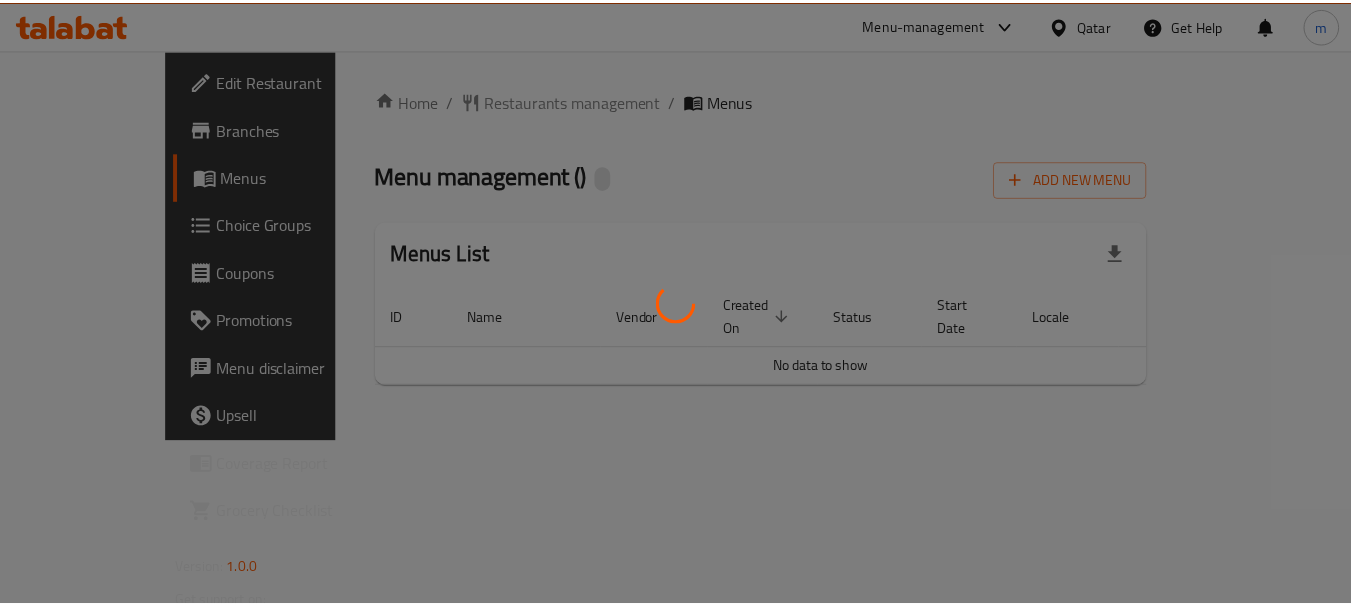 scroll, scrollTop: 0, scrollLeft: 0, axis: both 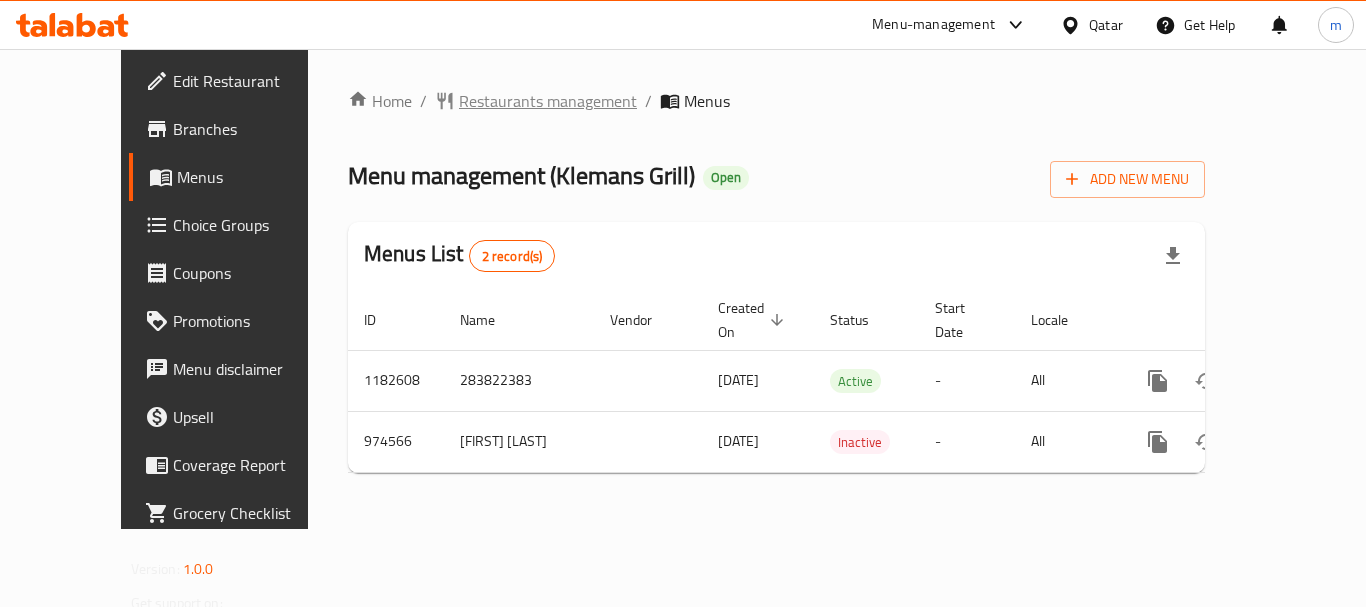 click on "Restaurants management" at bounding box center [548, 101] 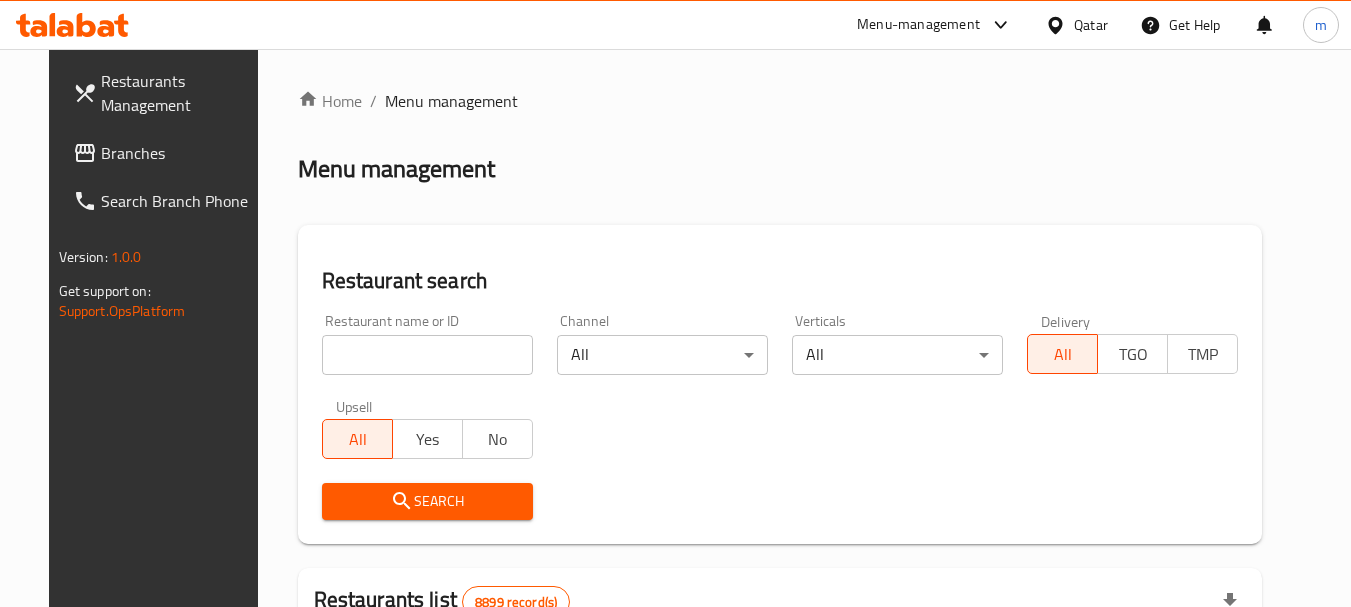 click at bounding box center (427, 355) 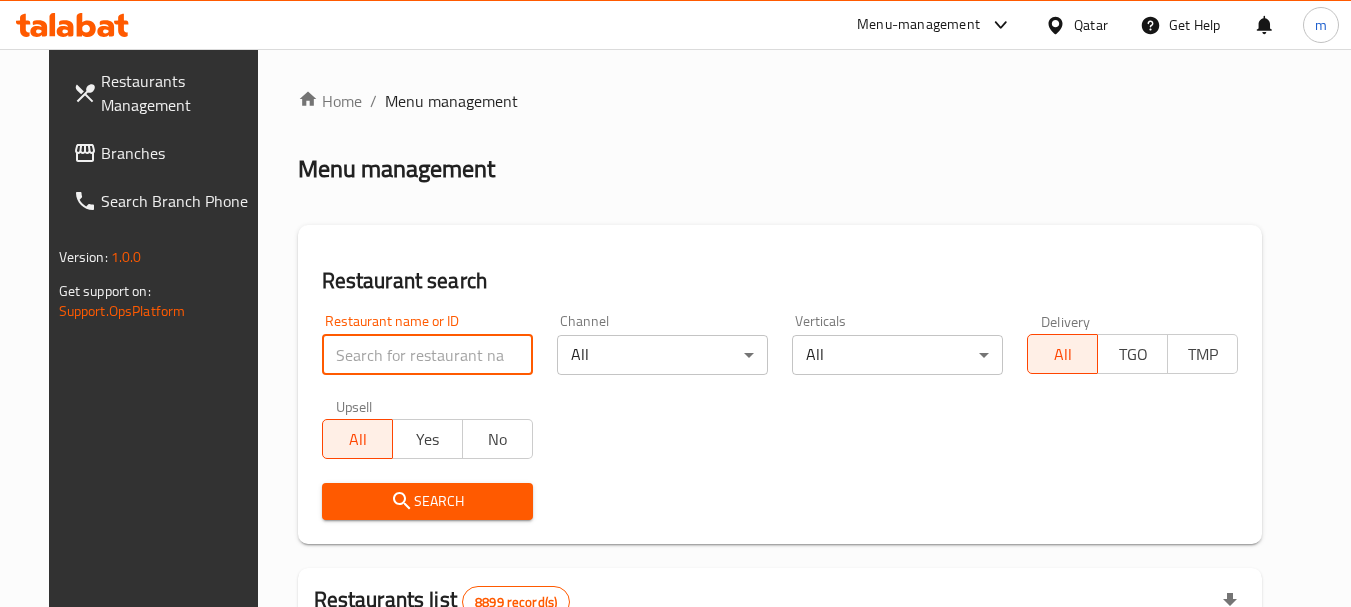 paste on "659929" 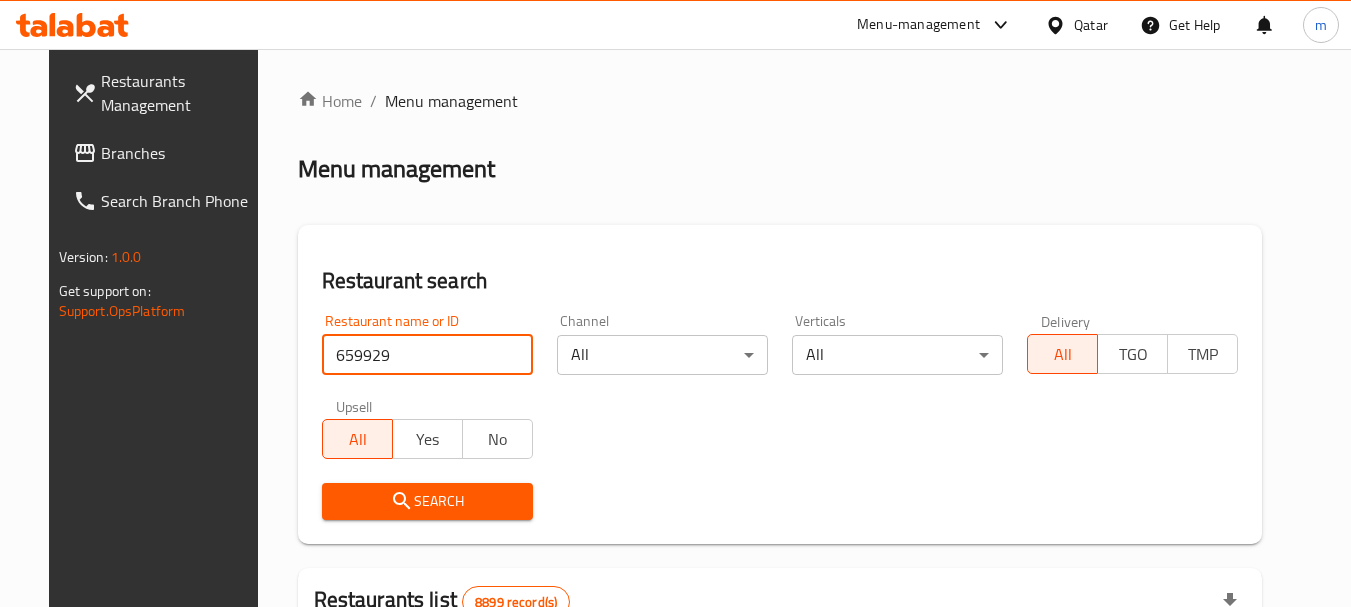 type on "659929" 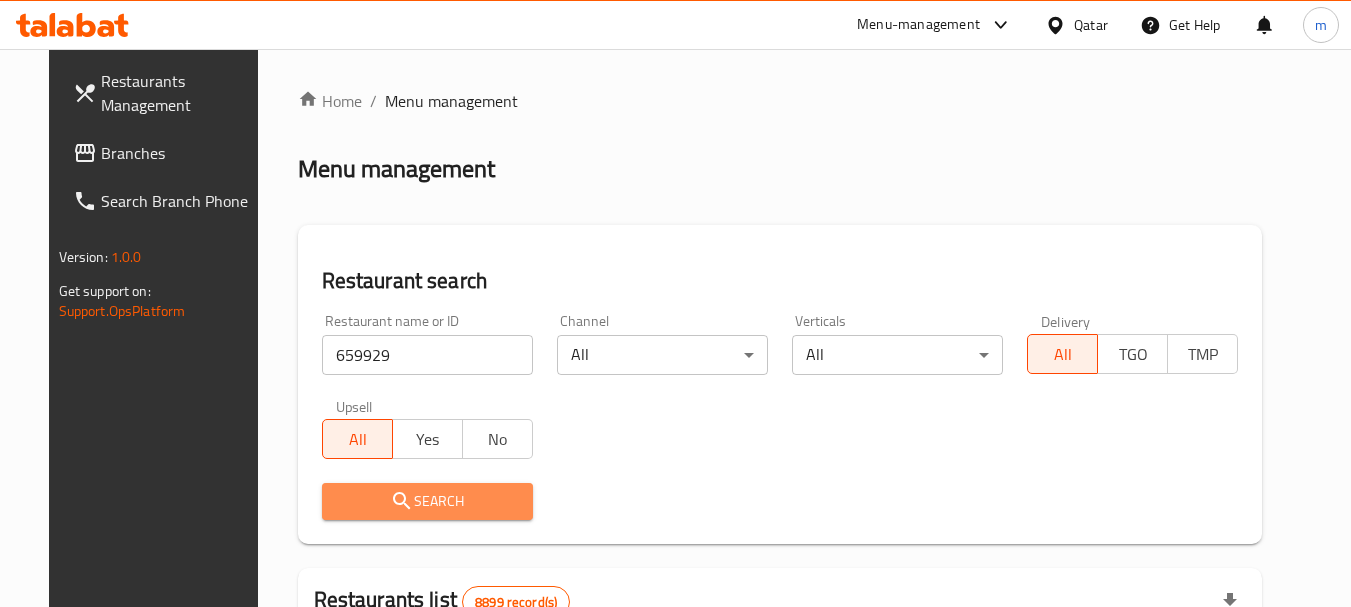 click on "Search" at bounding box center [427, 501] 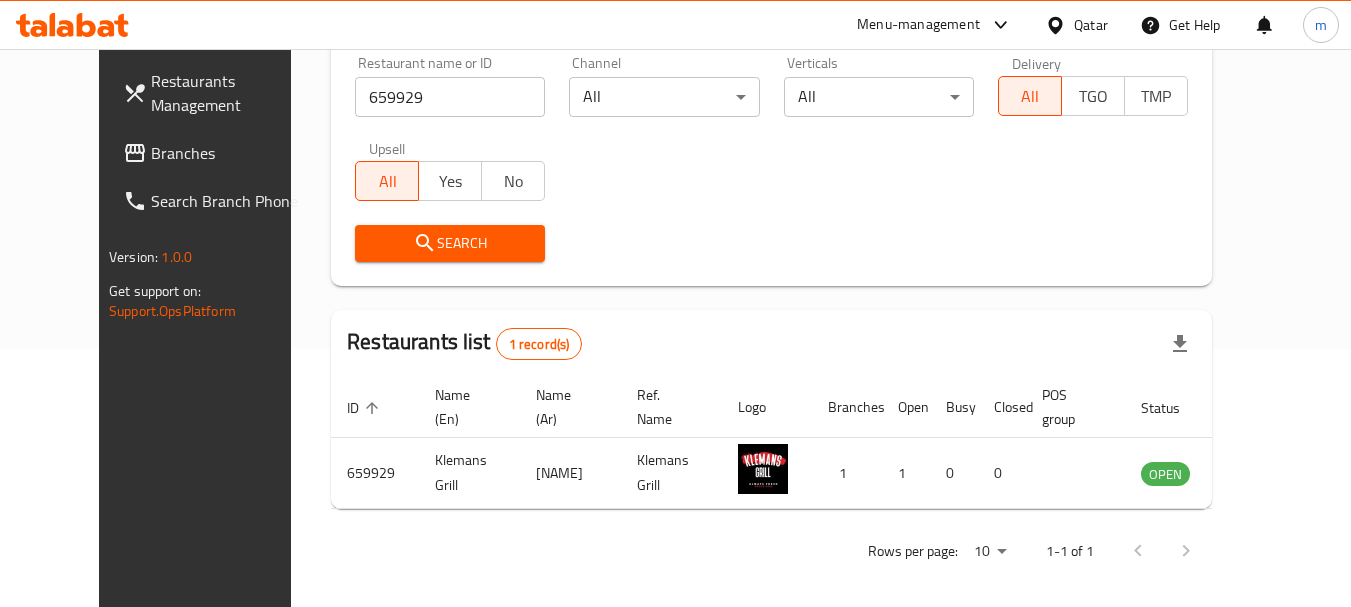 scroll, scrollTop: 268, scrollLeft: 0, axis: vertical 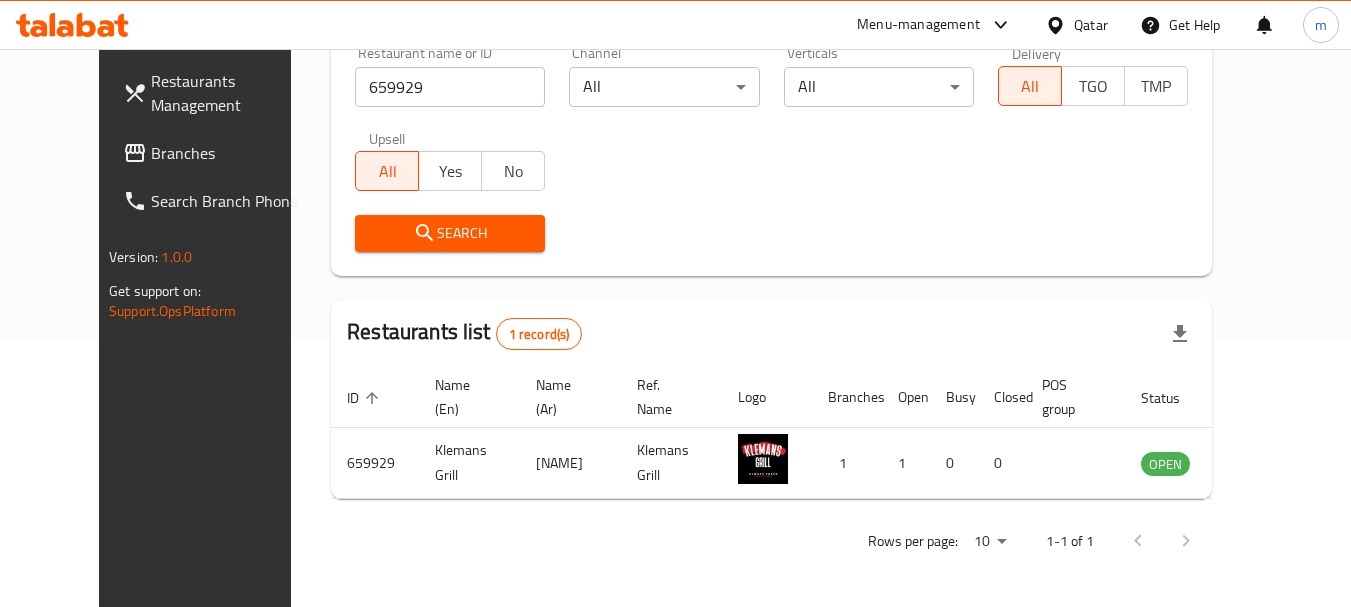 click 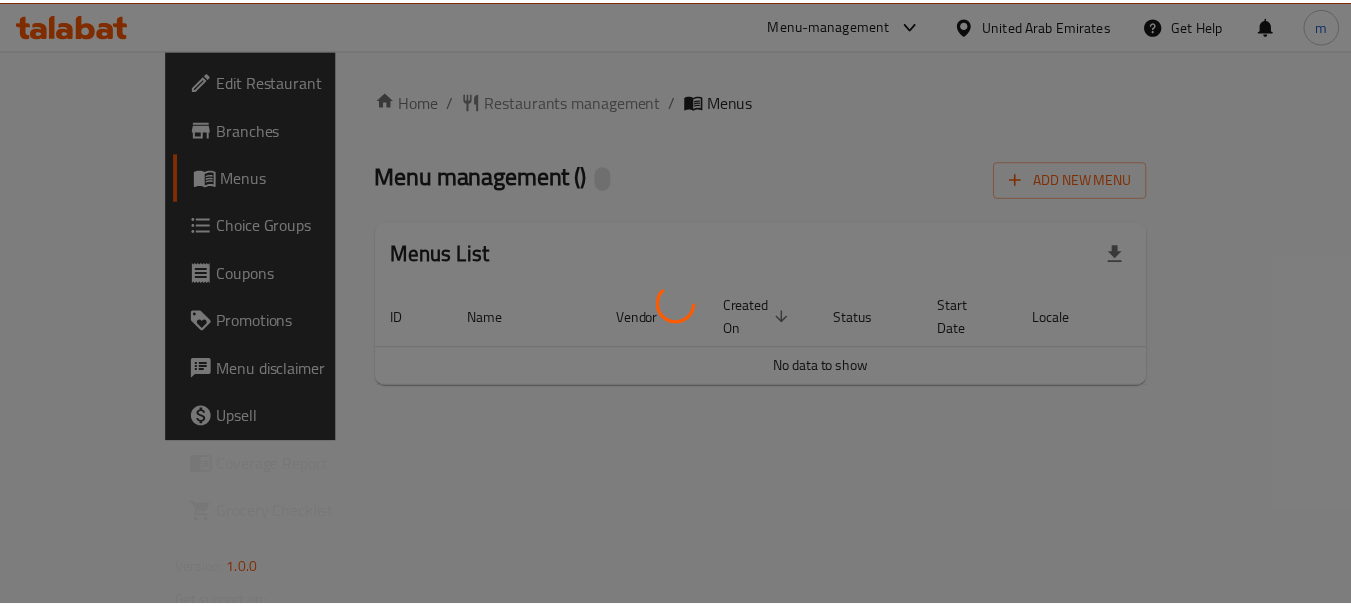 scroll, scrollTop: 0, scrollLeft: 0, axis: both 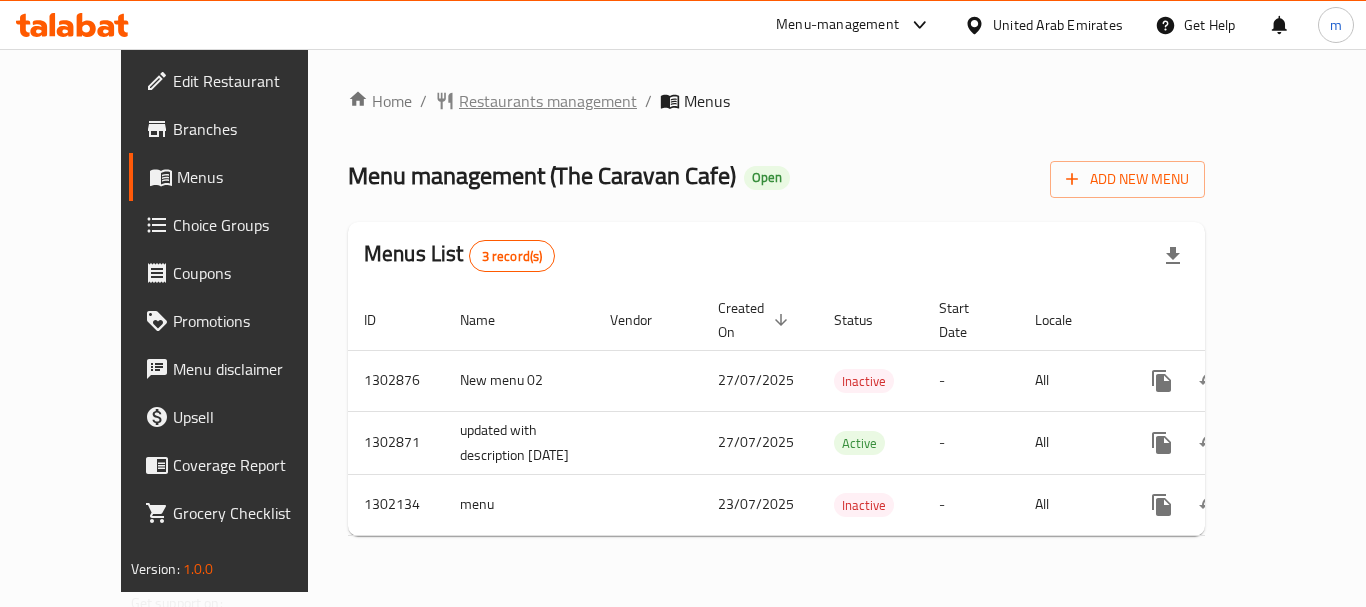 click on "Restaurants management" at bounding box center (548, 101) 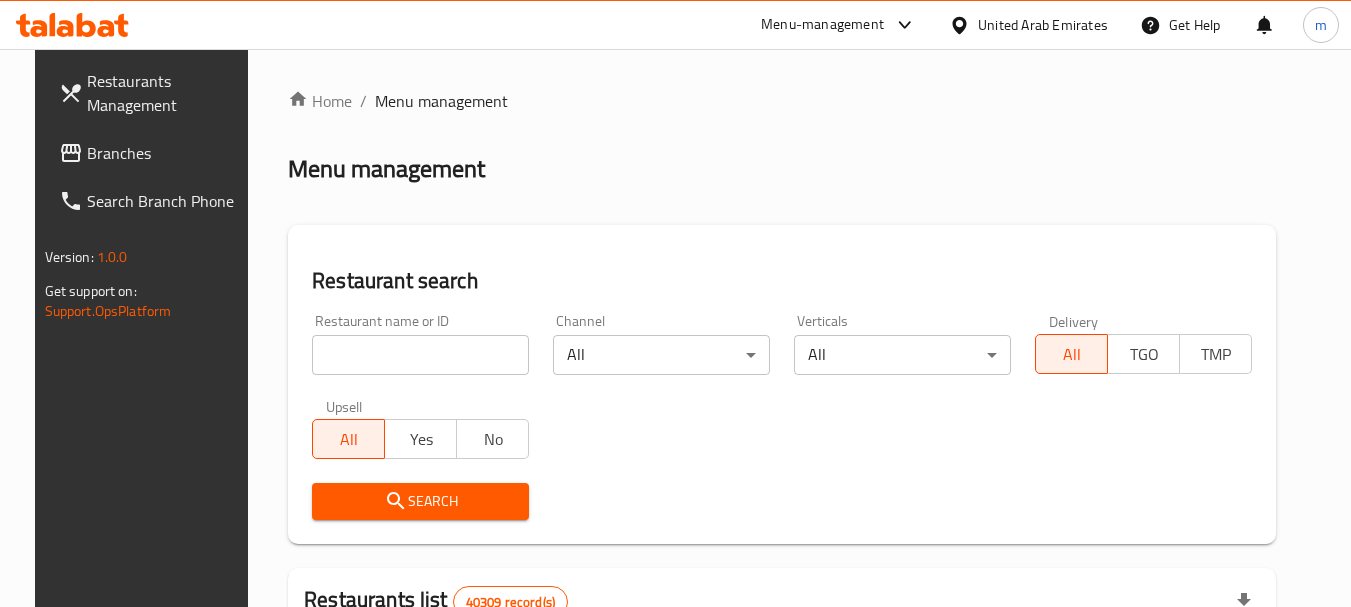 click at bounding box center (420, 355) 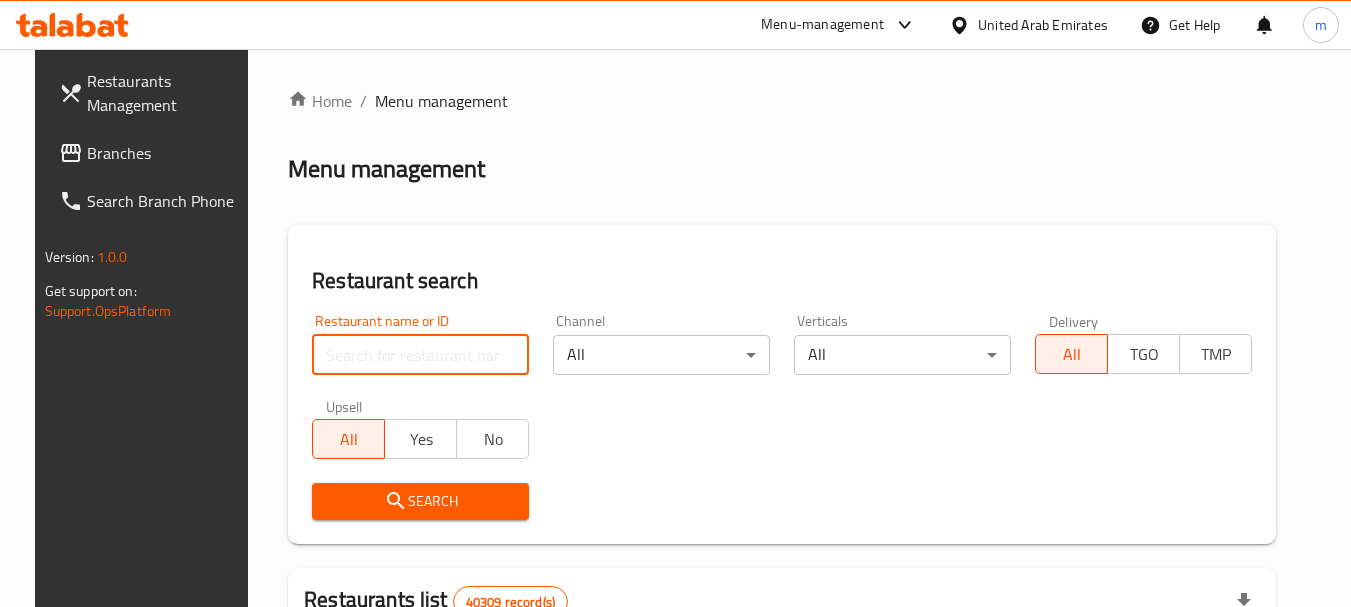 paste on "702243" 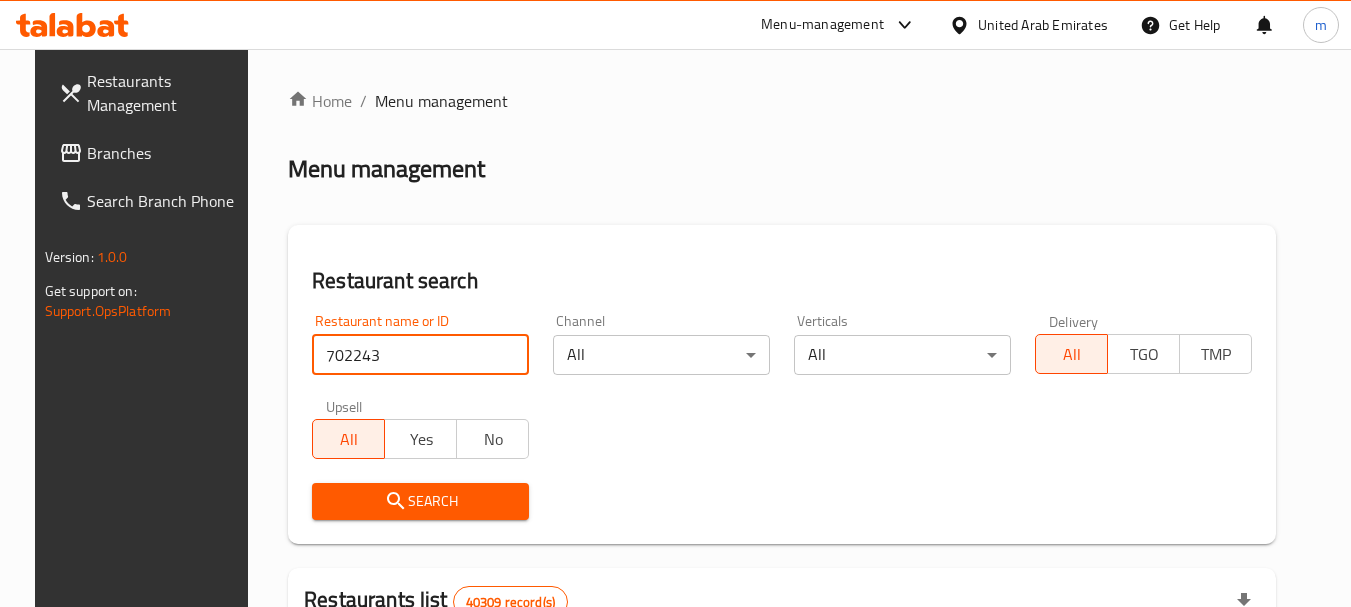 type on "702243" 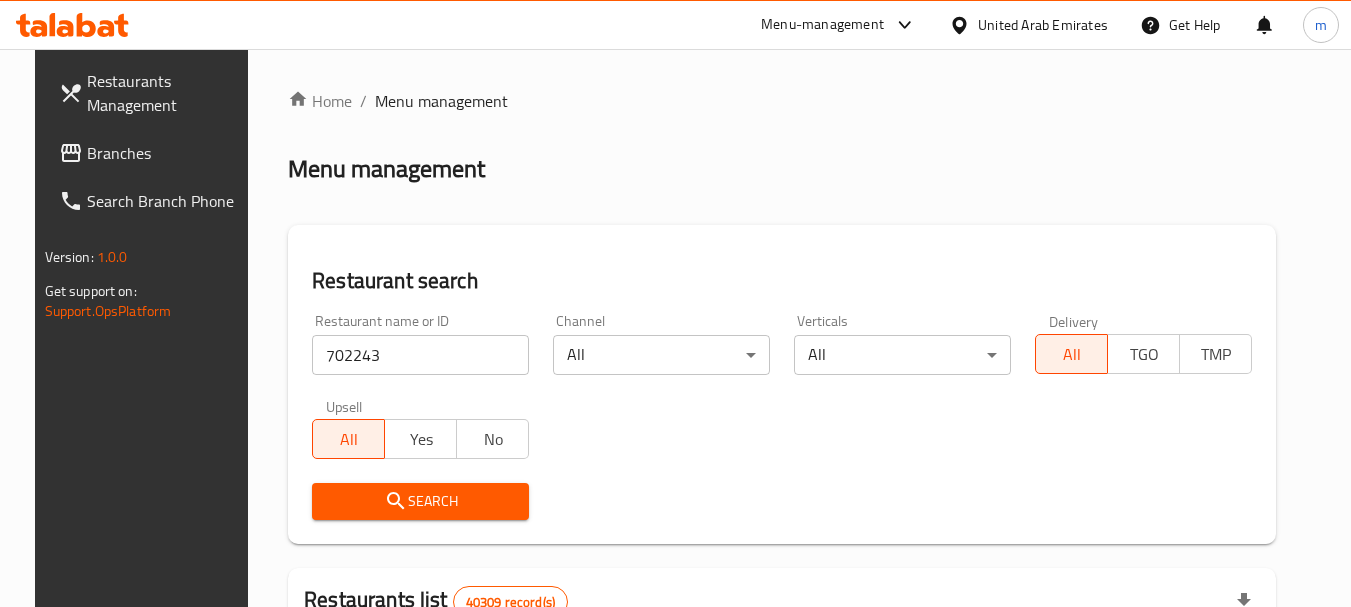 click on "Search" at bounding box center [420, 501] 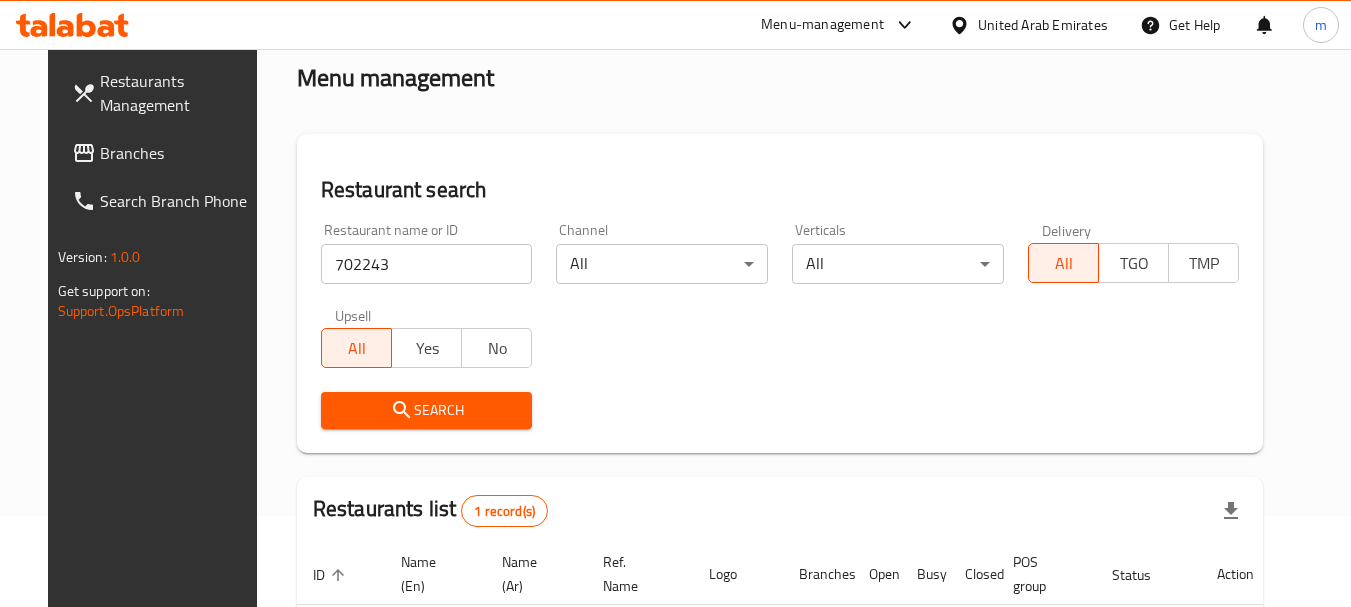 scroll, scrollTop: 260, scrollLeft: 0, axis: vertical 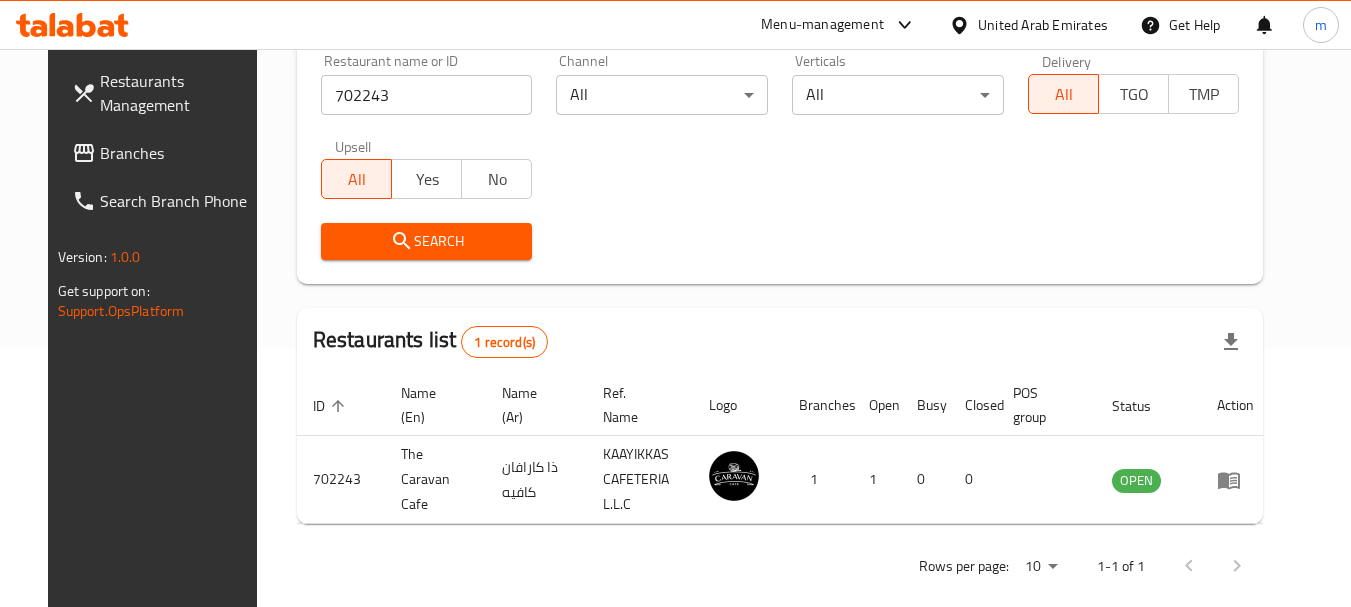 click 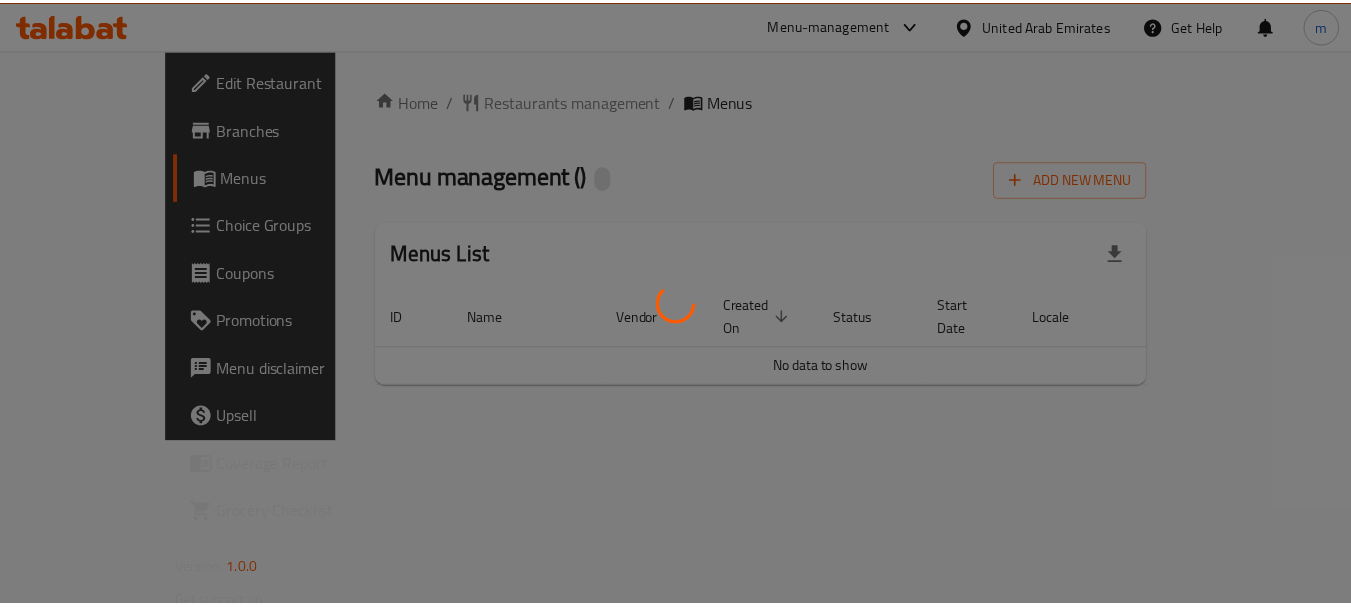 scroll, scrollTop: 0, scrollLeft: 0, axis: both 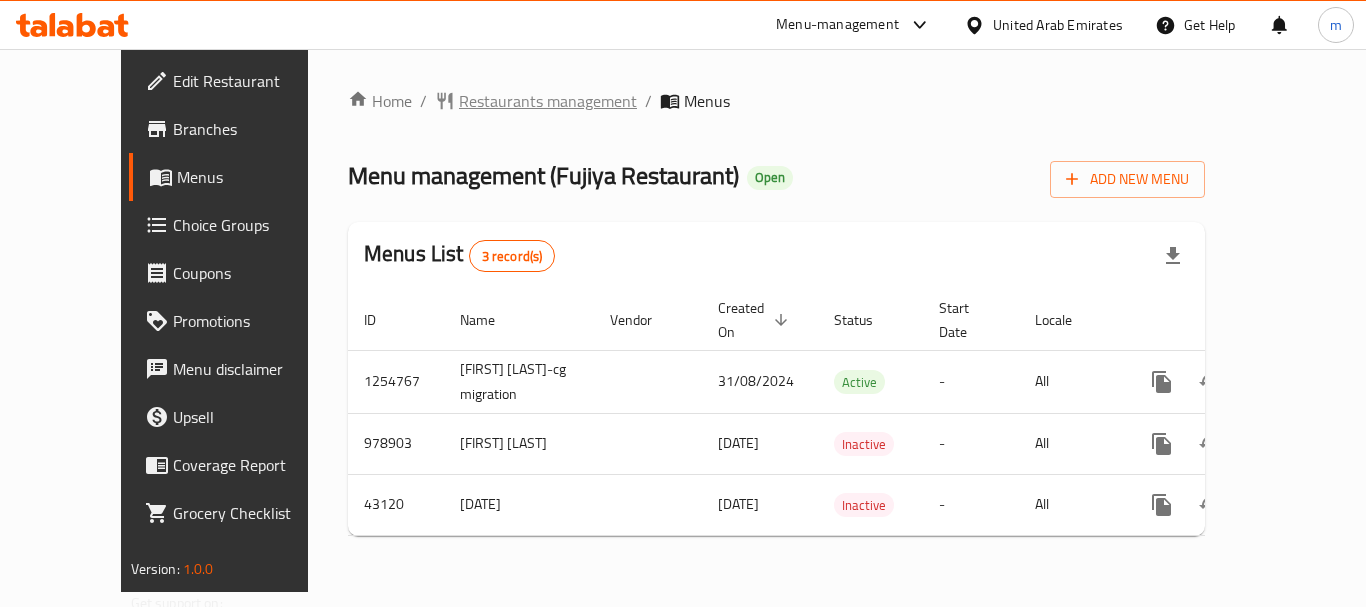 click on "Restaurants management" at bounding box center [548, 101] 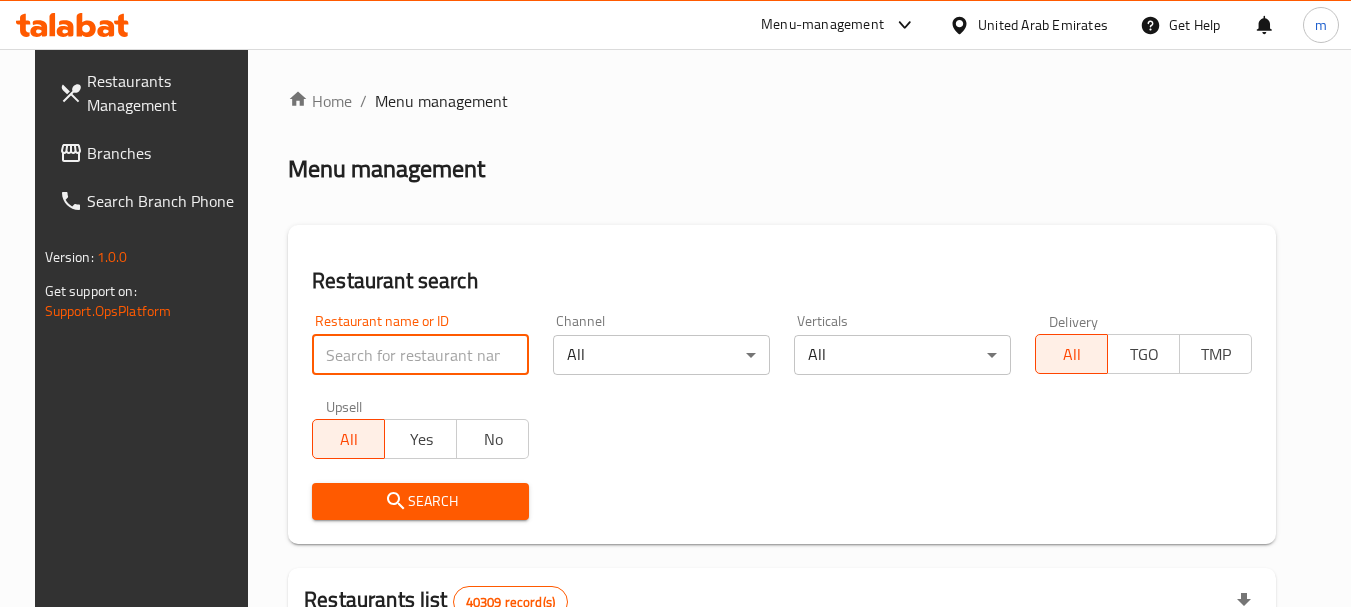 click at bounding box center (420, 355) 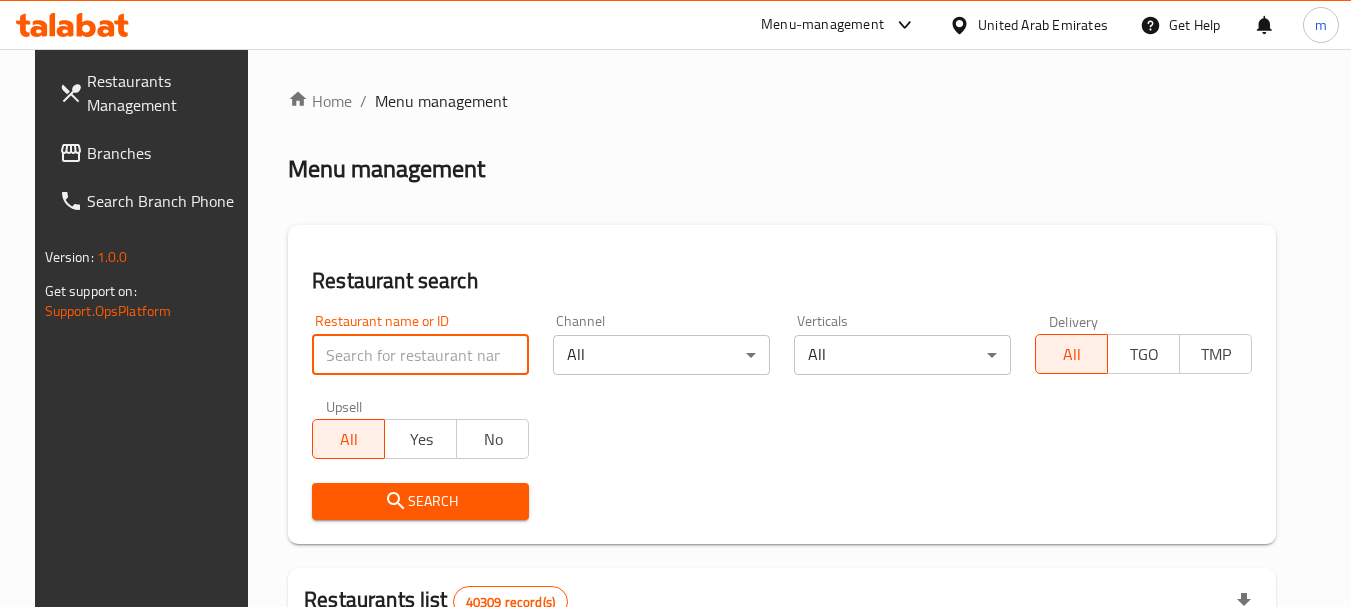 paste on "22349" 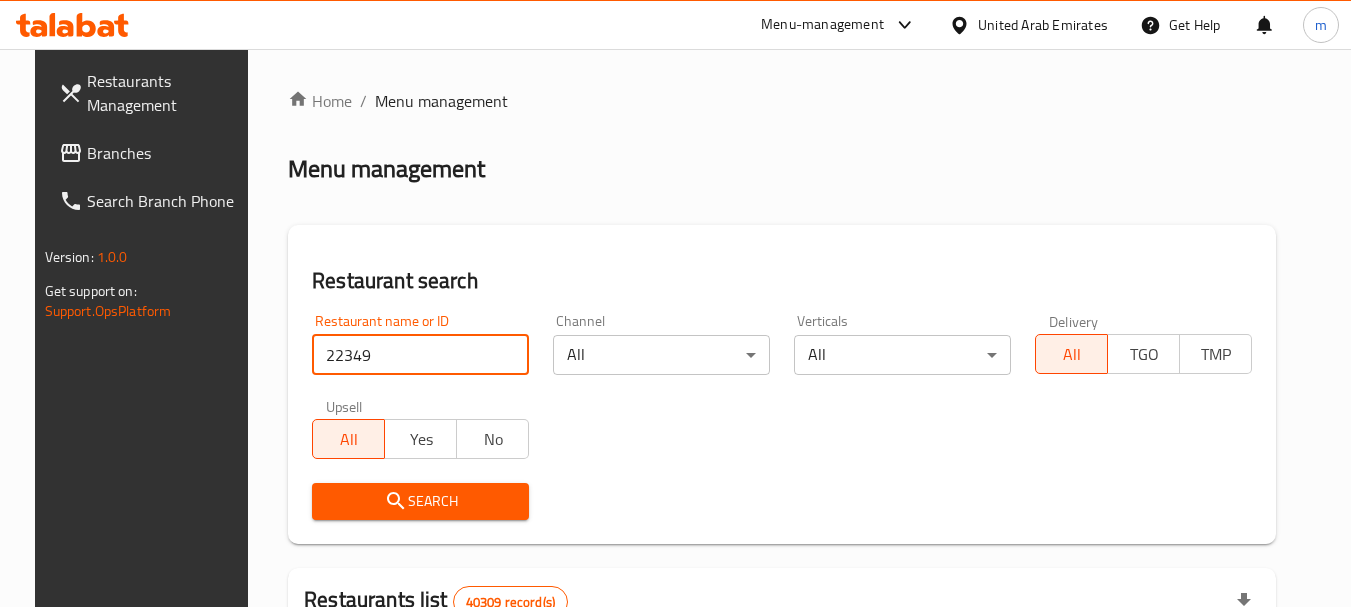 type on "22349" 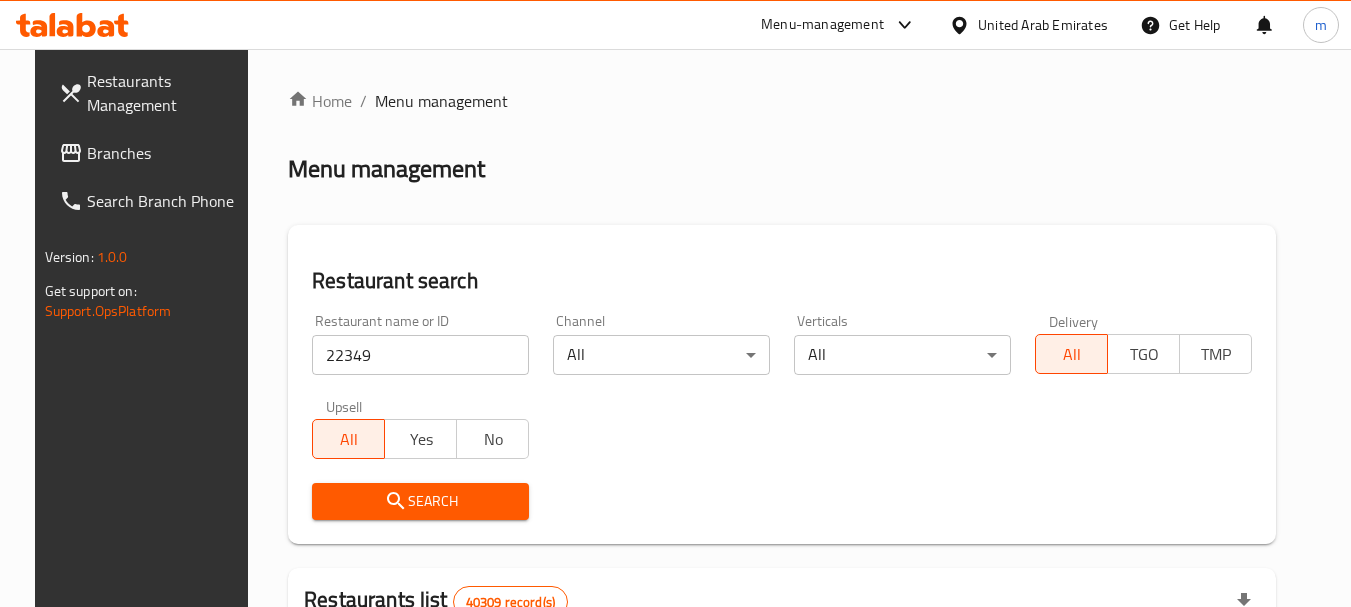 click on "Search" at bounding box center [420, 501] 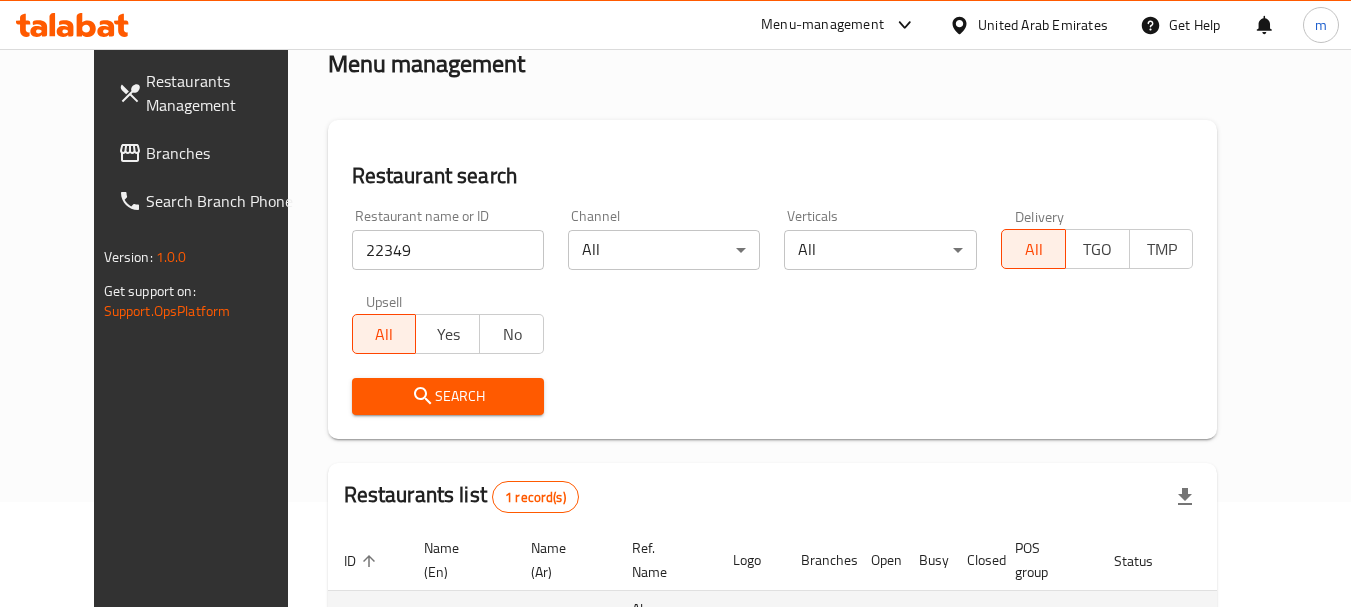 scroll, scrollTop: 260, scrollLeft: 0, axis: vertical 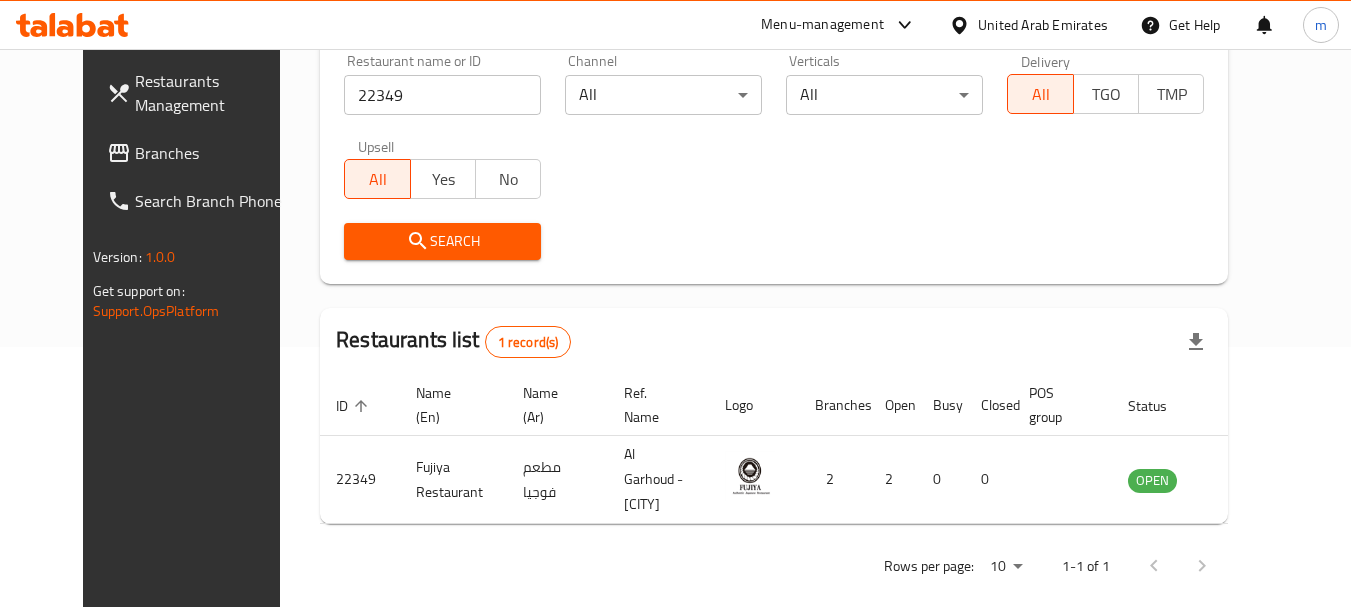 click 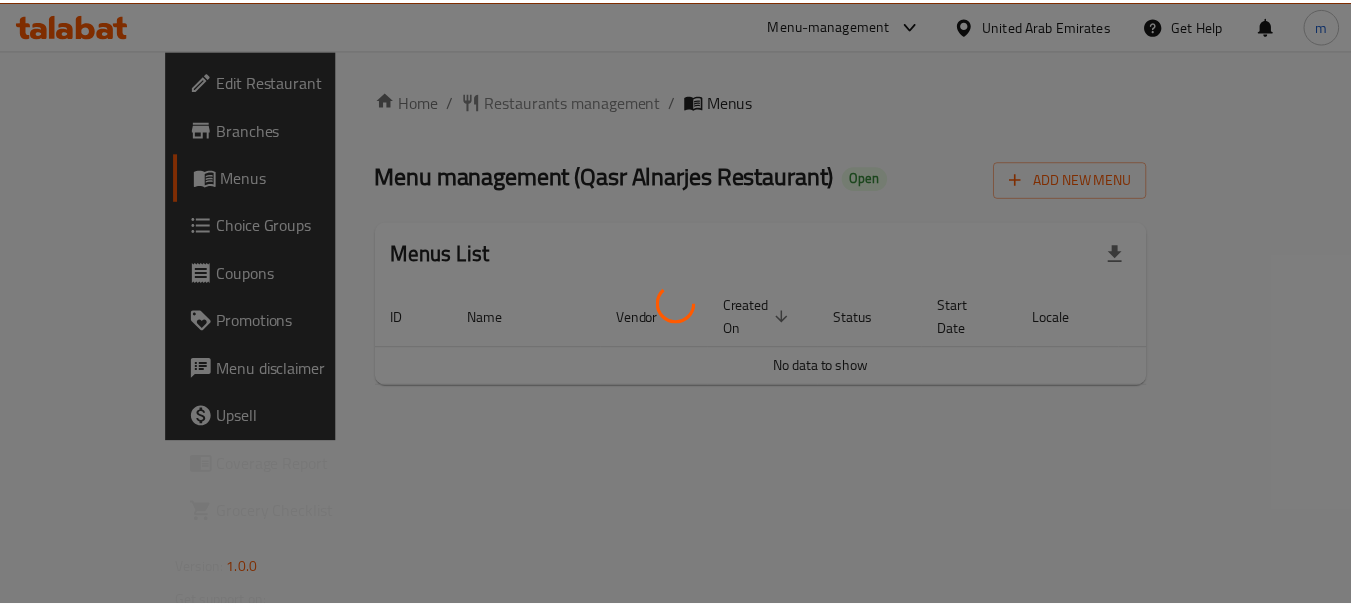 scroll, scrollTop: 0, scrollLeft: 0, axis: both 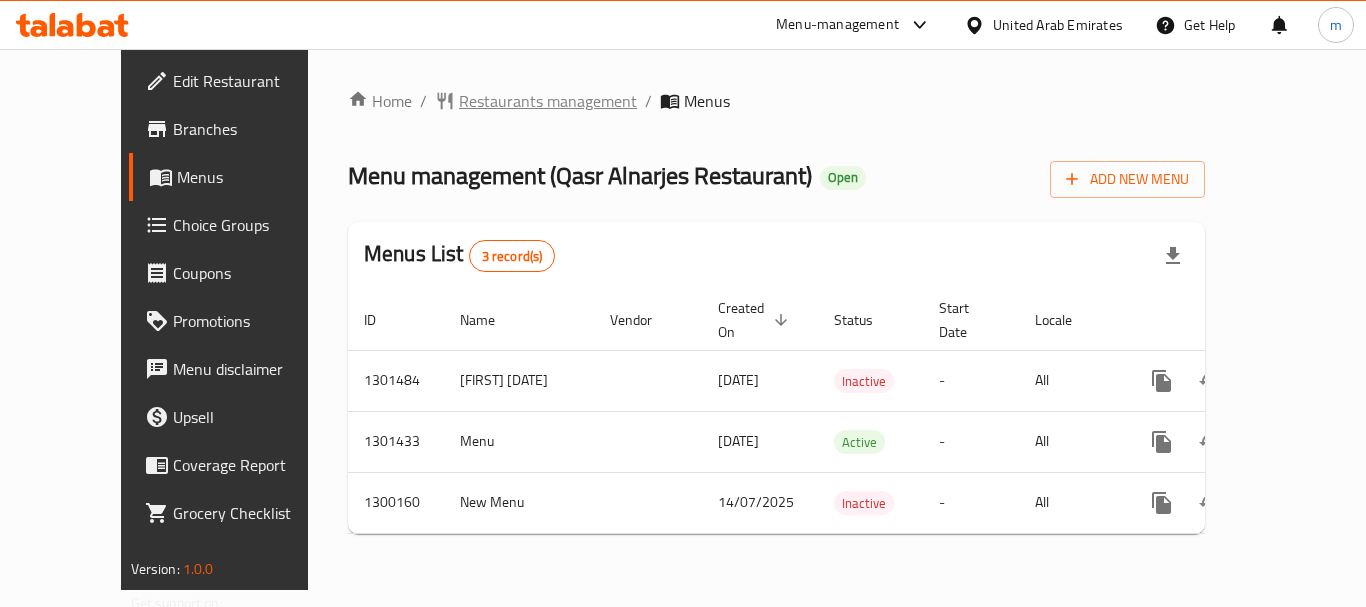click on "Restaurants management" at bounding box center (548, 101) 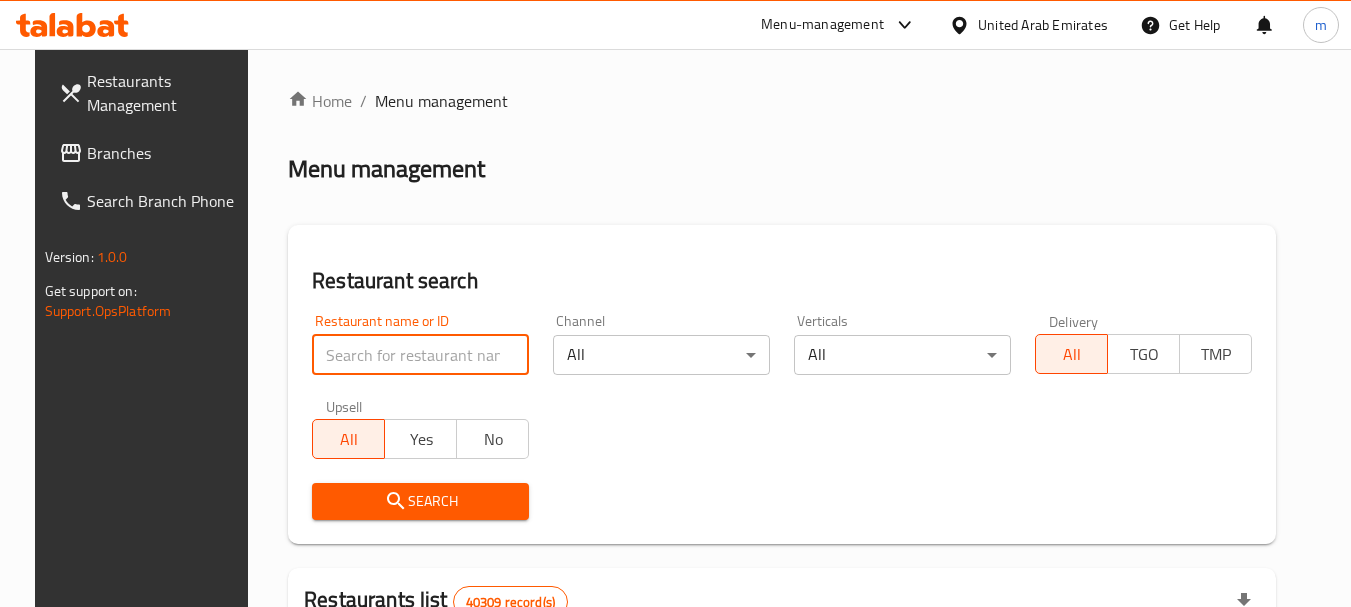 click at bounding box center [420, 355] 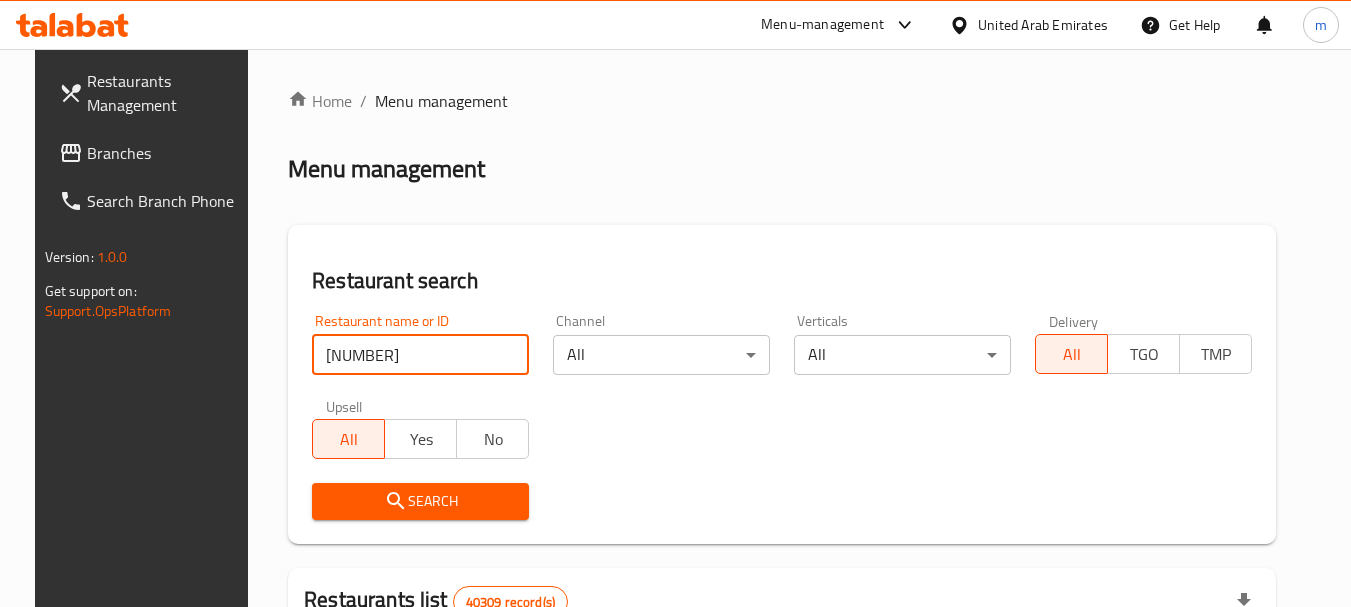 type on "70154" 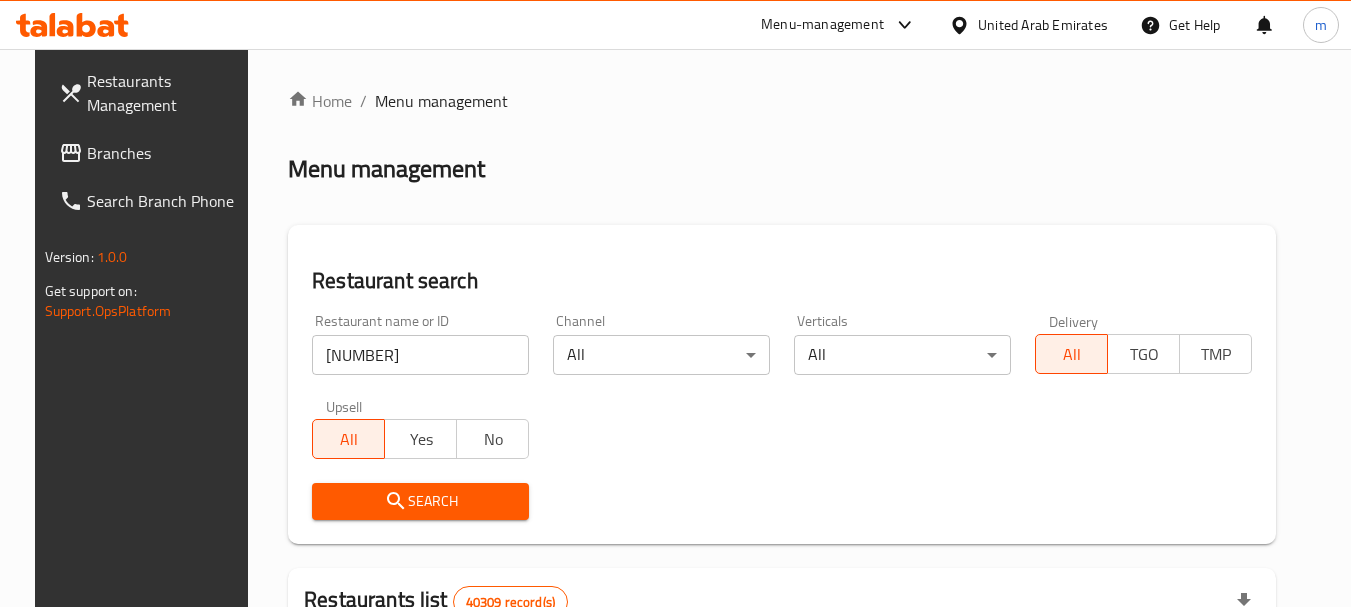 click on "Search" at bounding box center [420, 501] 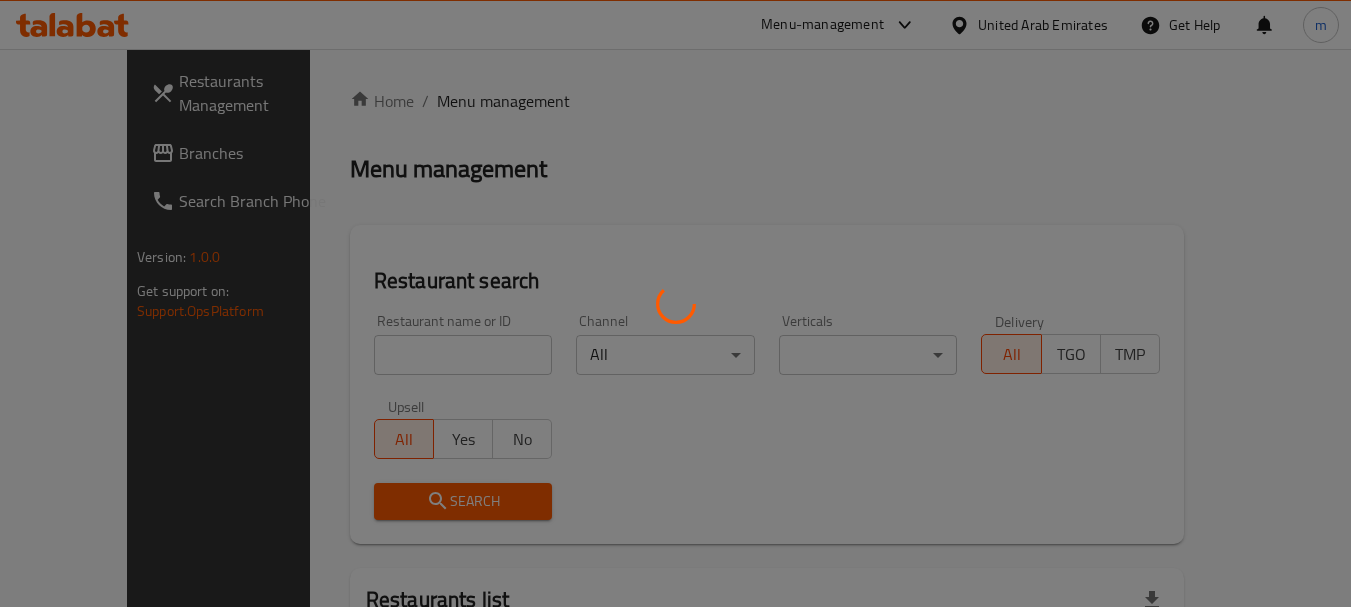 scroll, scrollTop: 0, scrollLeft: 0, axis: both 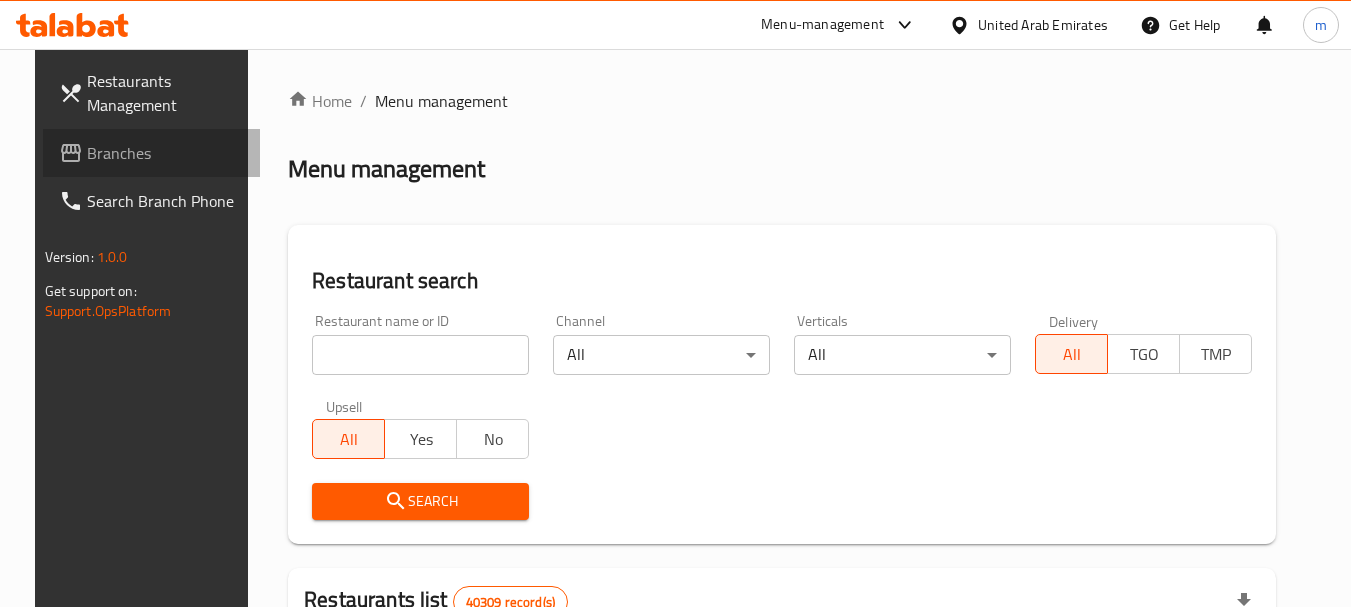 click on "Branches" at bounding box center (166, 153) 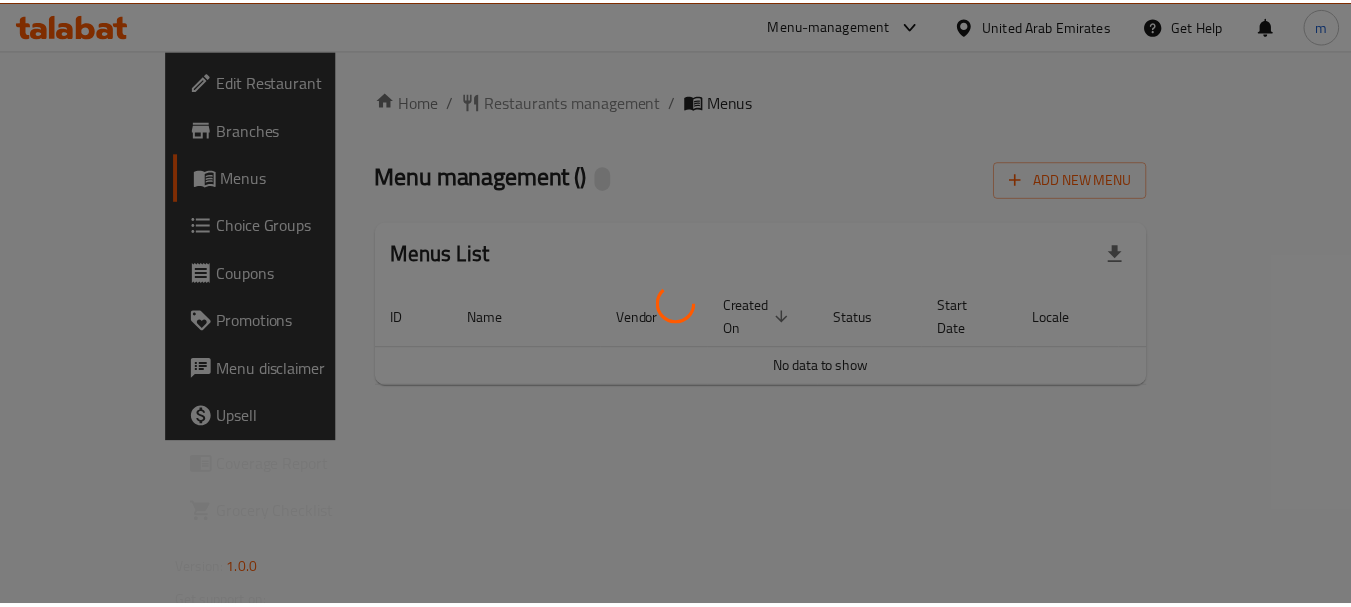 scroll, scrollTop: 0, scrollLeft: 0, axis: both 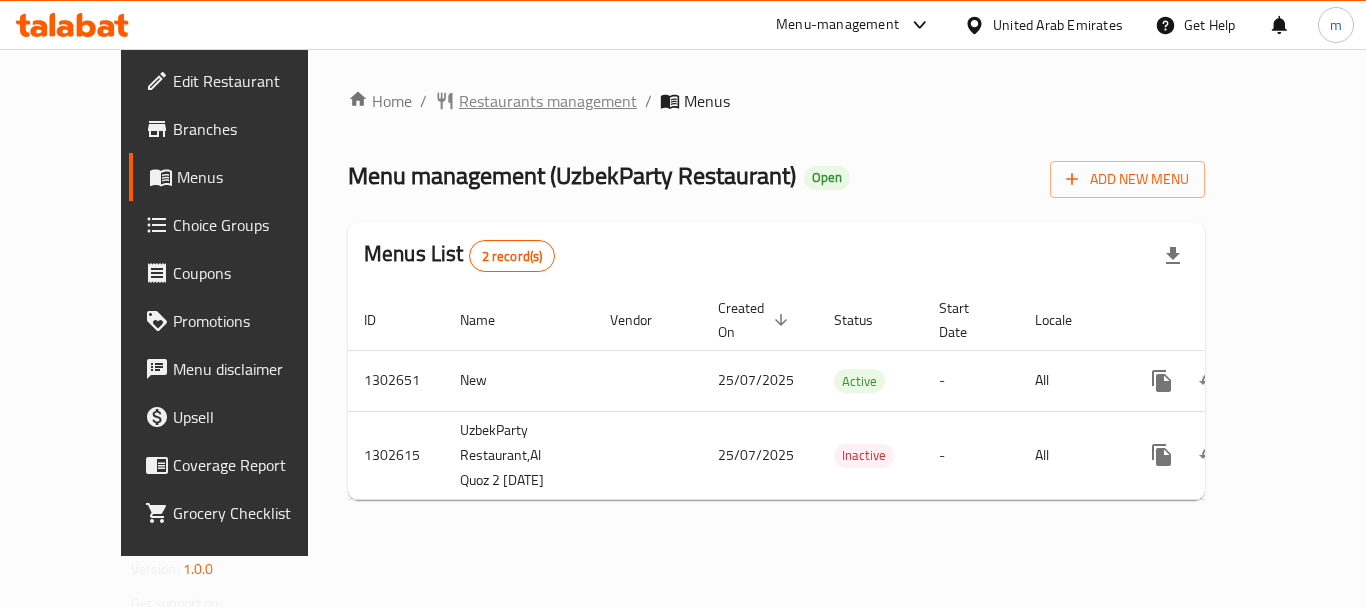click on "Restaurants management" at bounding box center [548, 101] 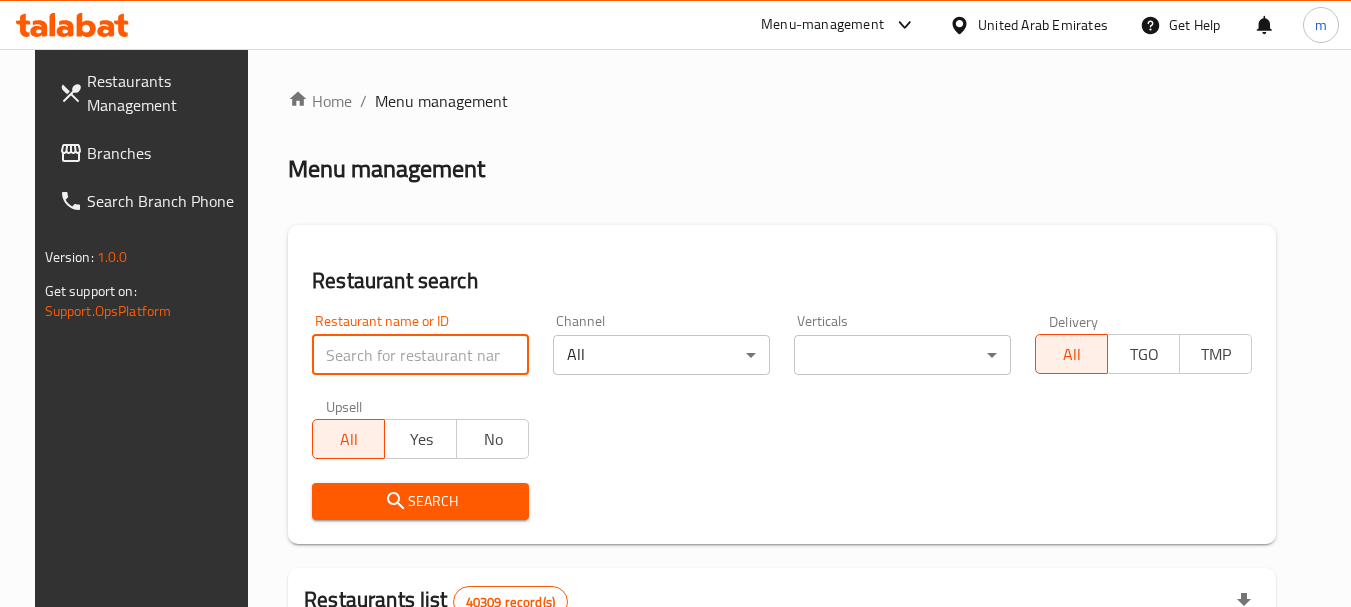 click at bounding box center (420, 355) 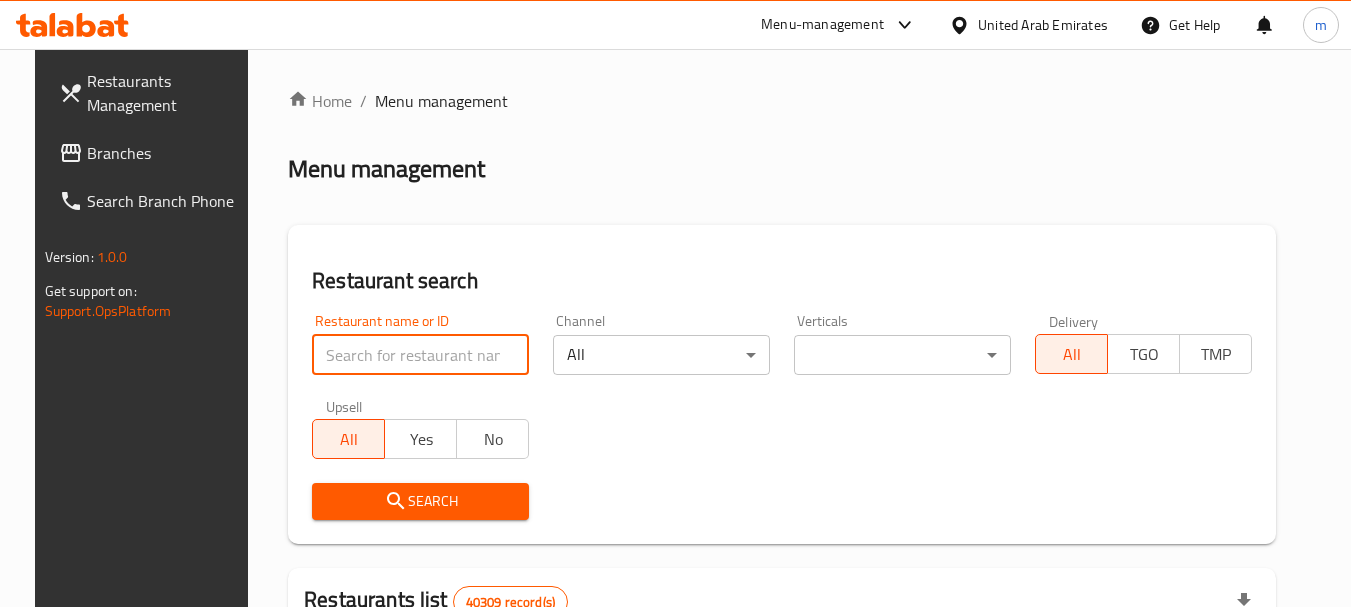 paste on "/702494" 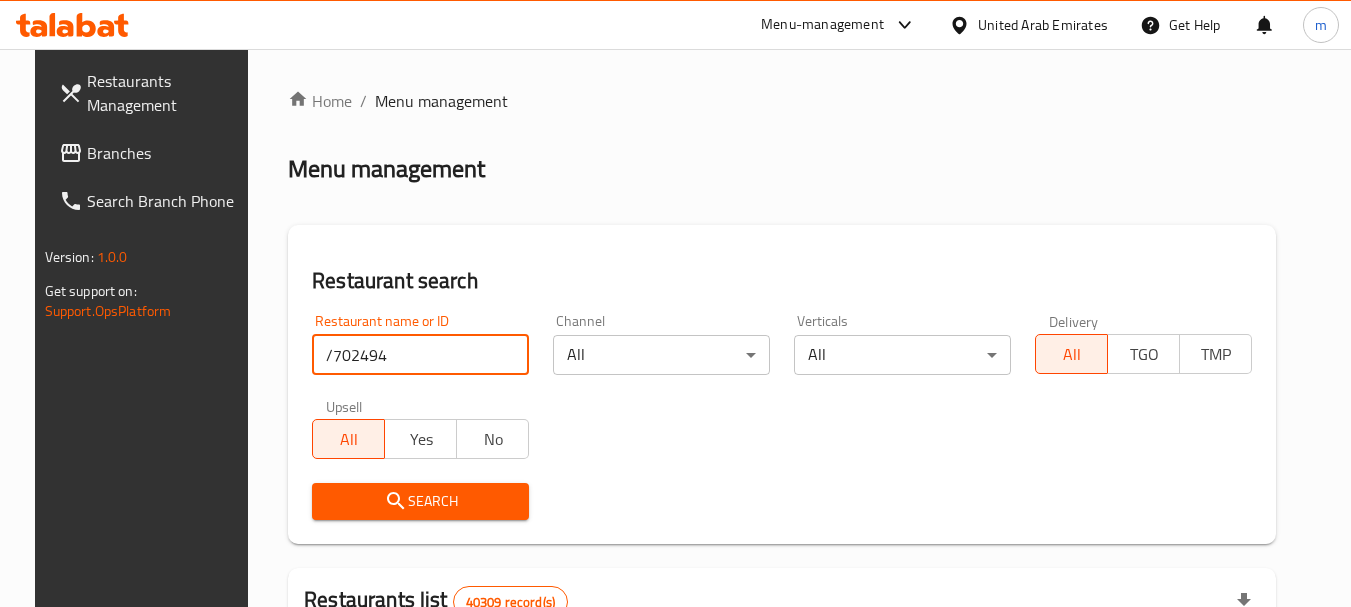 click on "/702494" at bounding box center [420, 355] 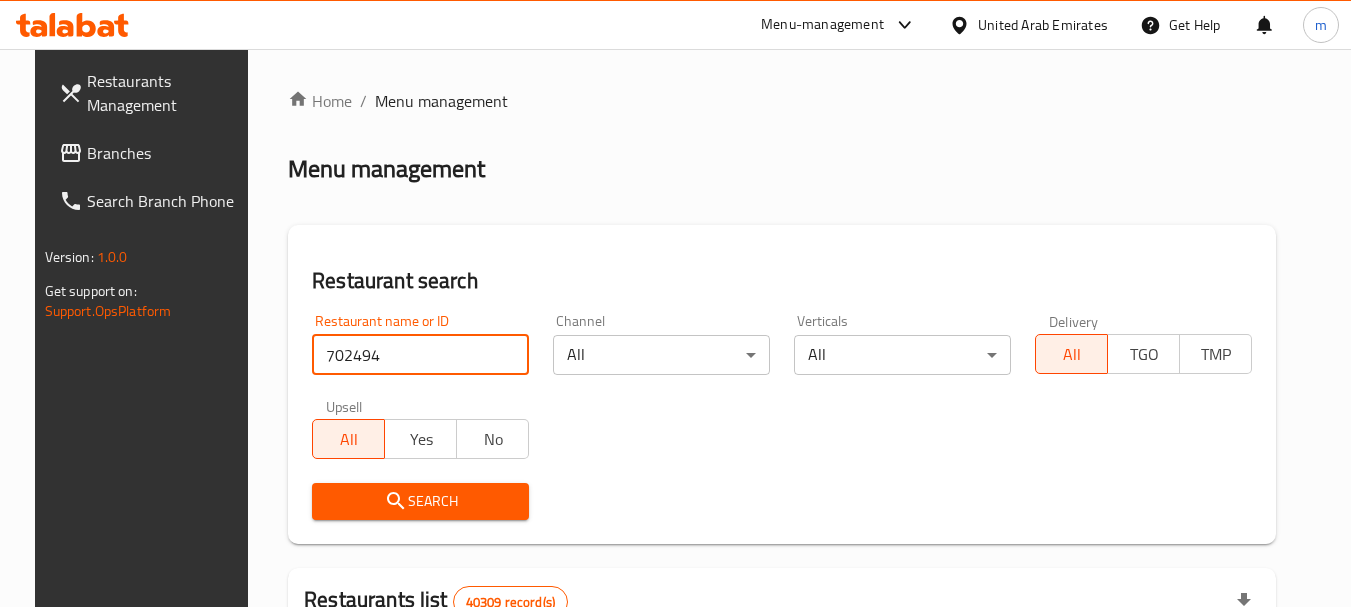 type on "702494" 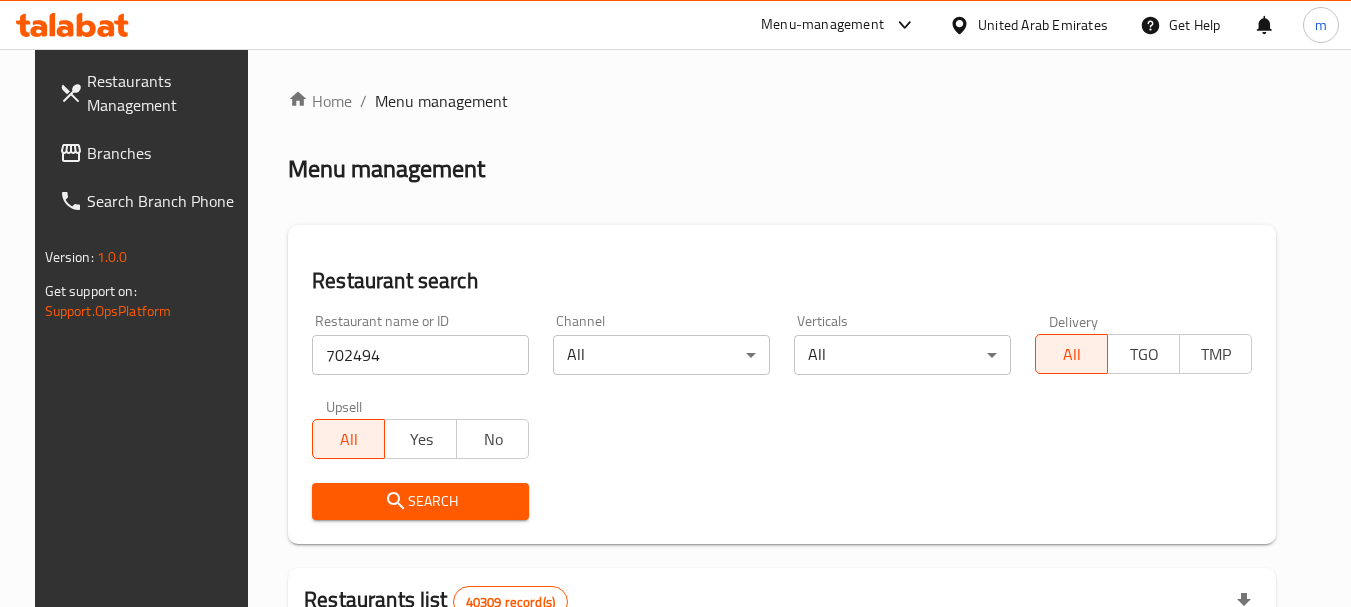 click 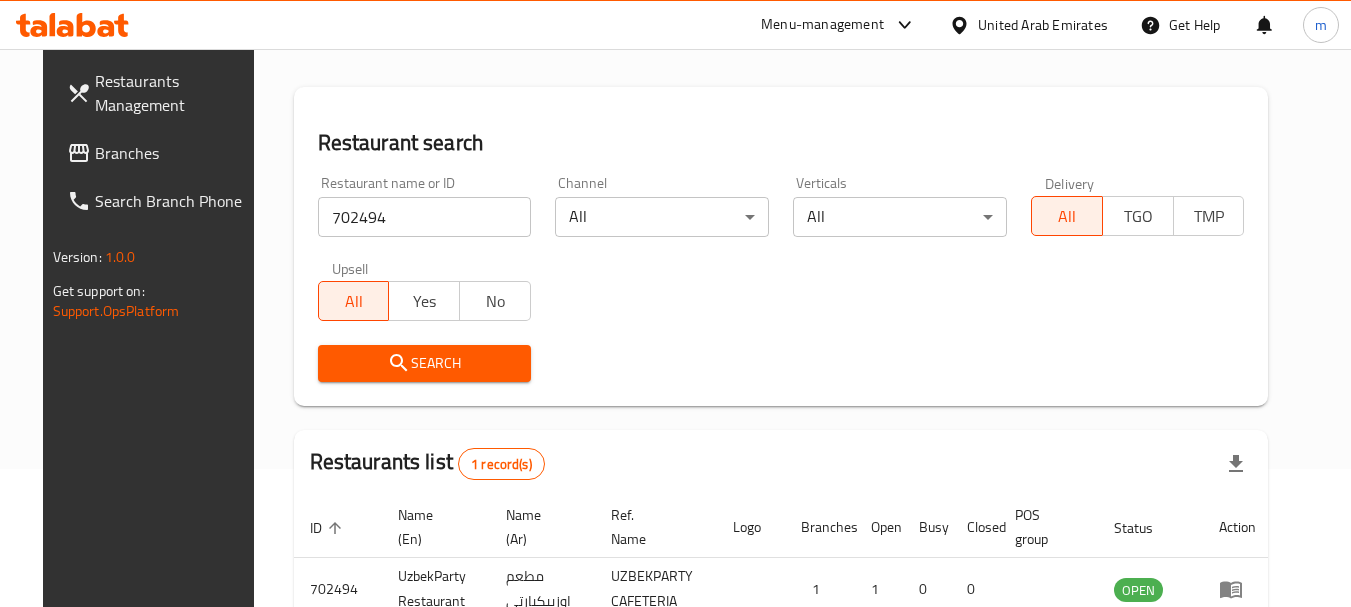 scroll, scrollTop: 260, scrollLeft: 0, axis: vertical 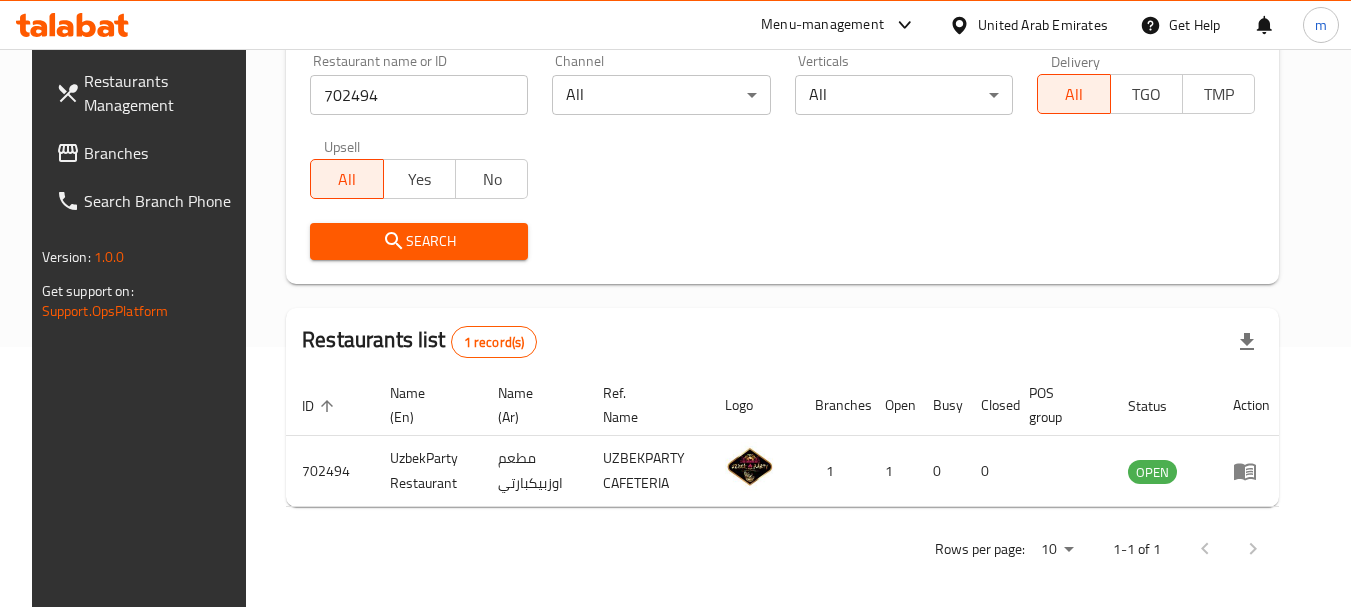 click 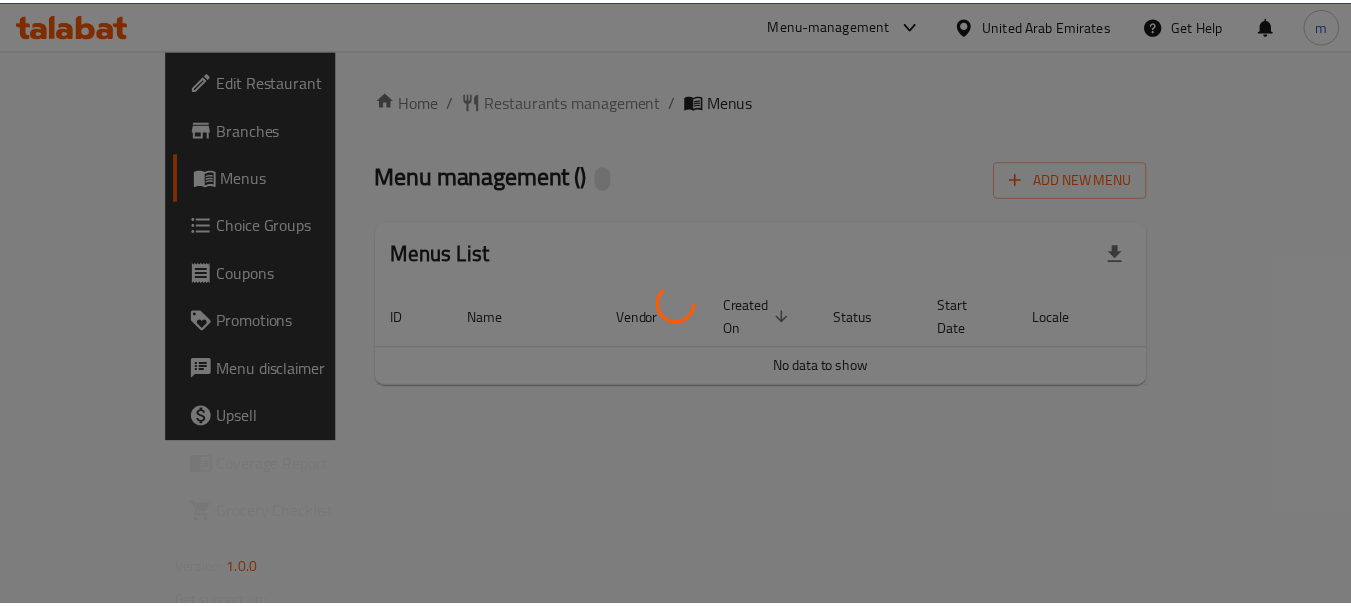 scroll, scrollTop: 0, scrollLeft: 0, axis: both 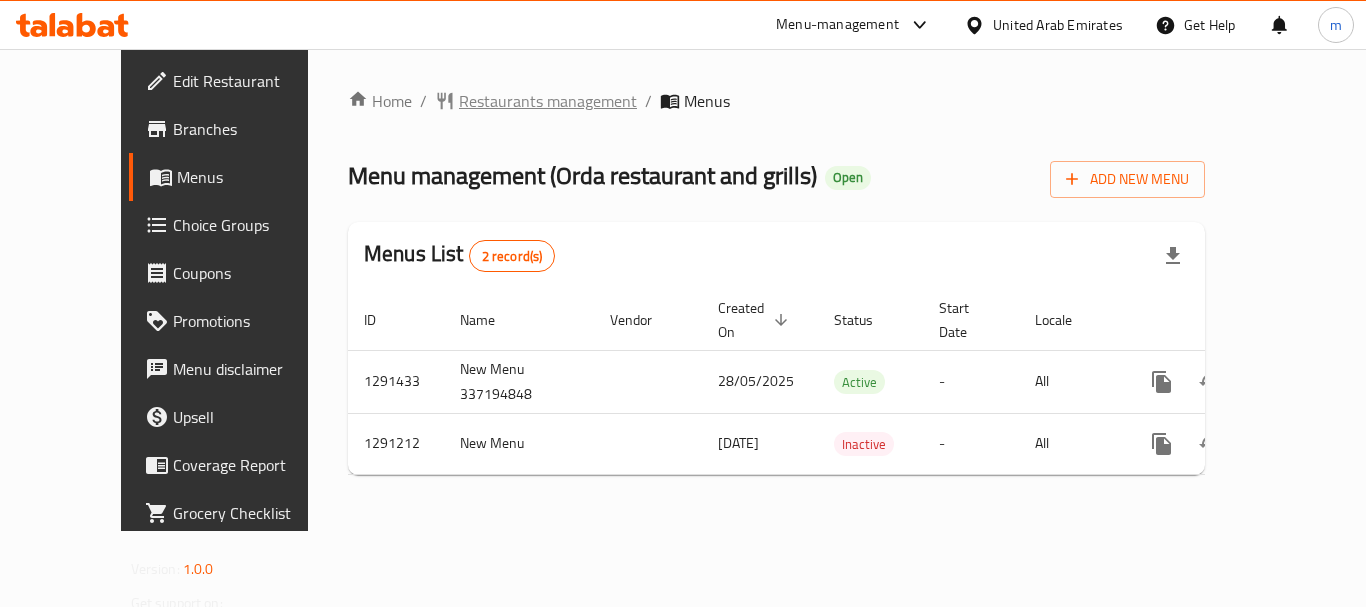 click on "Restaurants management" at bounding box center (548, 101) 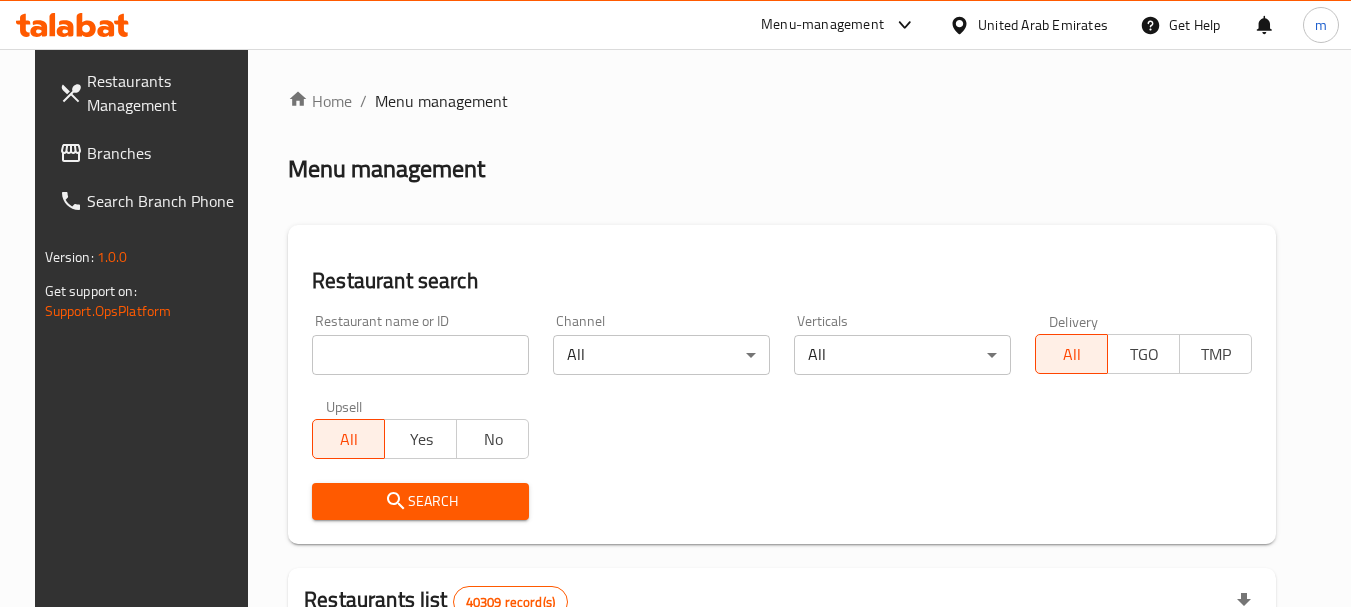 click at bounding box center [420, 355] 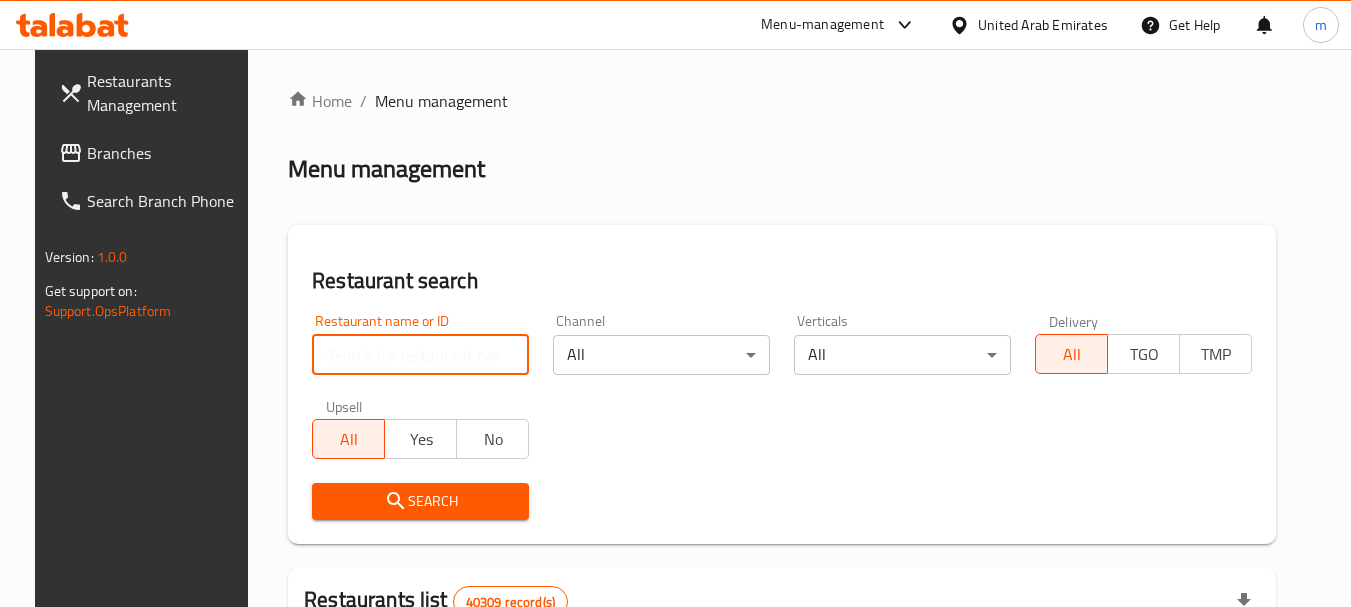paste on "698517" 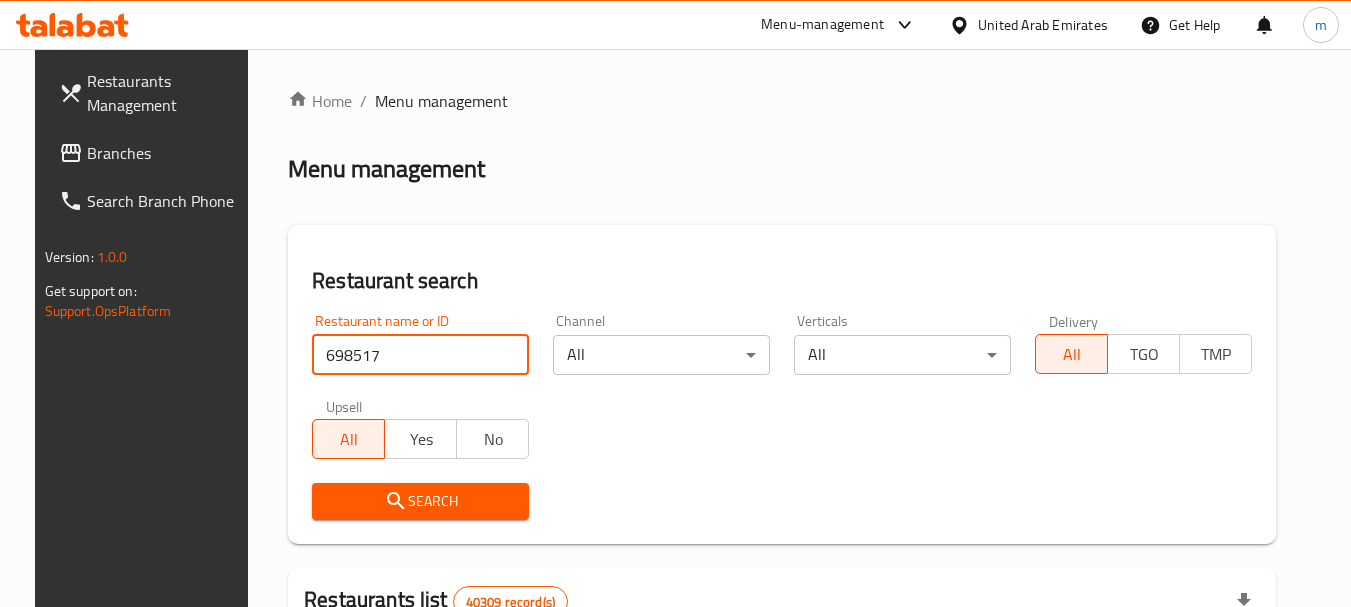 type on "698517" 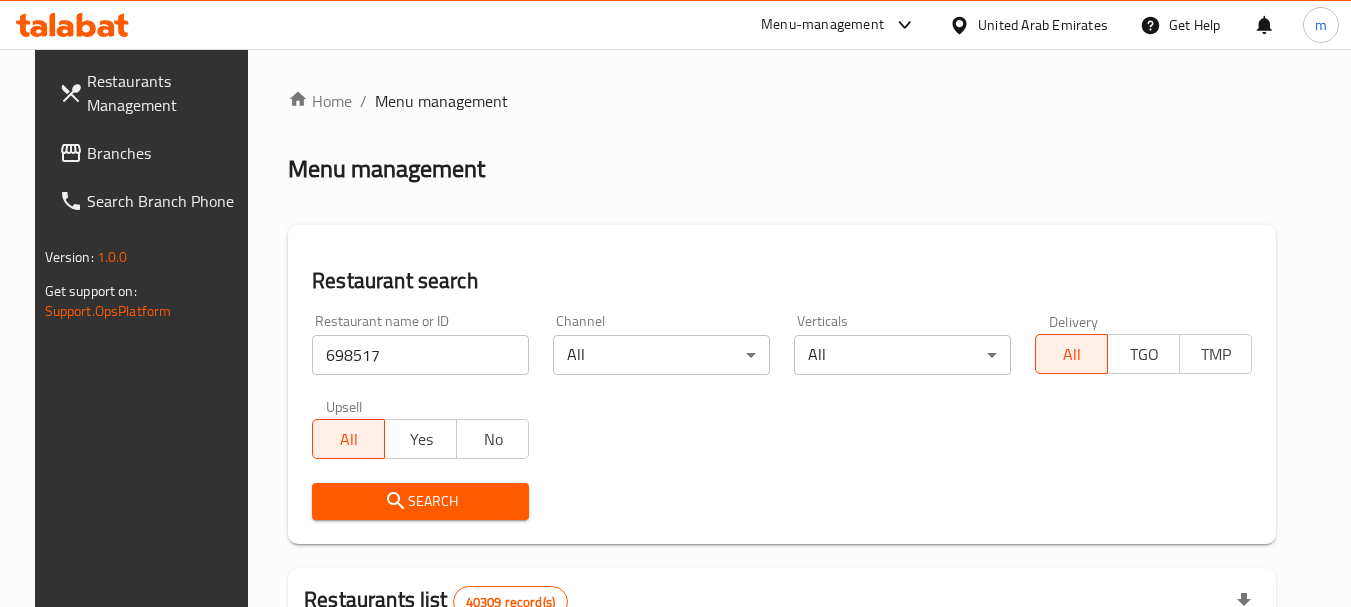 click on "Search" at bounding box center [420, 501] 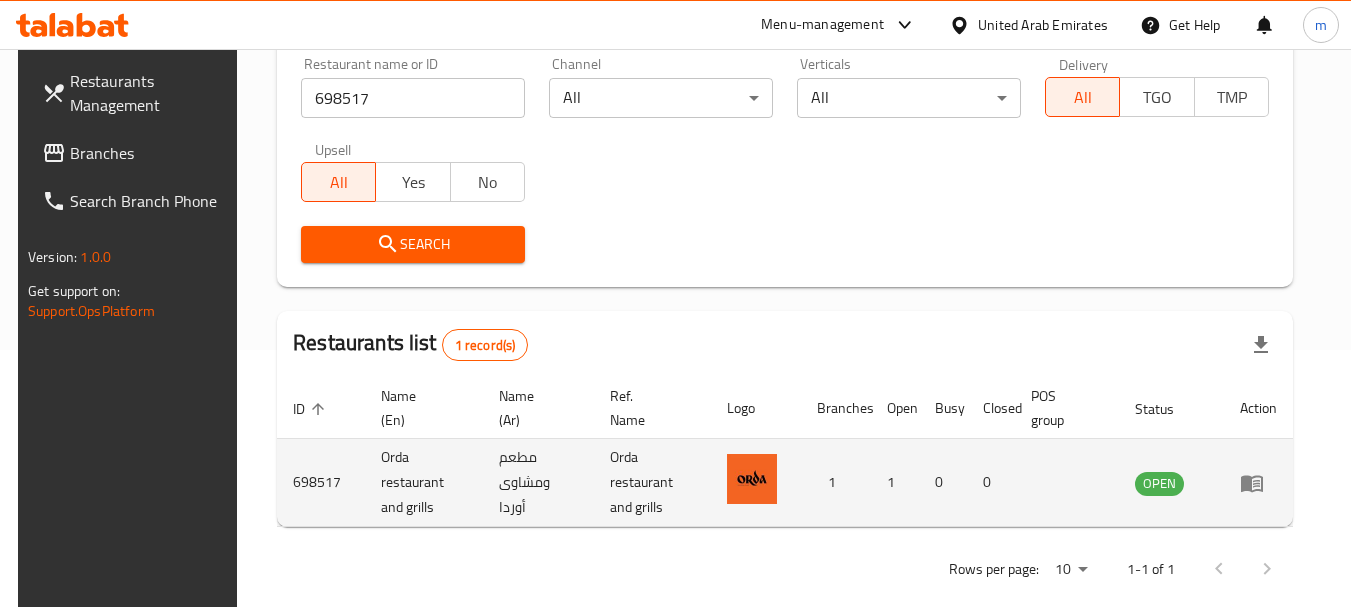scroll, scrollTop: 260, scrollLeft: 0, axis: vertical 